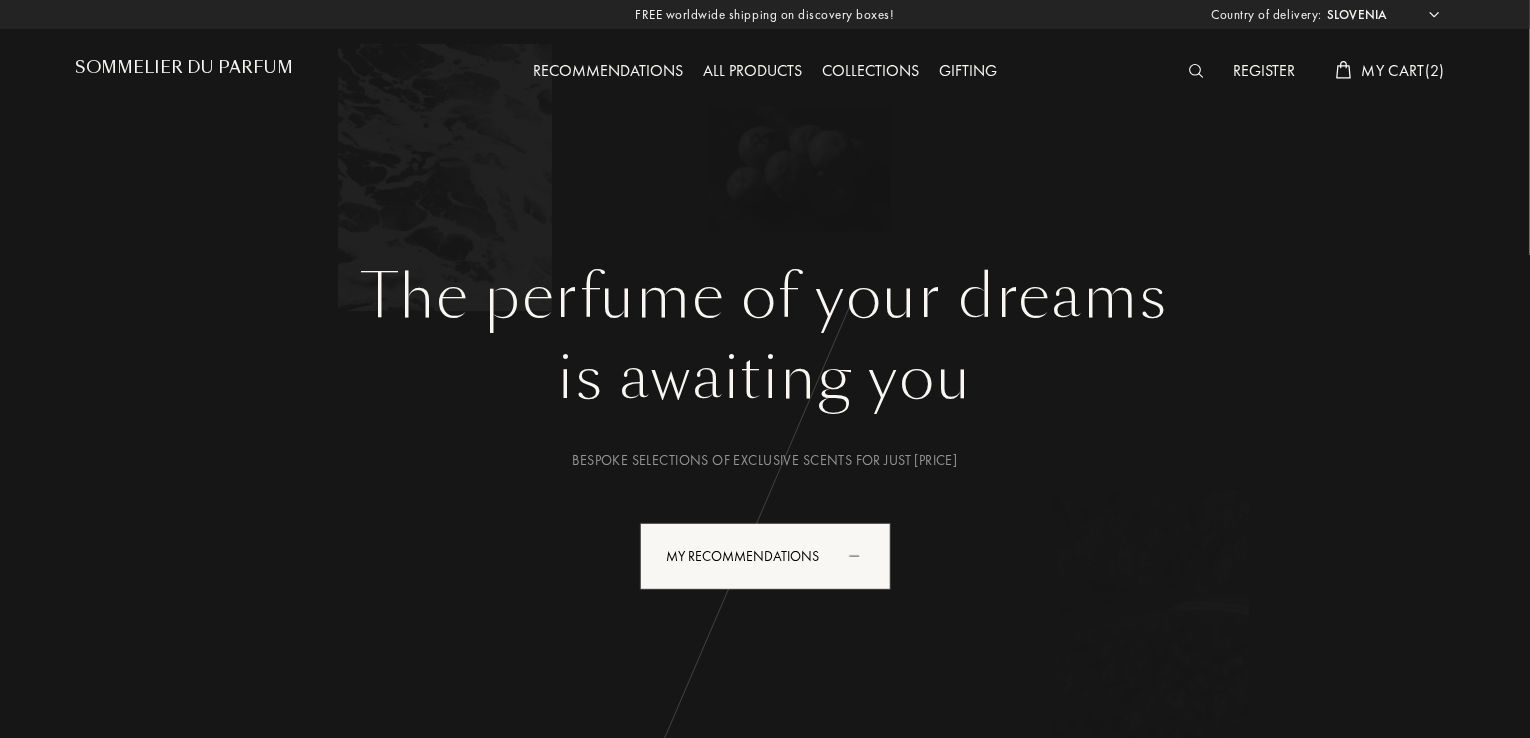 scroll, scrollTop: 0, scrollLeft: 0, axis: both 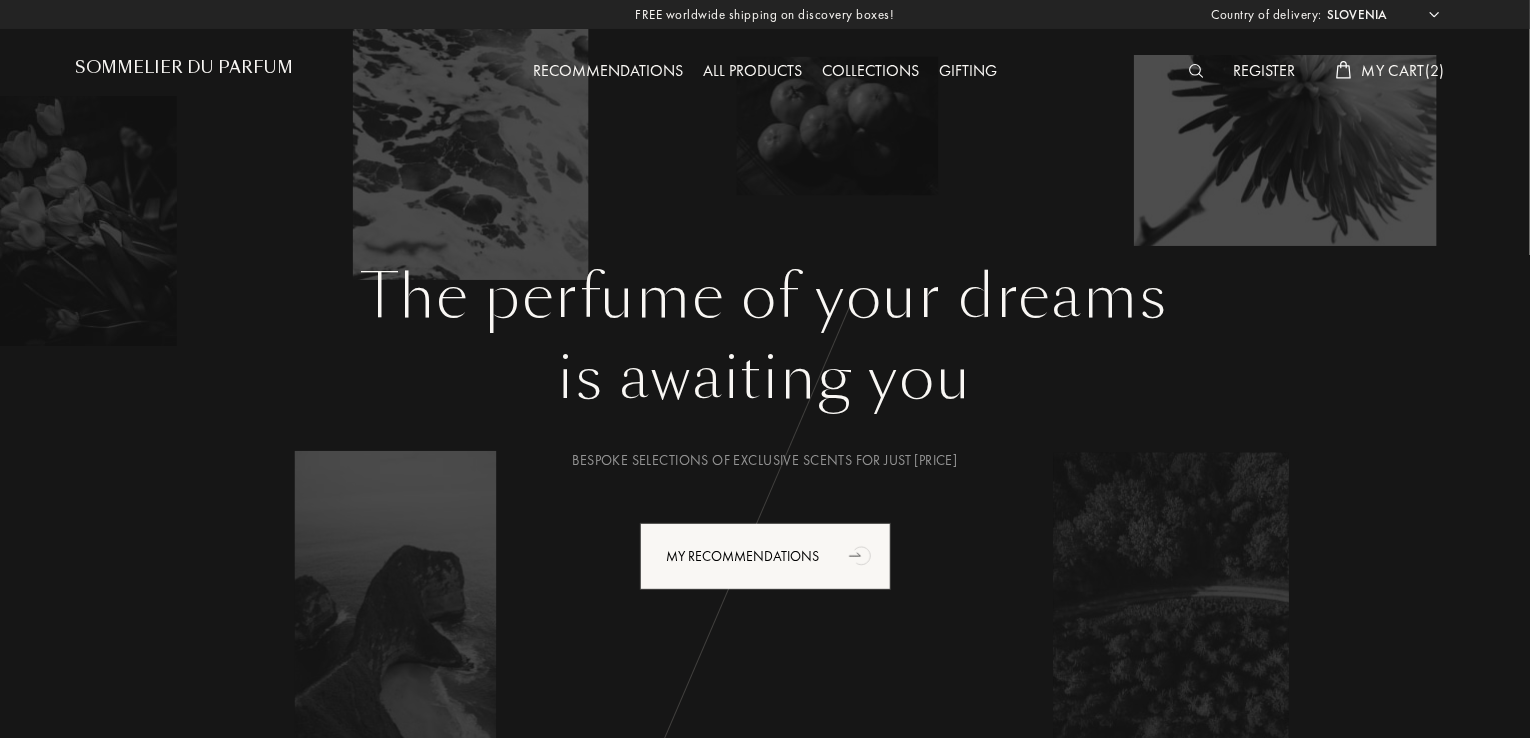 click on "My Cart  ( 2 )" at bounding box center [1403, 70] 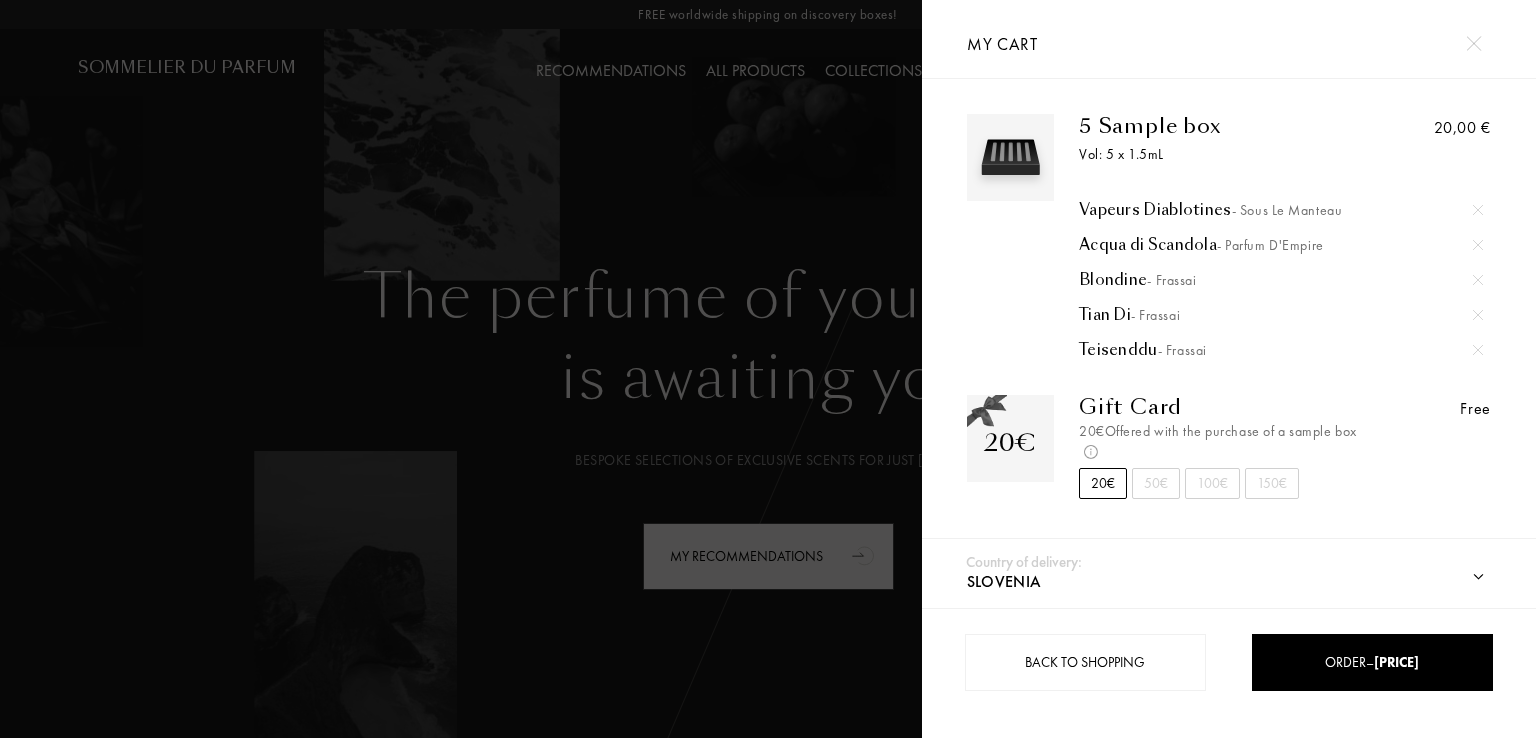 click at bounding box center [461, 369] 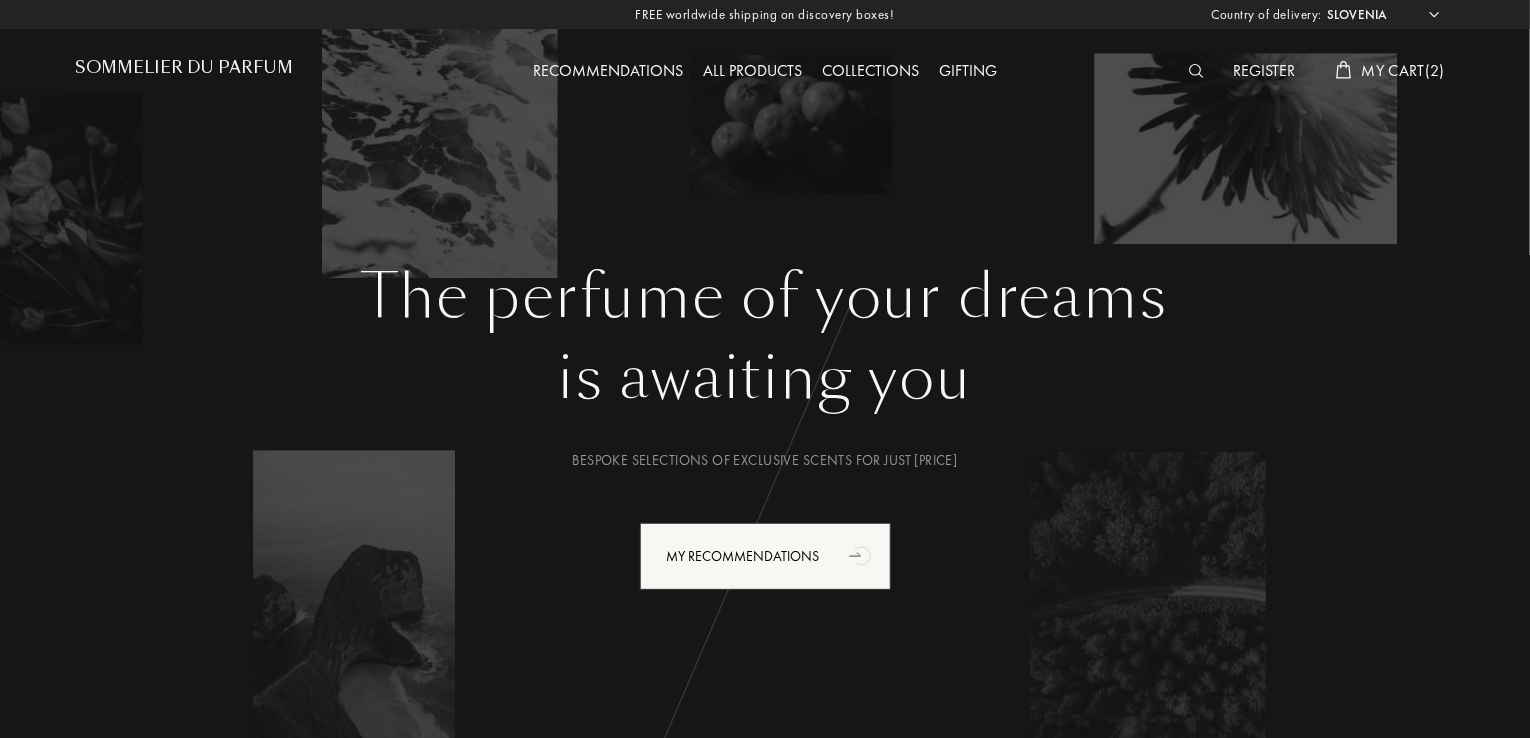 click on "Recommendations" at bounding box center (608, 72) 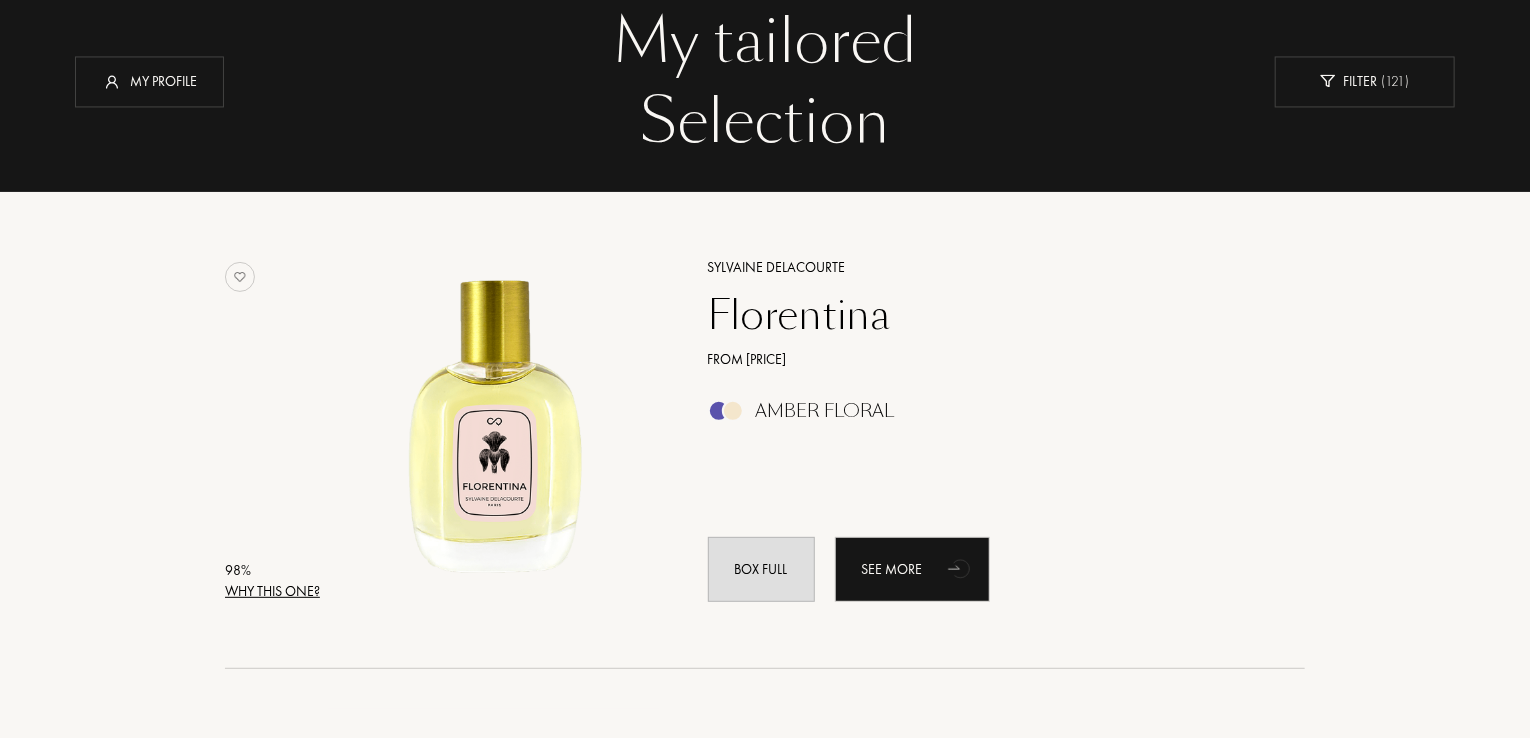 scroll, scrollTop: 0, scrollLeft: 0, axis: both 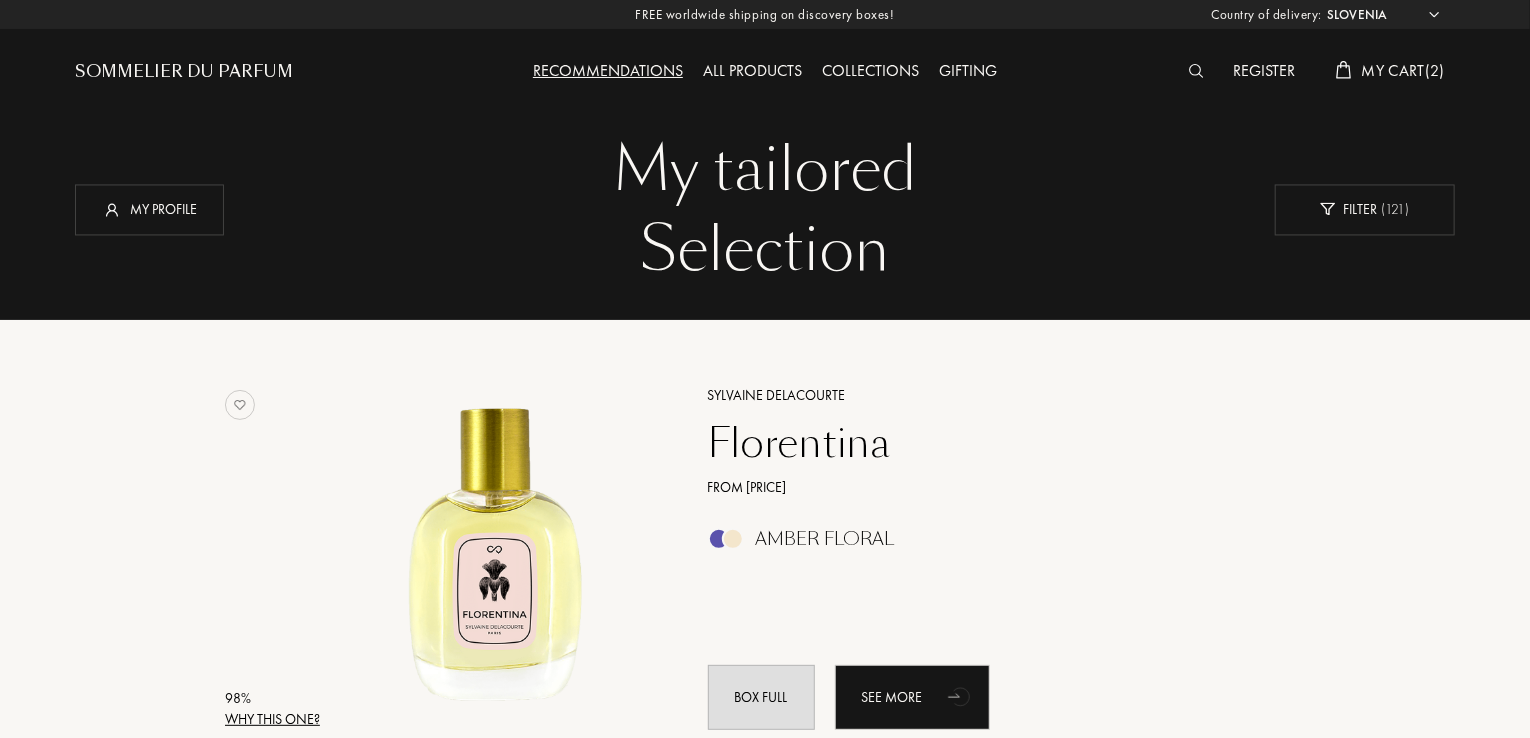 click on "All products" at bounding box center [752, 72] 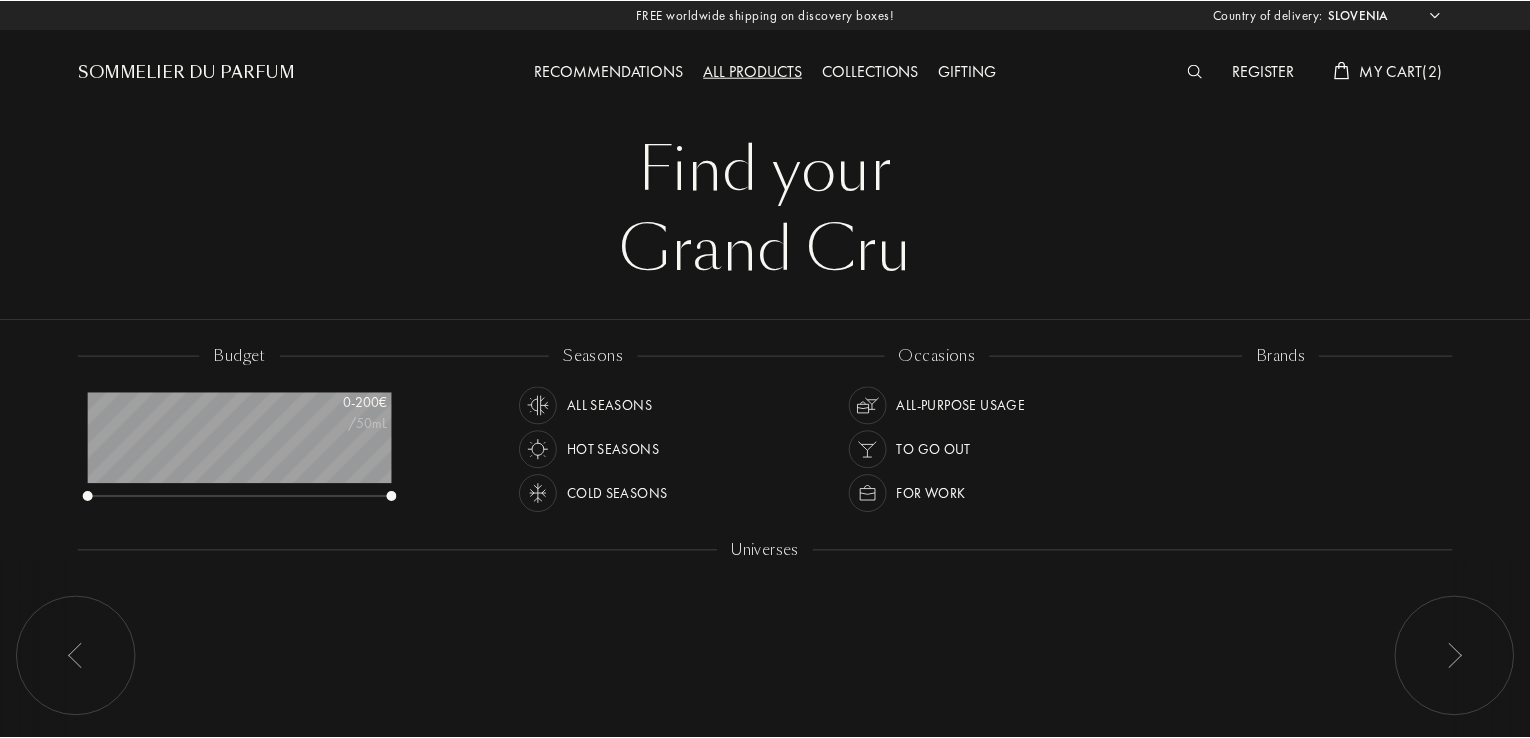 scroll, scrollTop: 0, scrollLeft: 0, axis: both 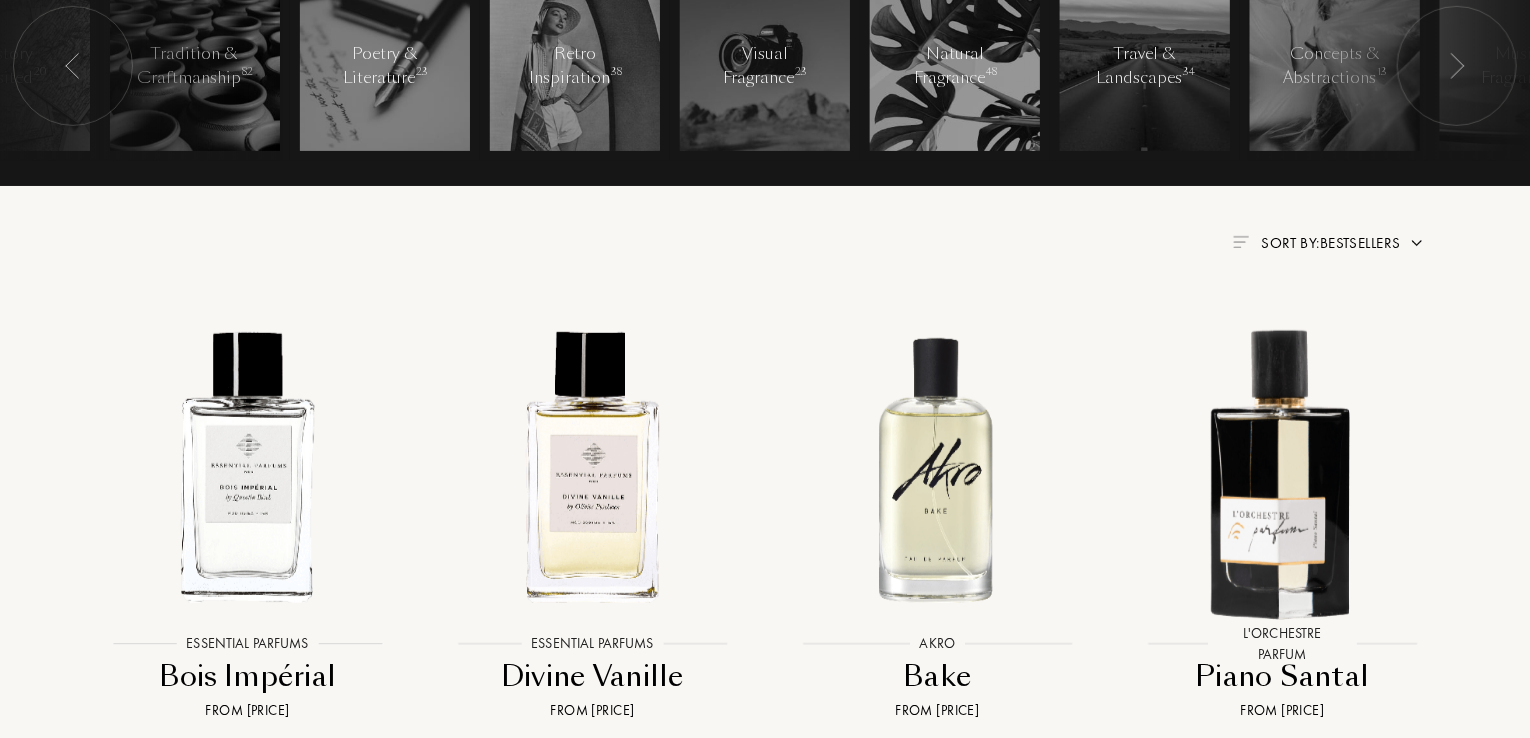 click on "Sort by:  Bestsellers" at bounding box center (1331, 243) 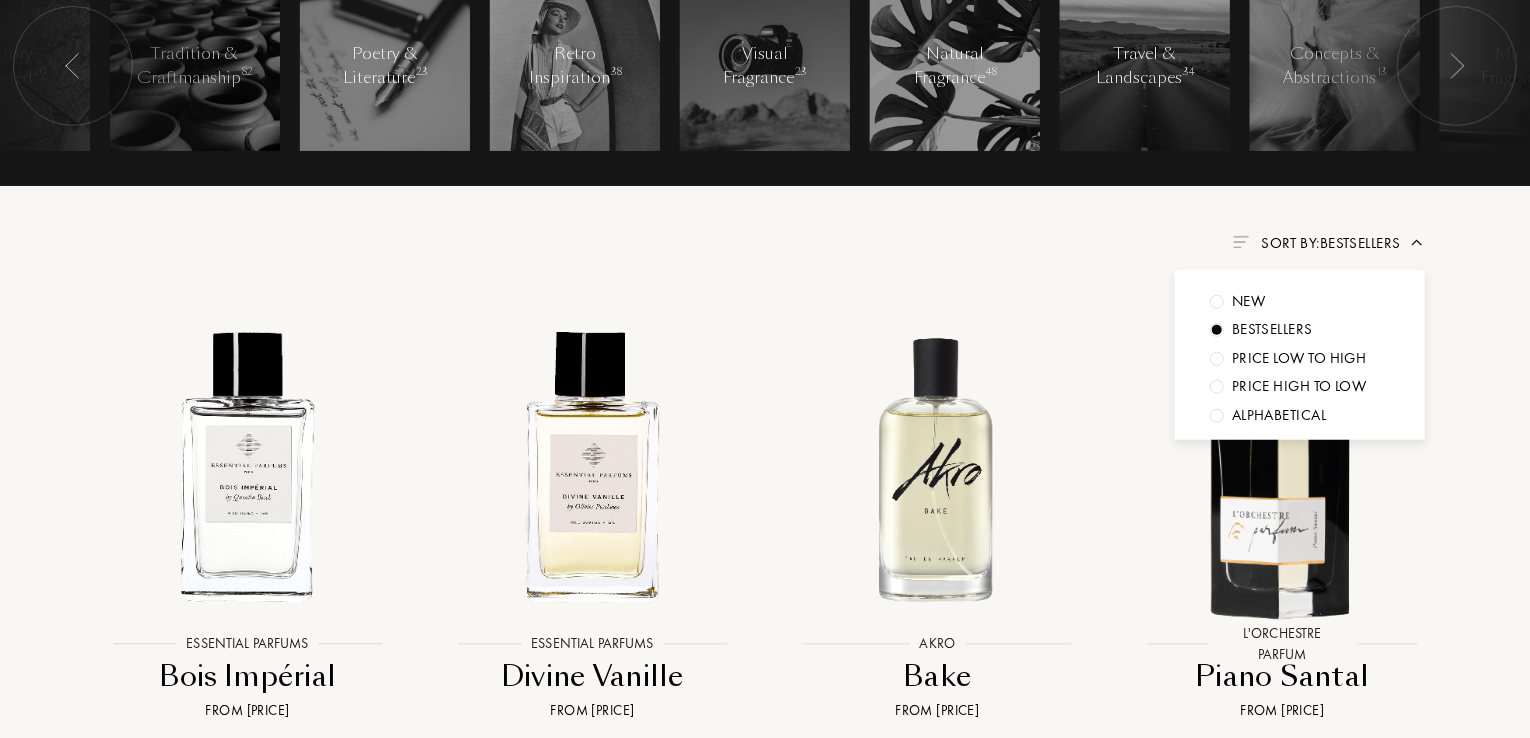 click on "Sort by:  Bestsellers" at bounding box center [1331, 243] 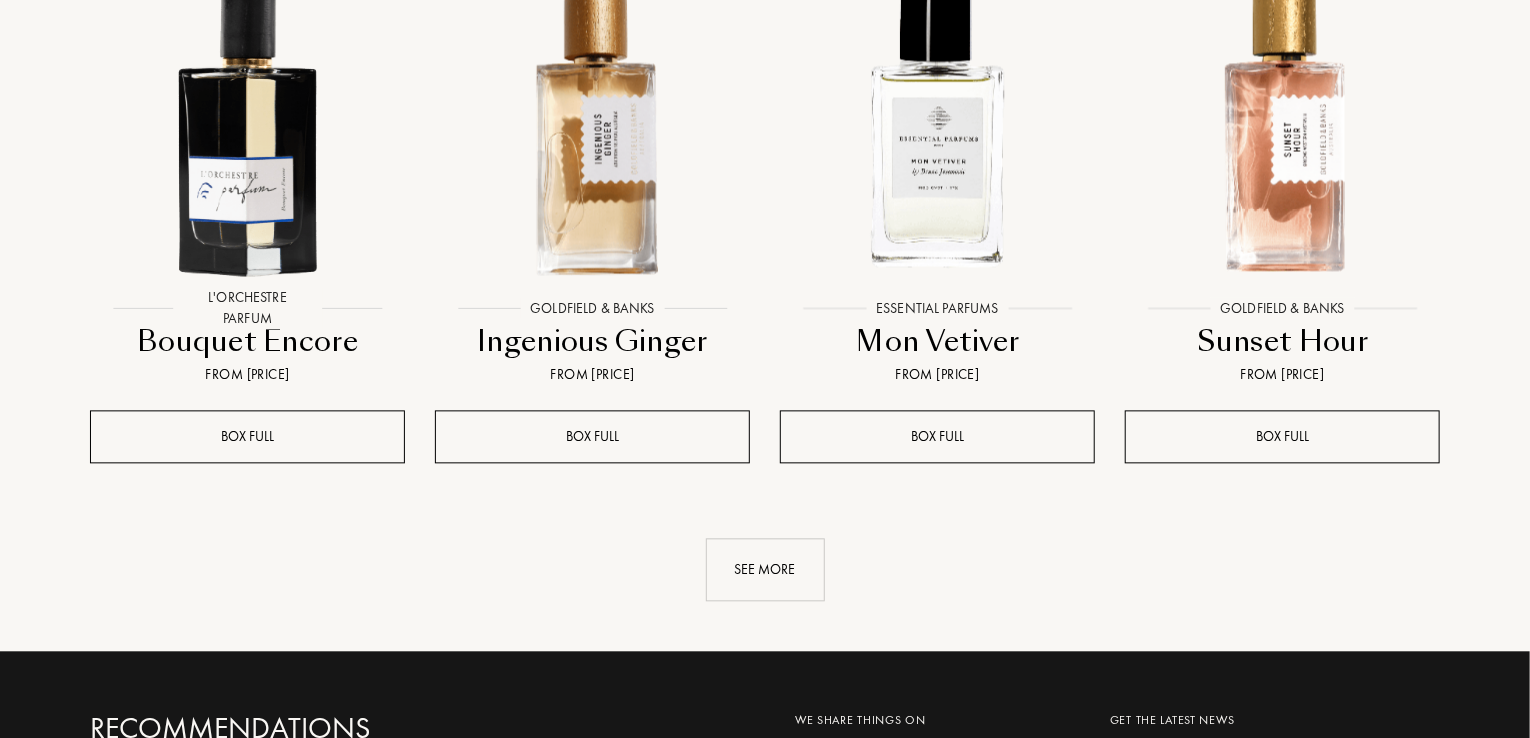 scroll, scrollTop: 2022, scrollLeft: 0, axis: vertical 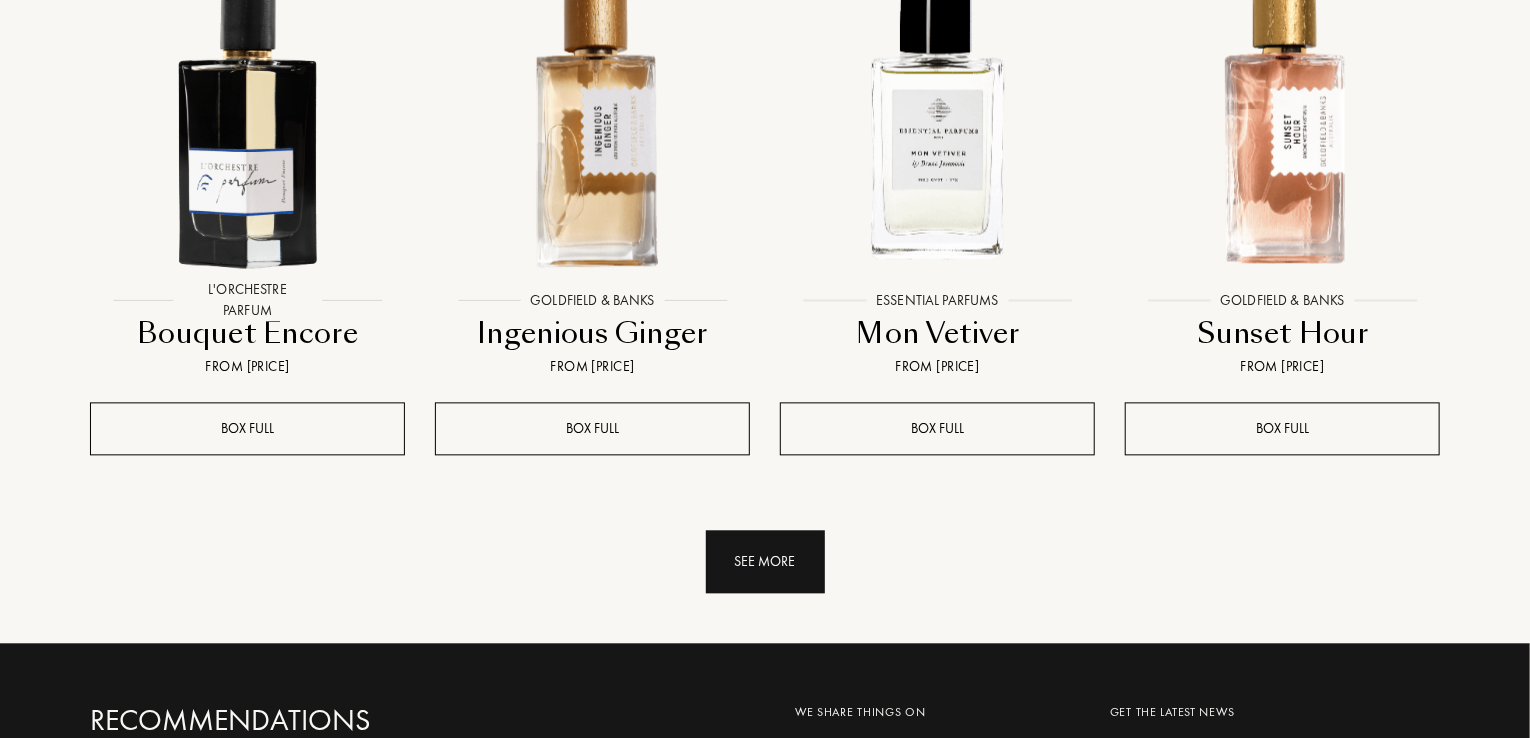 click on "See more" at bounding box center [765, 561] 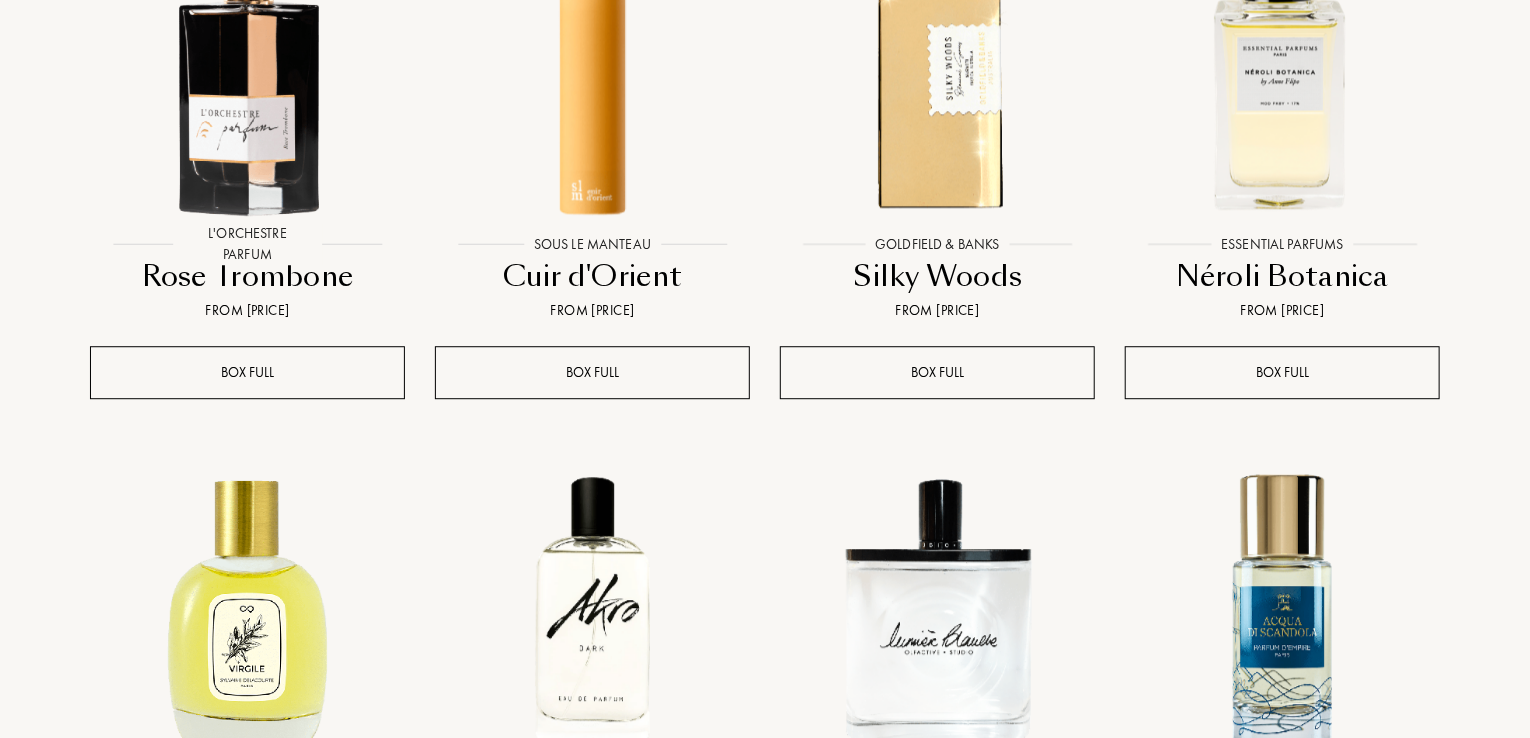 scroll, scrollTop: 2636, scrollLeft: 0, axis: vertical 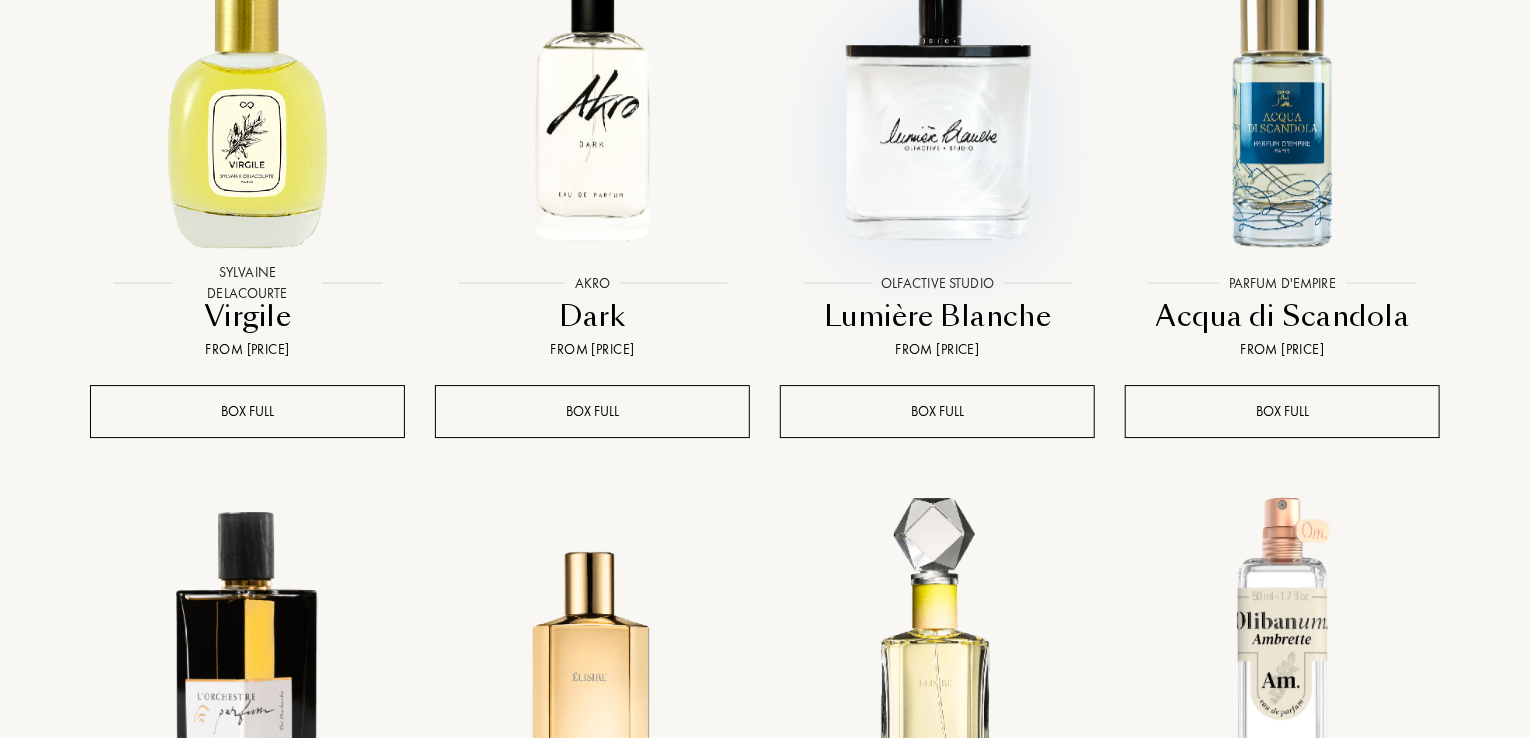 drag, startPoint x: 1014, startPoint y: 147, endPoint x: 1044, endPoint y: 157, distance: 31.622776 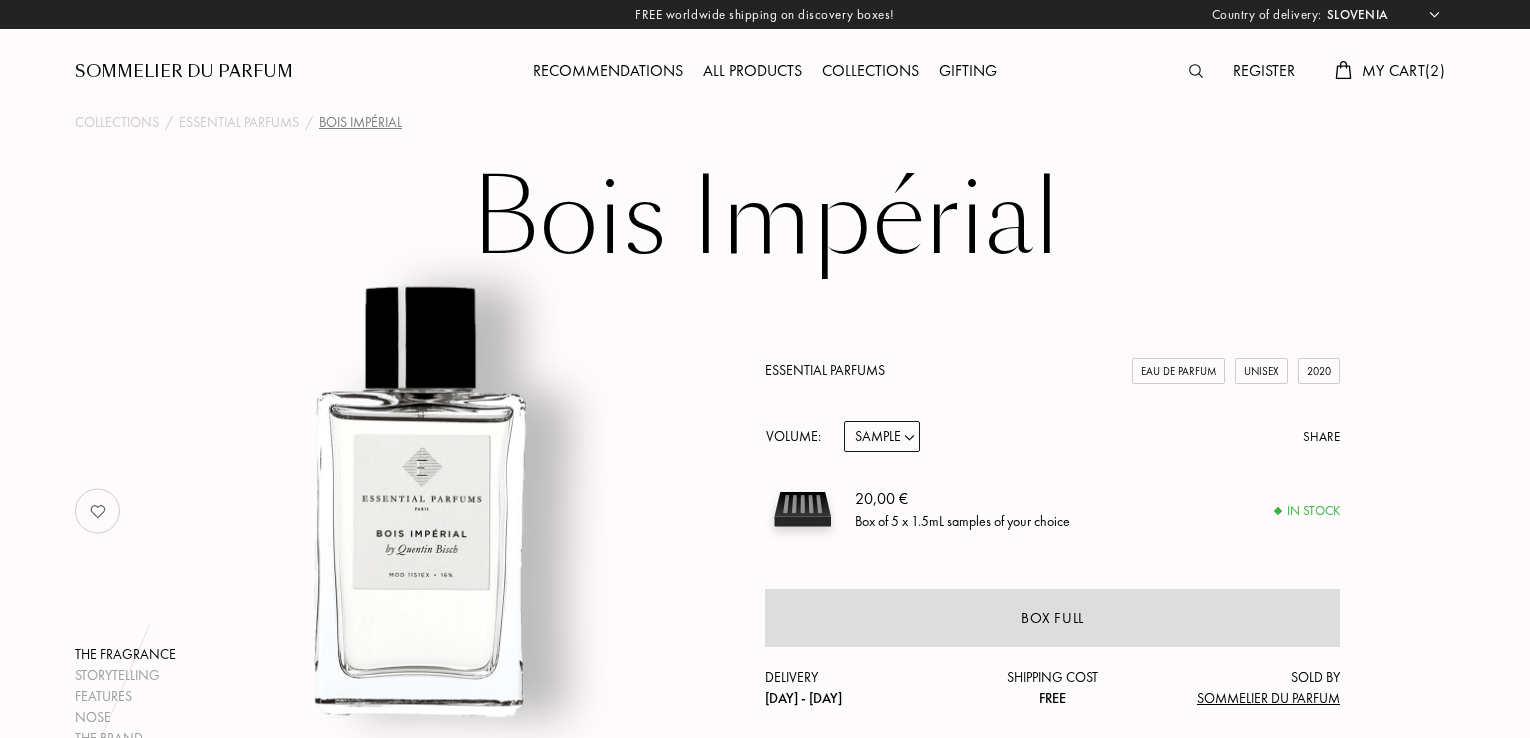 scroll, scrollTop: 0, scrollLeft: 0, axis: both 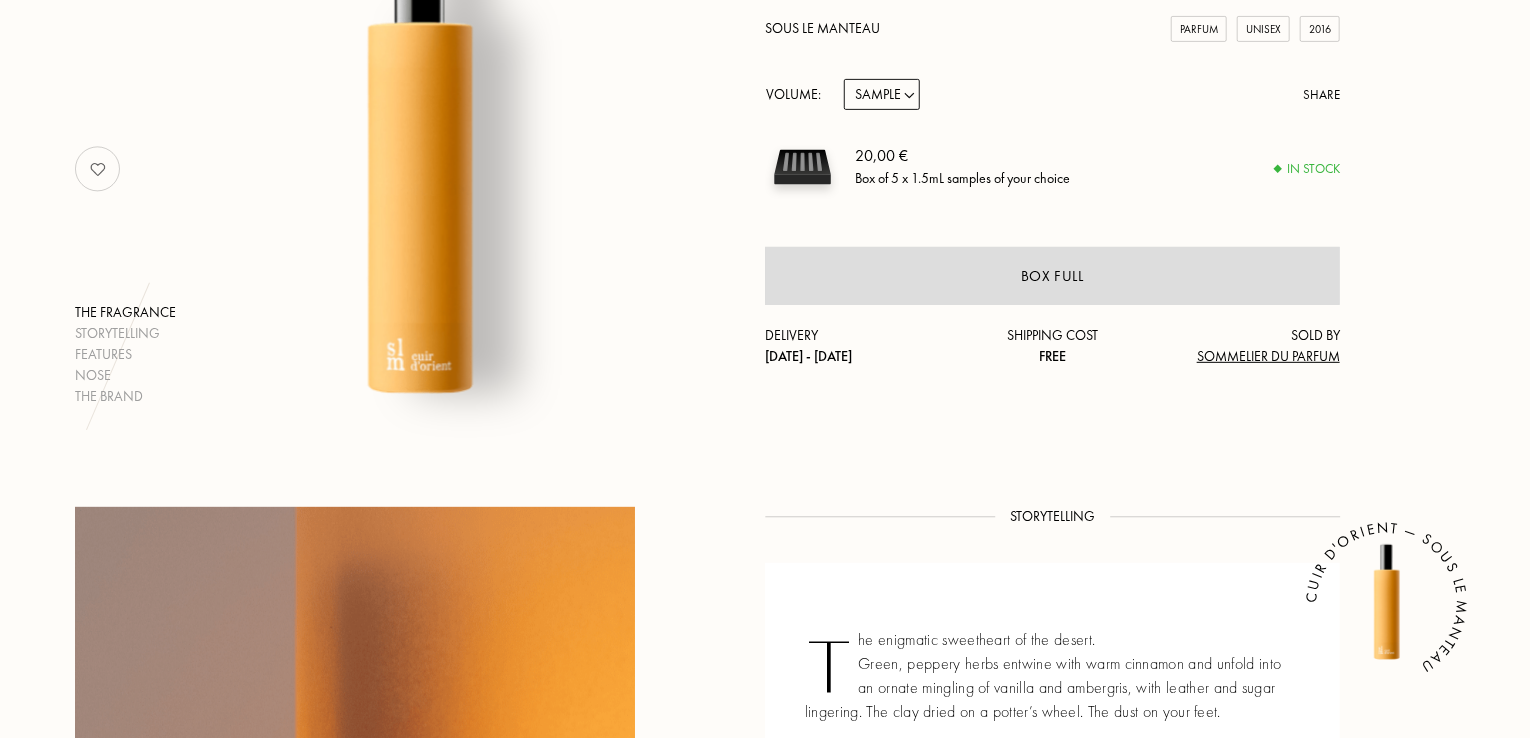 click on "Sample 14mL 50mL 100mL" at bounding box center (882, 94) 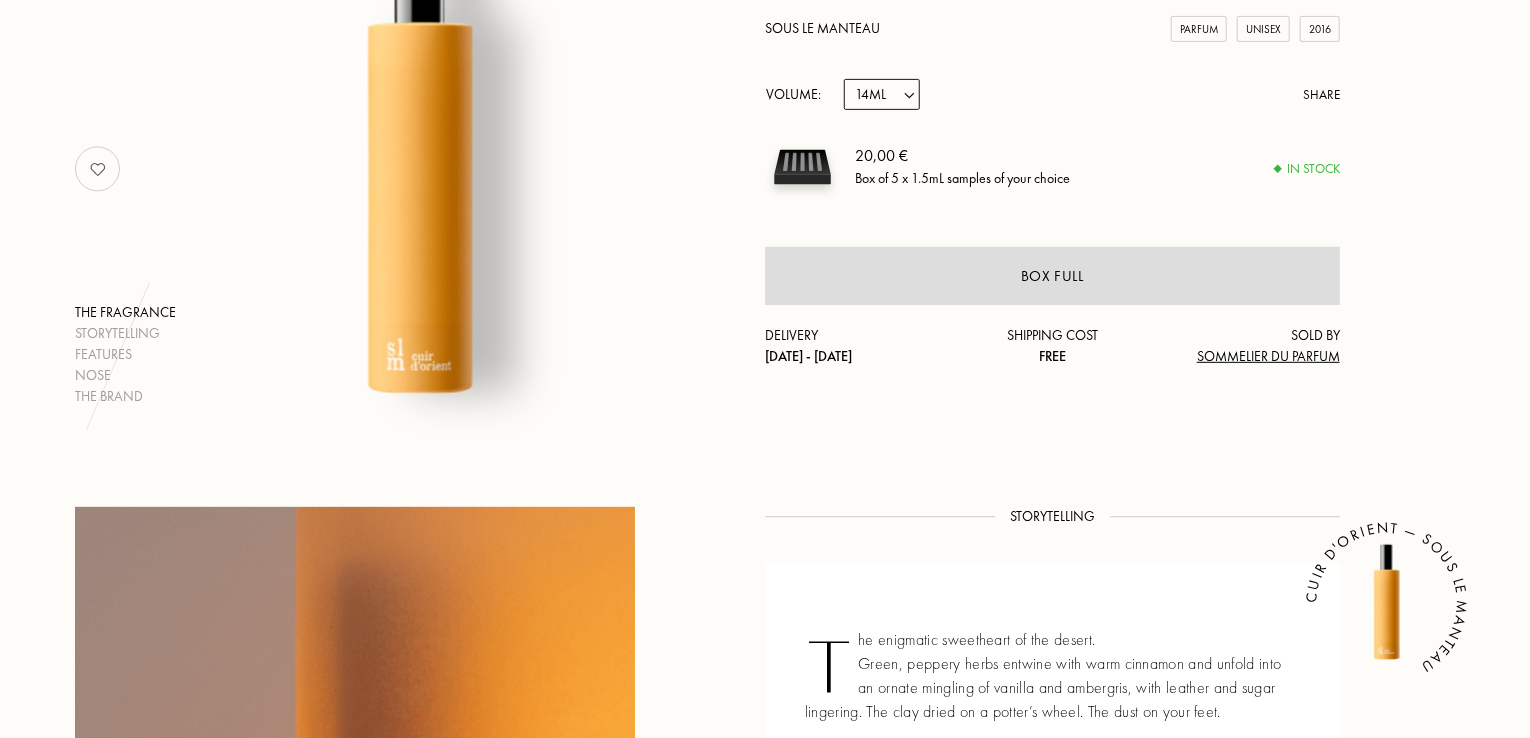 click on "Sample 14mL 50mL 100mL" at bounding box center [882, 94] 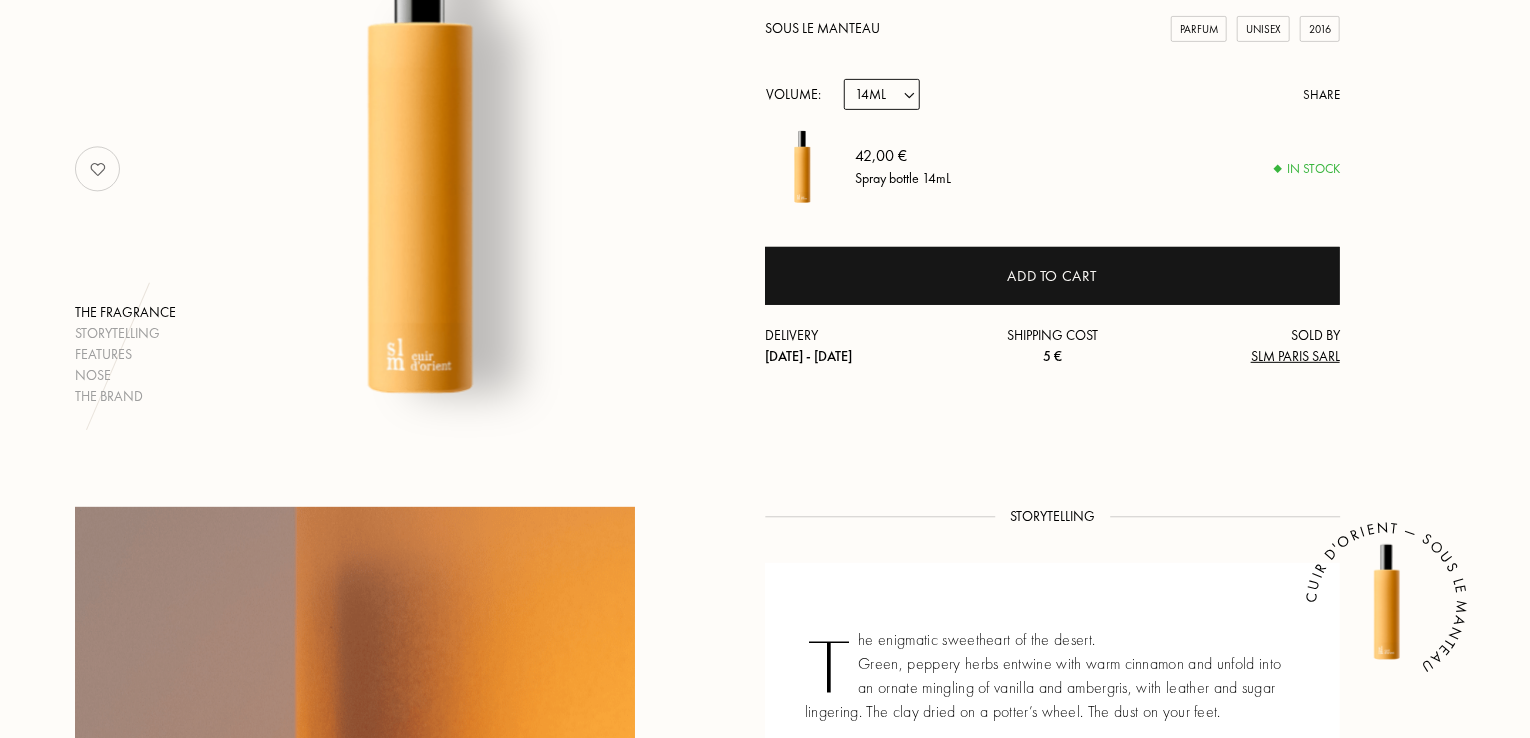click on "Sample 14mL 50mL 100mL" at bounding box center (882, 94) 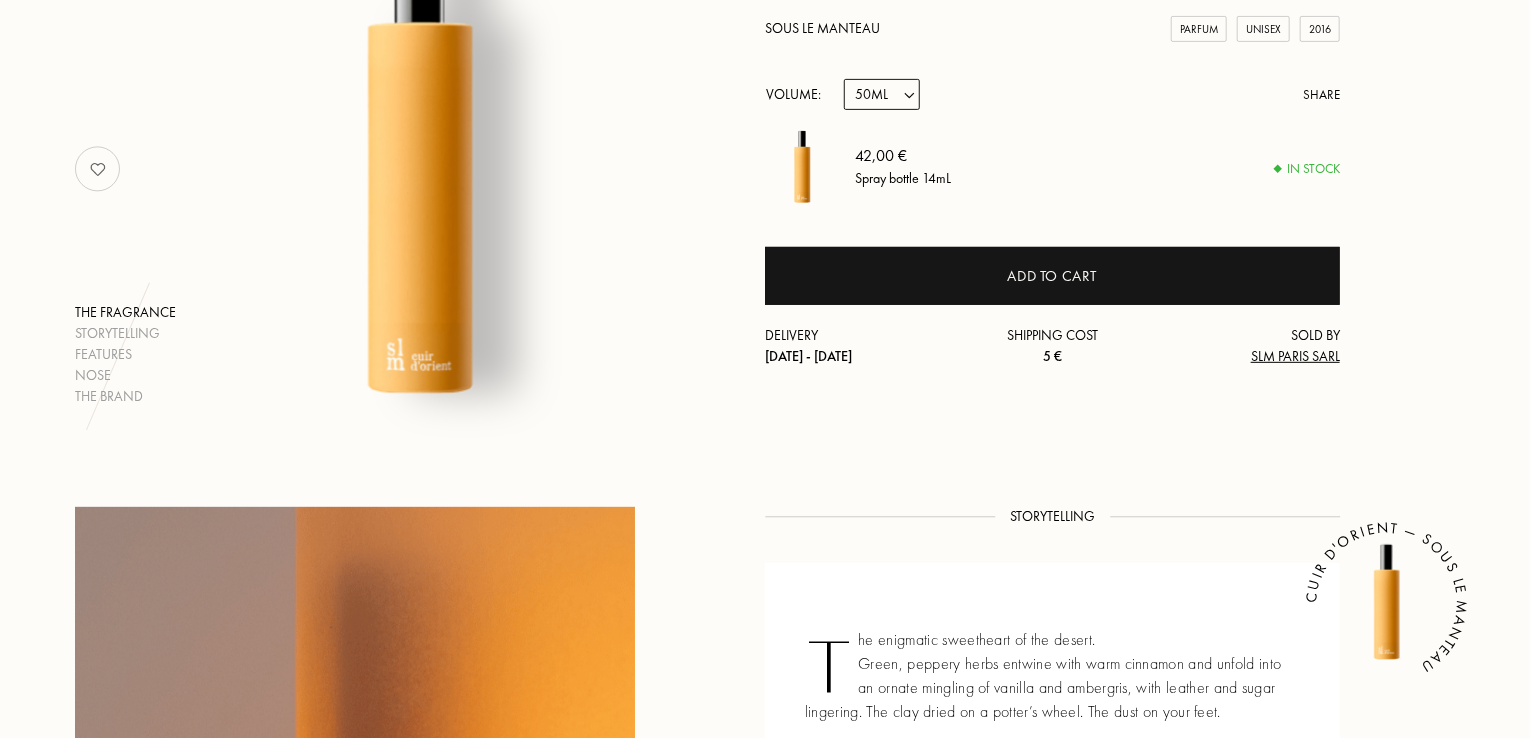 click on "Sample 14mL 50mL 100mL" at bounding box center (882, 94) 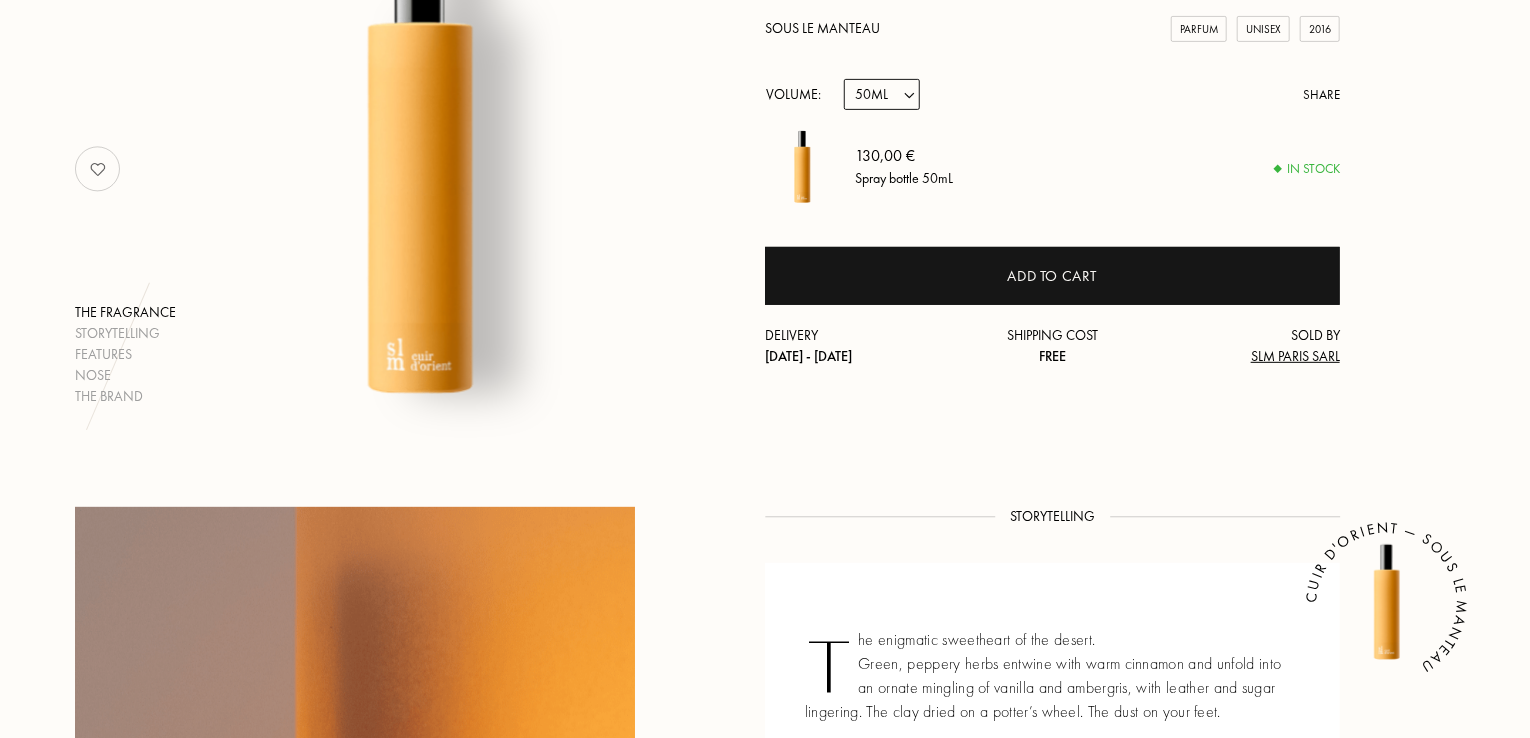 click on "Sample 14mL 50mL 100mL" at bounding box center (882, 94) 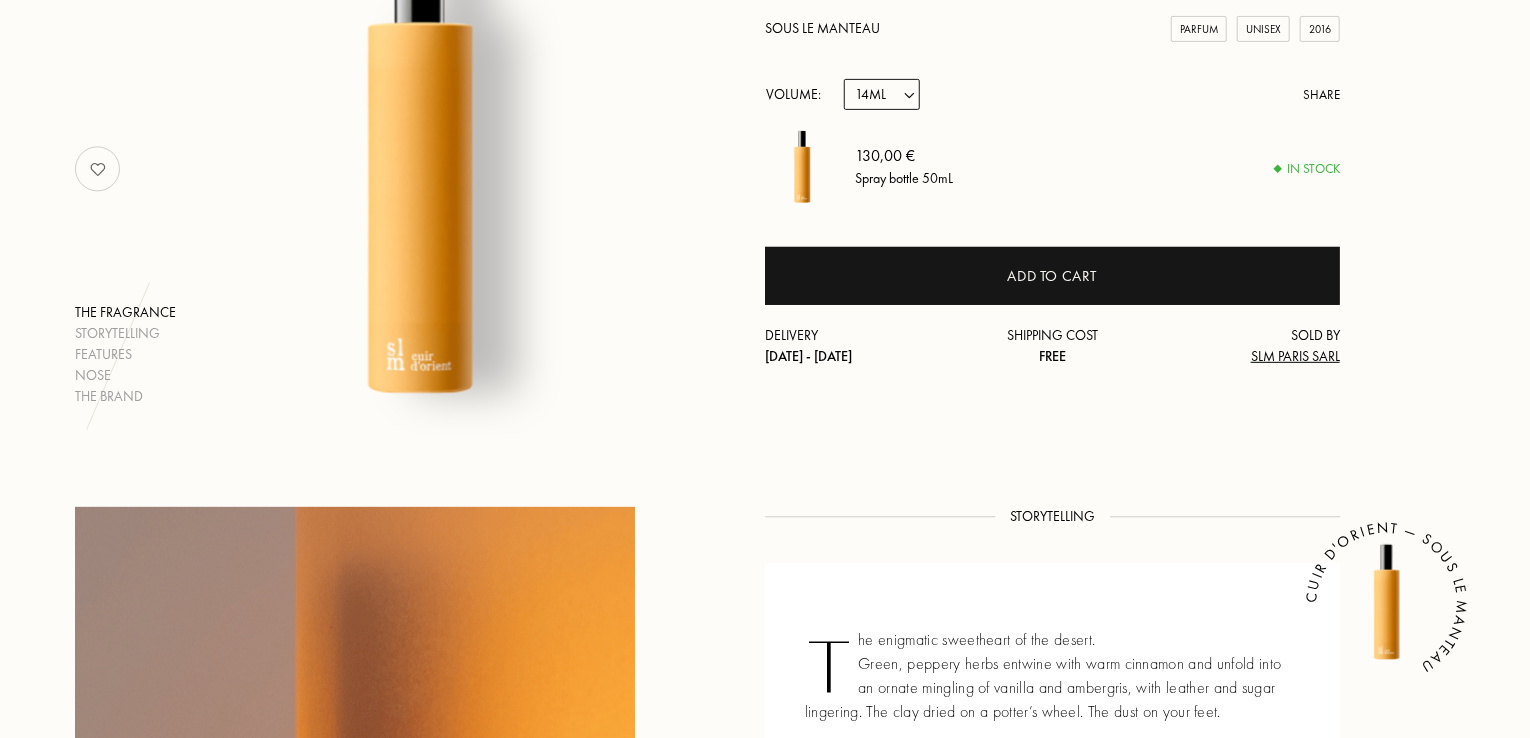 click on "Sample 14mL 50mL 100mL" at bounding box center (882, 94) 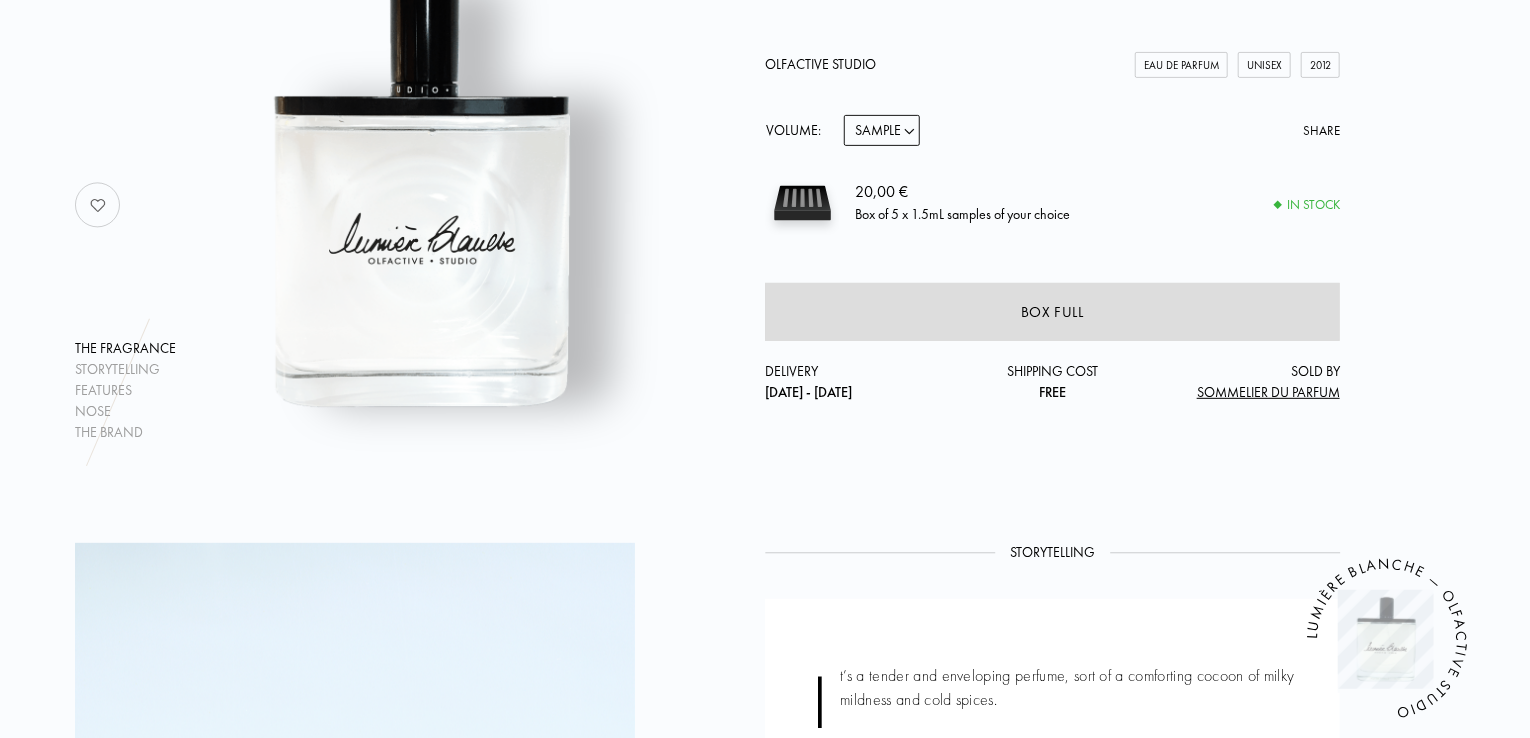 scroll, scrollTop: 311, scrollLeft: 0, axis: vertical 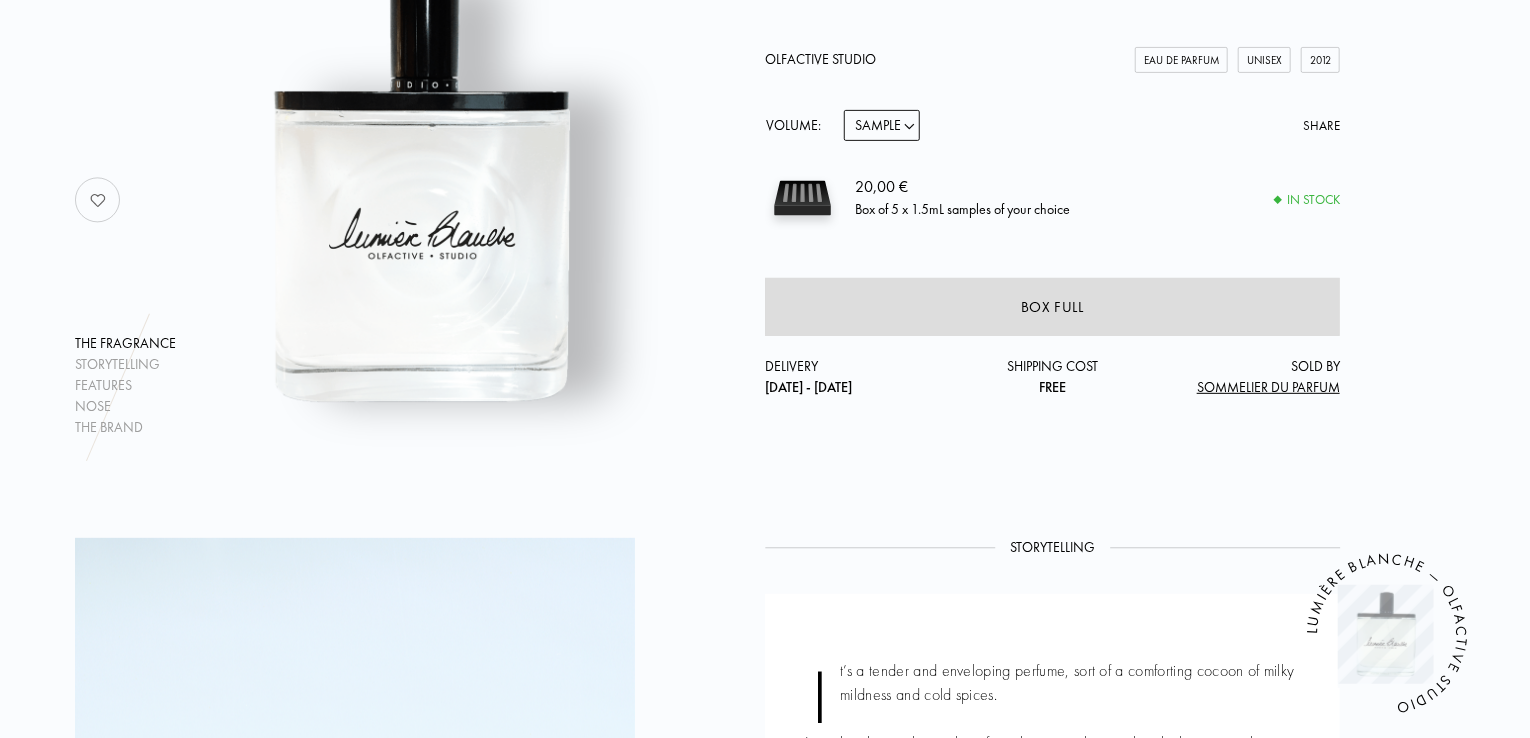 click on "Sample 15mL 50mL 100mL" at bounding box center (882, 125) 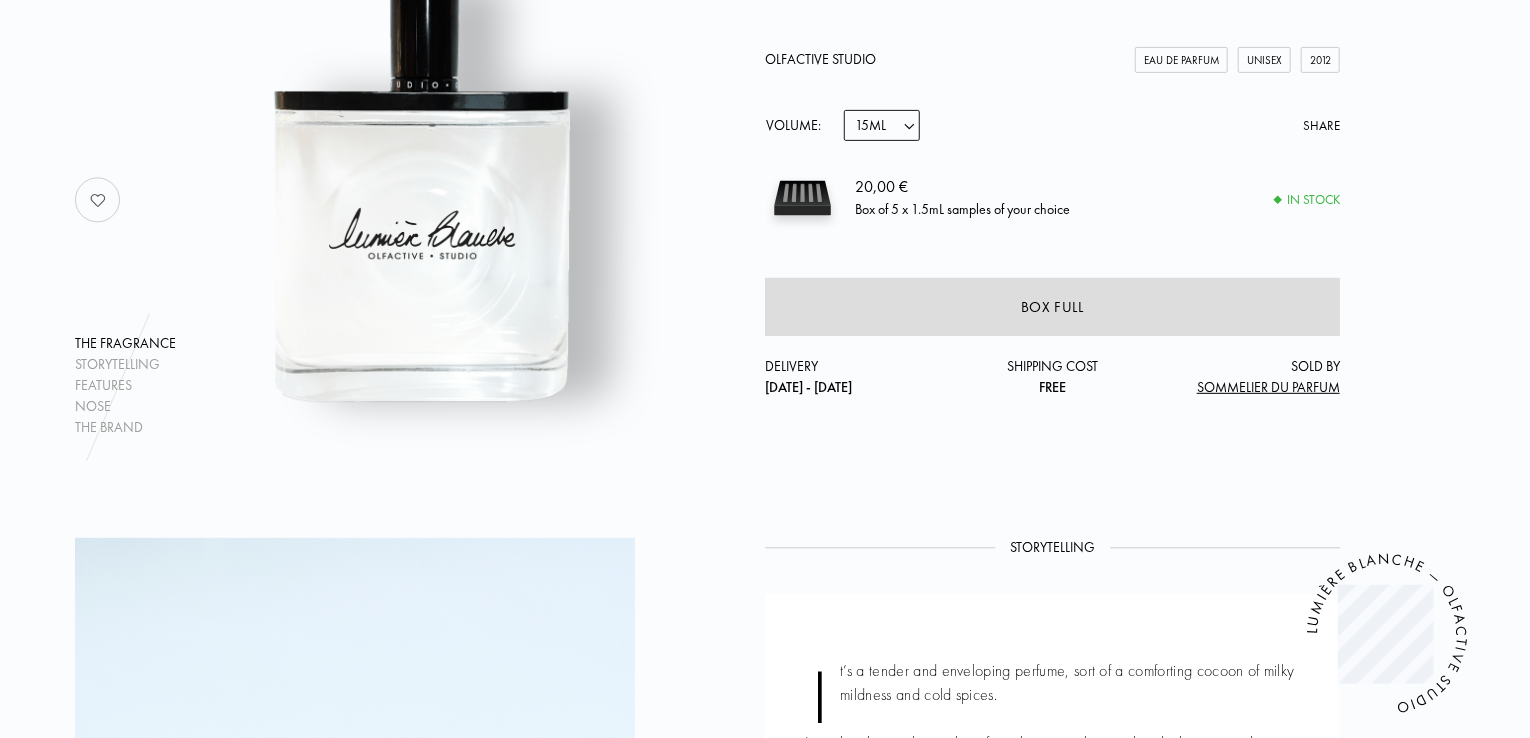 click on "Sample 15mL 50mL 100mL" at bounding box center [882, 125] 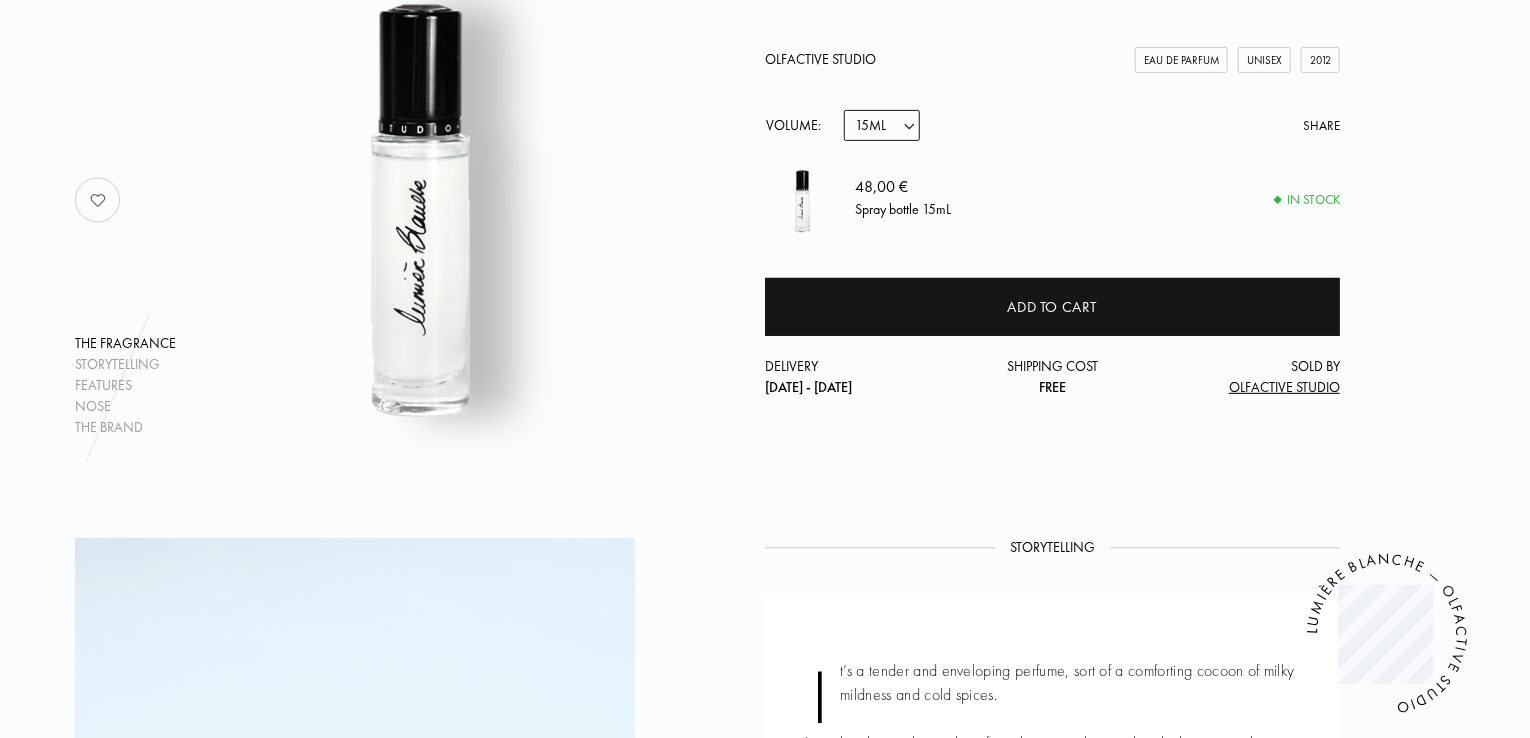 click on "Sample 15mL 50mL 100mL" at bounding box center (882, 125) 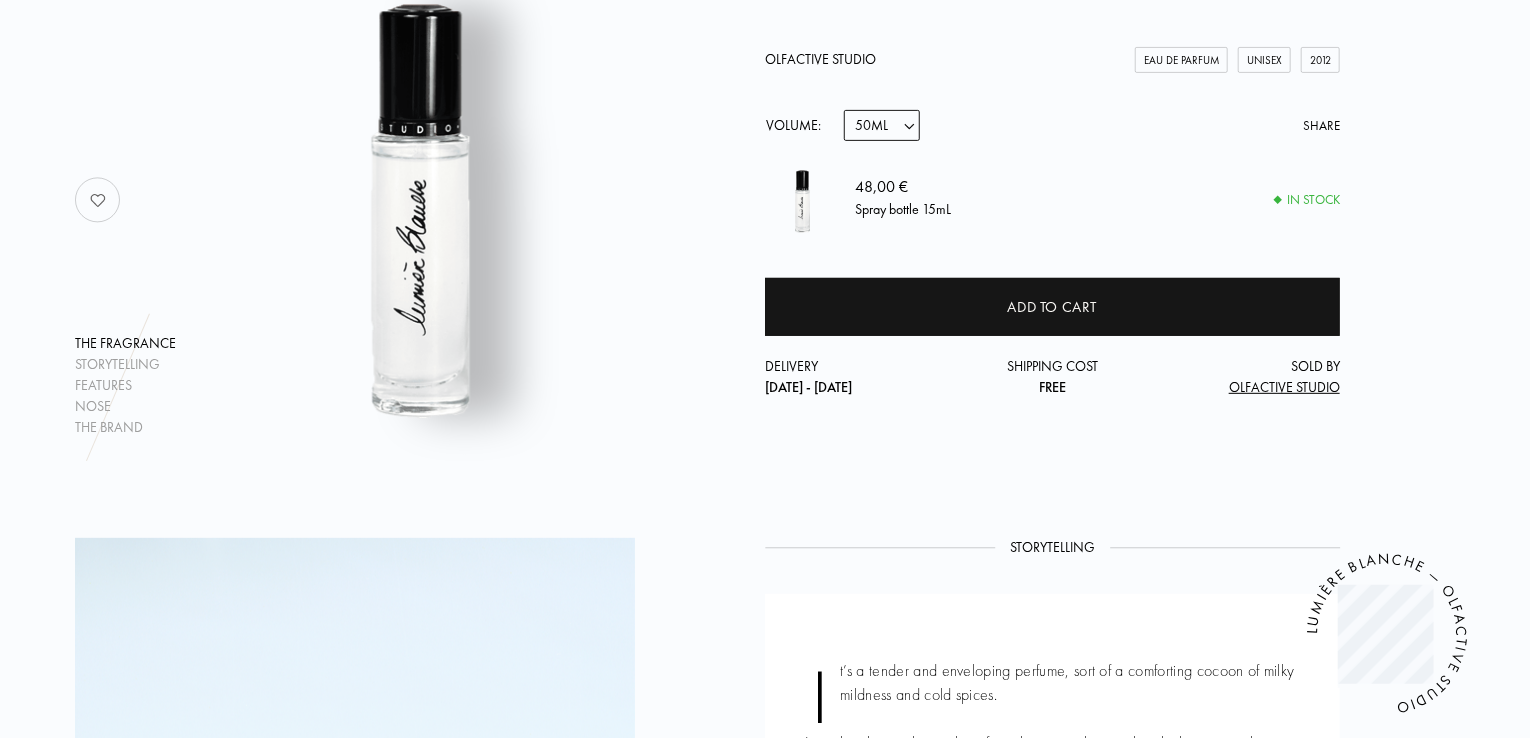 click on "Sample 15mL 50mL 100mL" at bounding box center [882, 125] 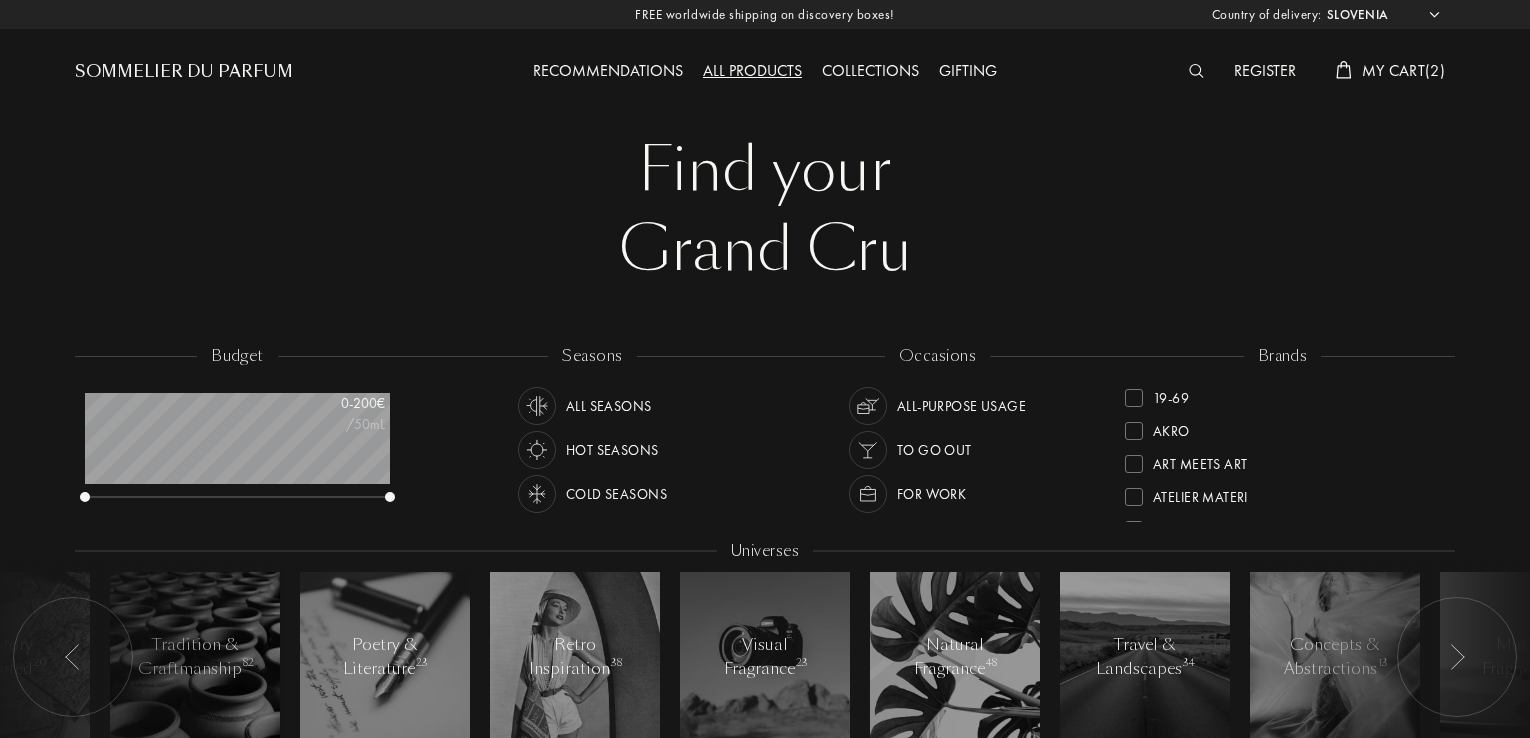 scroll, scrollTop: 0, scrollLeft: 0, axis: both 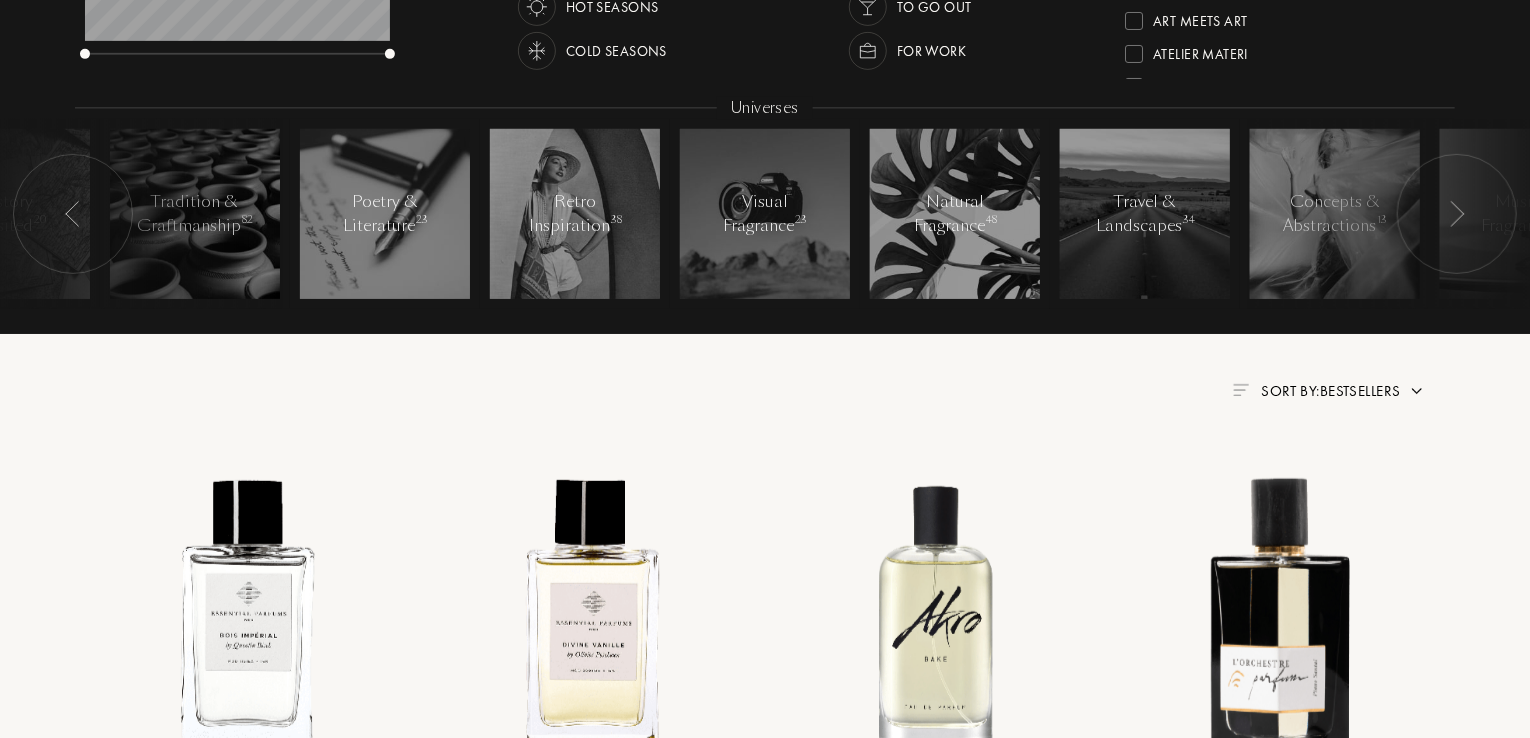 click on "Sort by:  Bestsellers" at bounding box center (1331, 391) 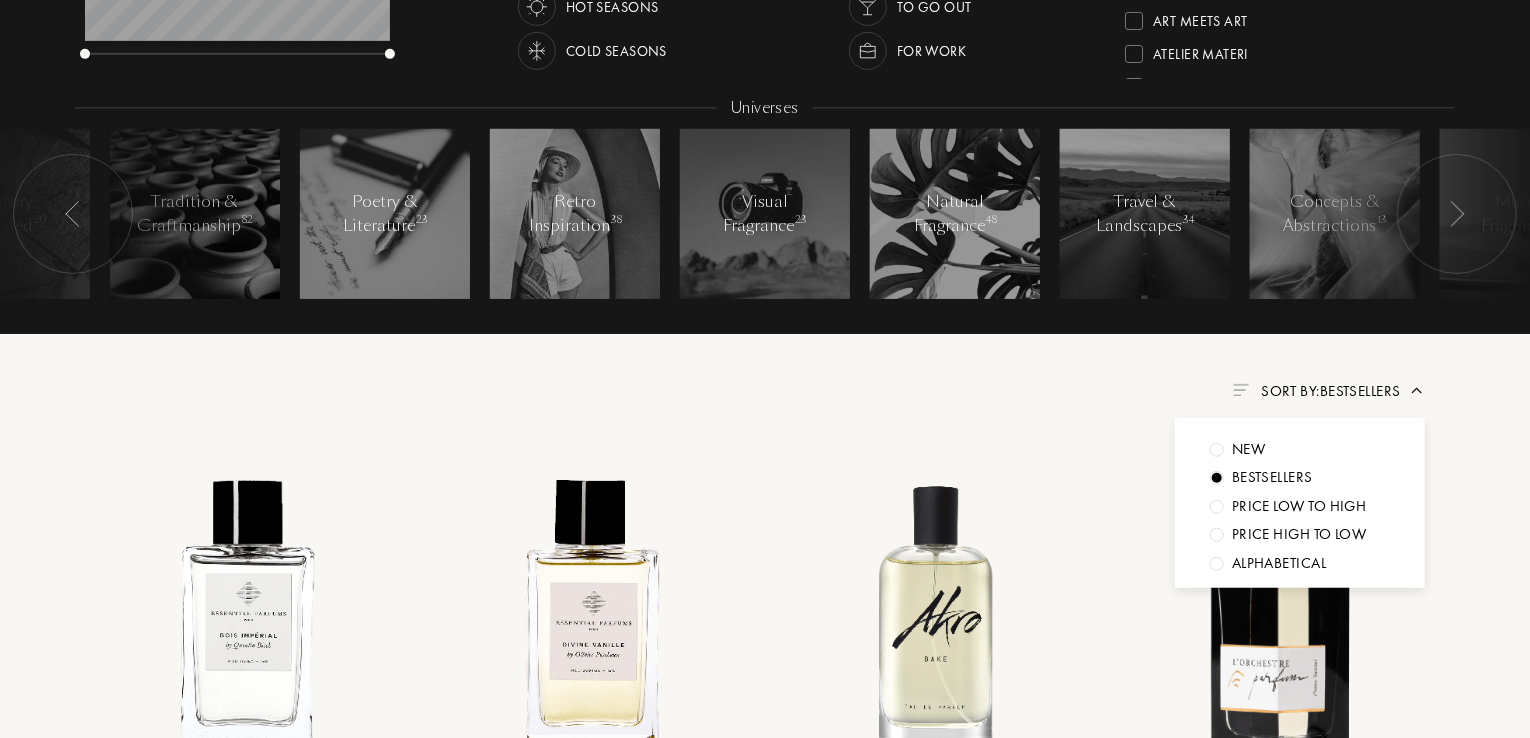 click on "Price low to high" at bounding box center [1248, 449] 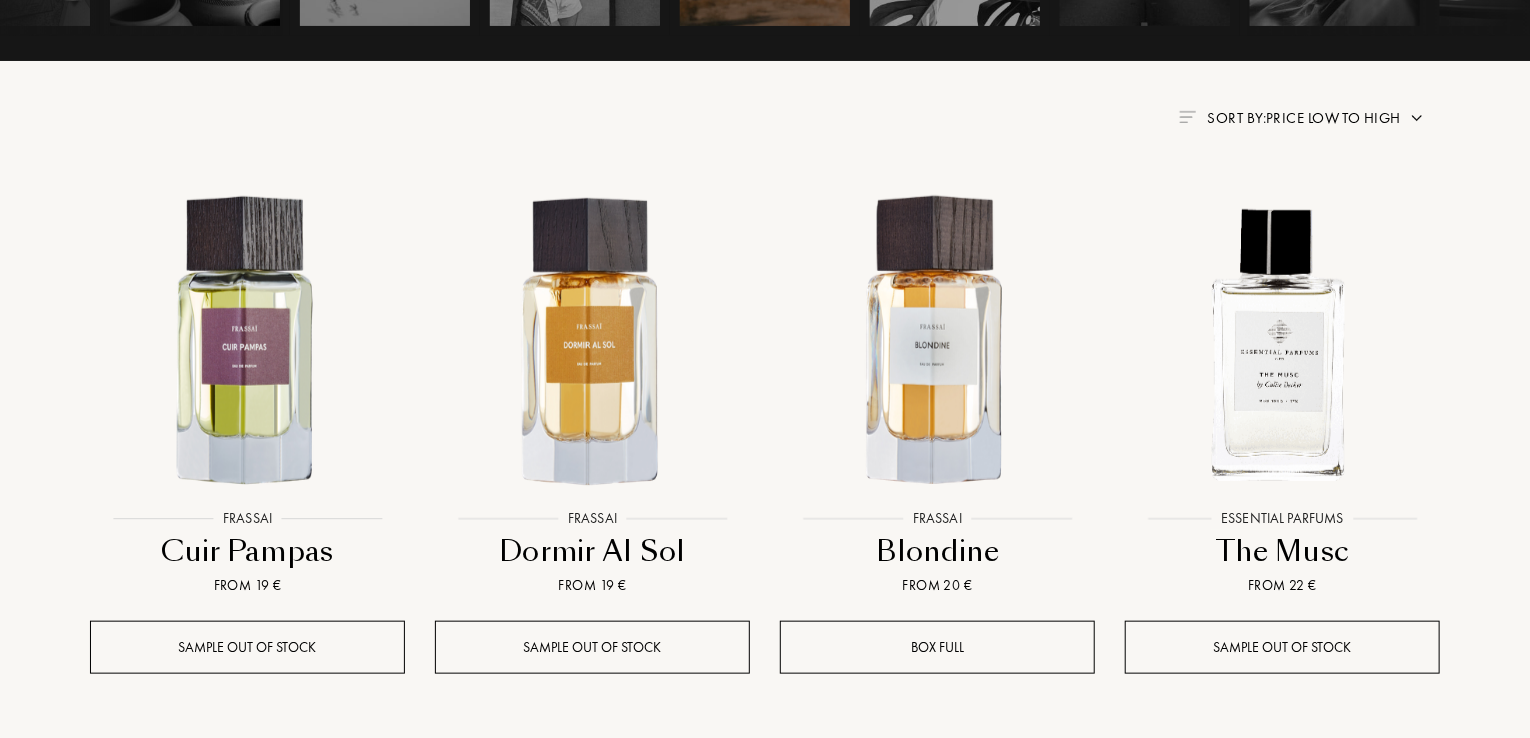 scroll, scrollTop: 762, scrollLeft: 0, axis: vertical 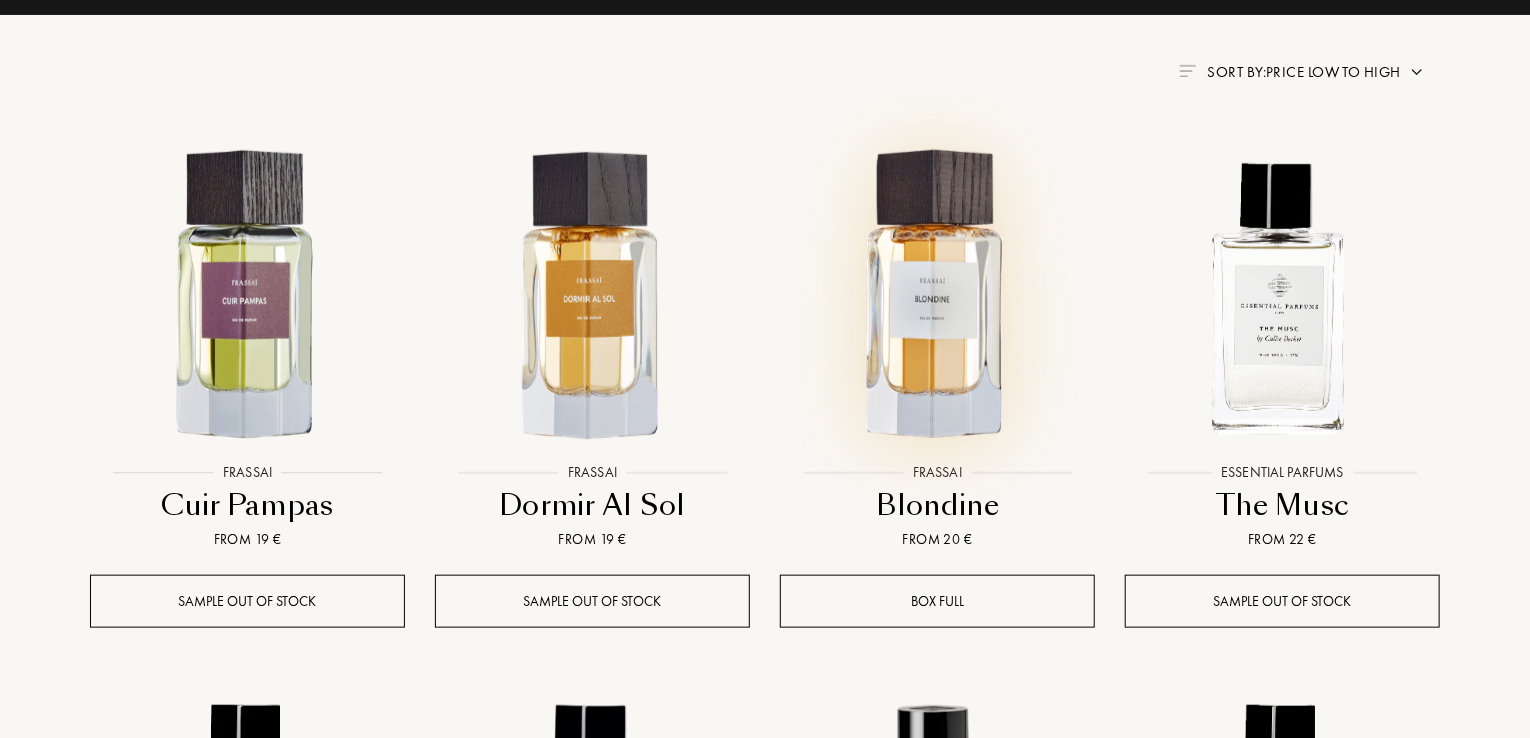 drag, startPoint x: 1064, startPoint y: 282, endPoint x: 948, endPoint y: 262, distance: 117.71151 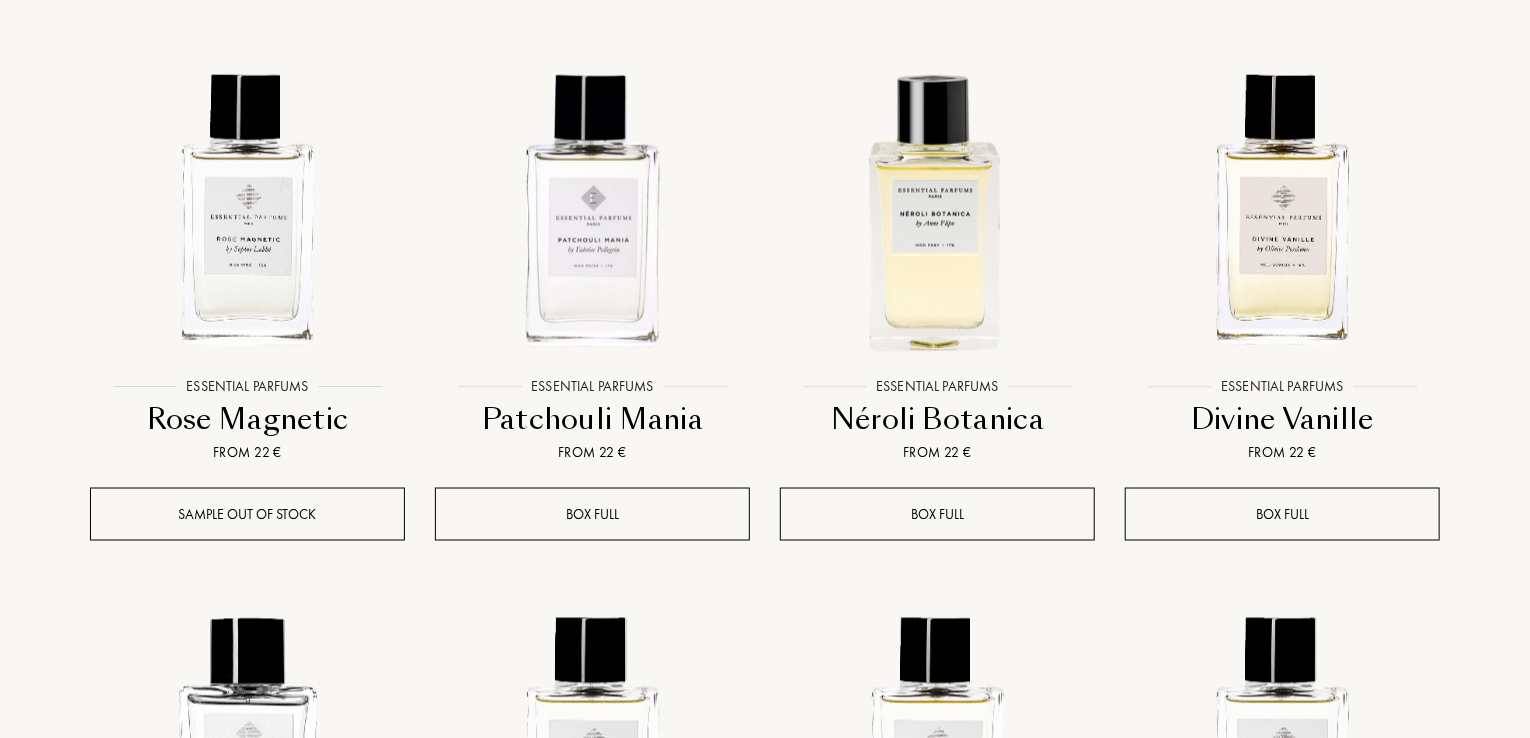 scroll, scrollTop: 1408, scrollLeft: 0, axis: vertical 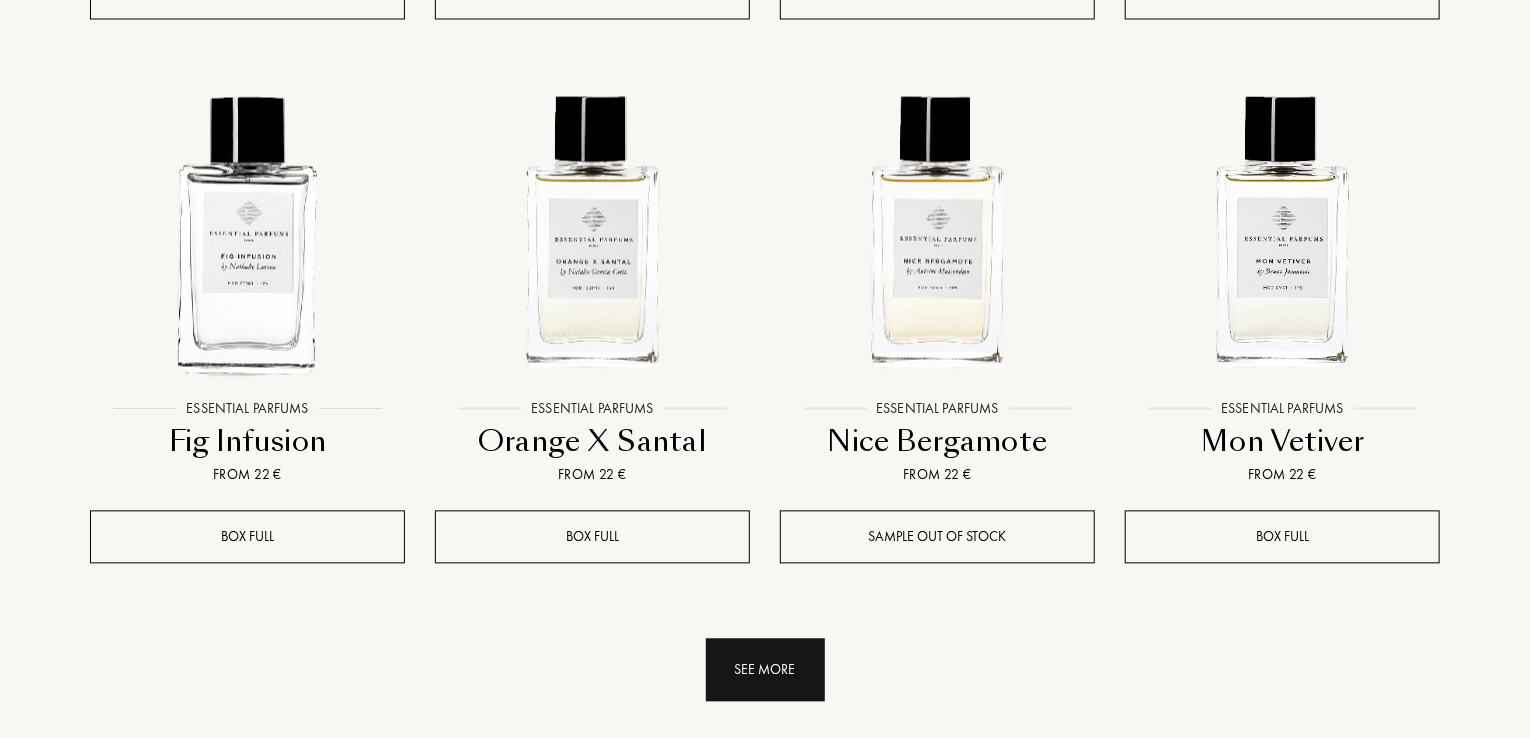 click on "See more" at bounding box center (765, 670) 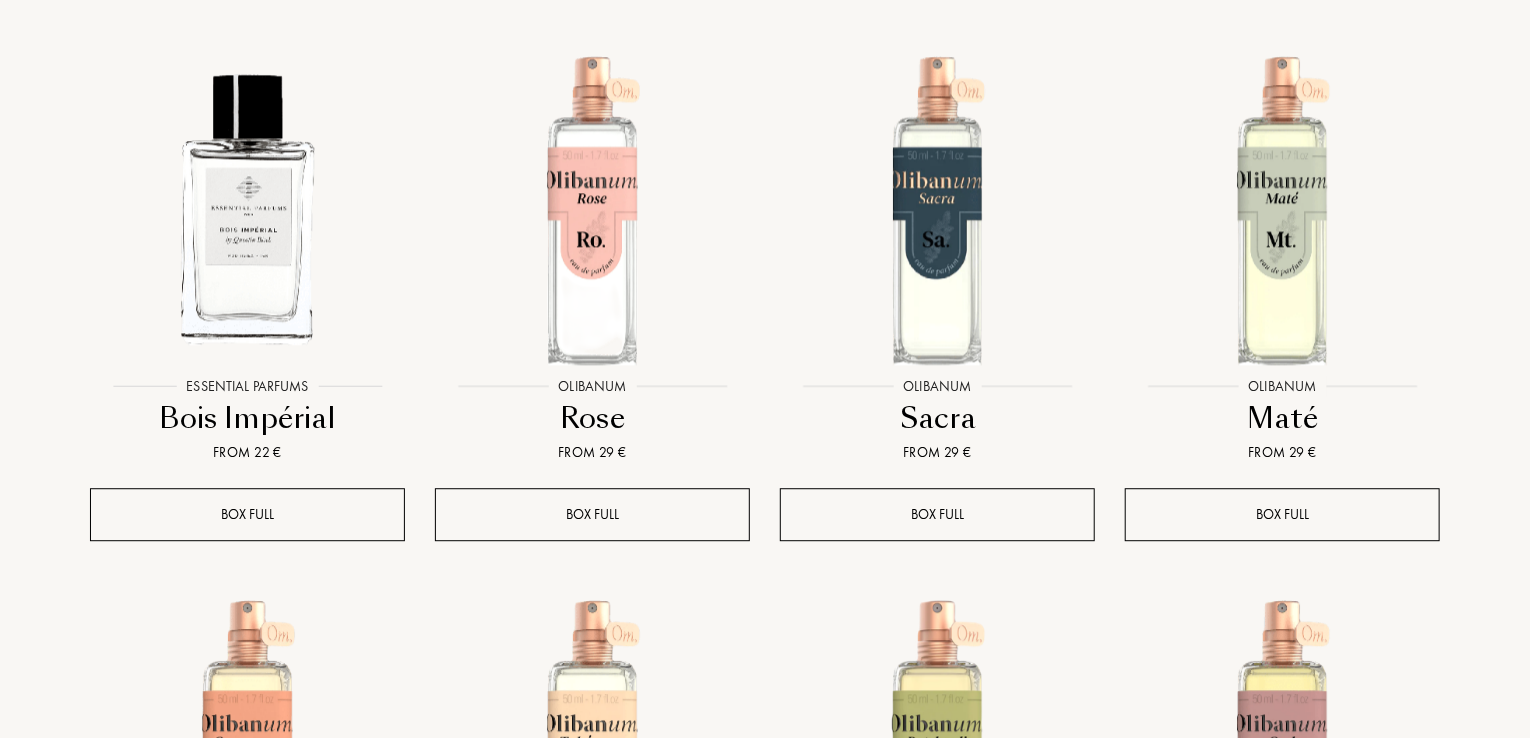 scroll, scrollTop: 2488, scrollLeft: 0, axis: vertical 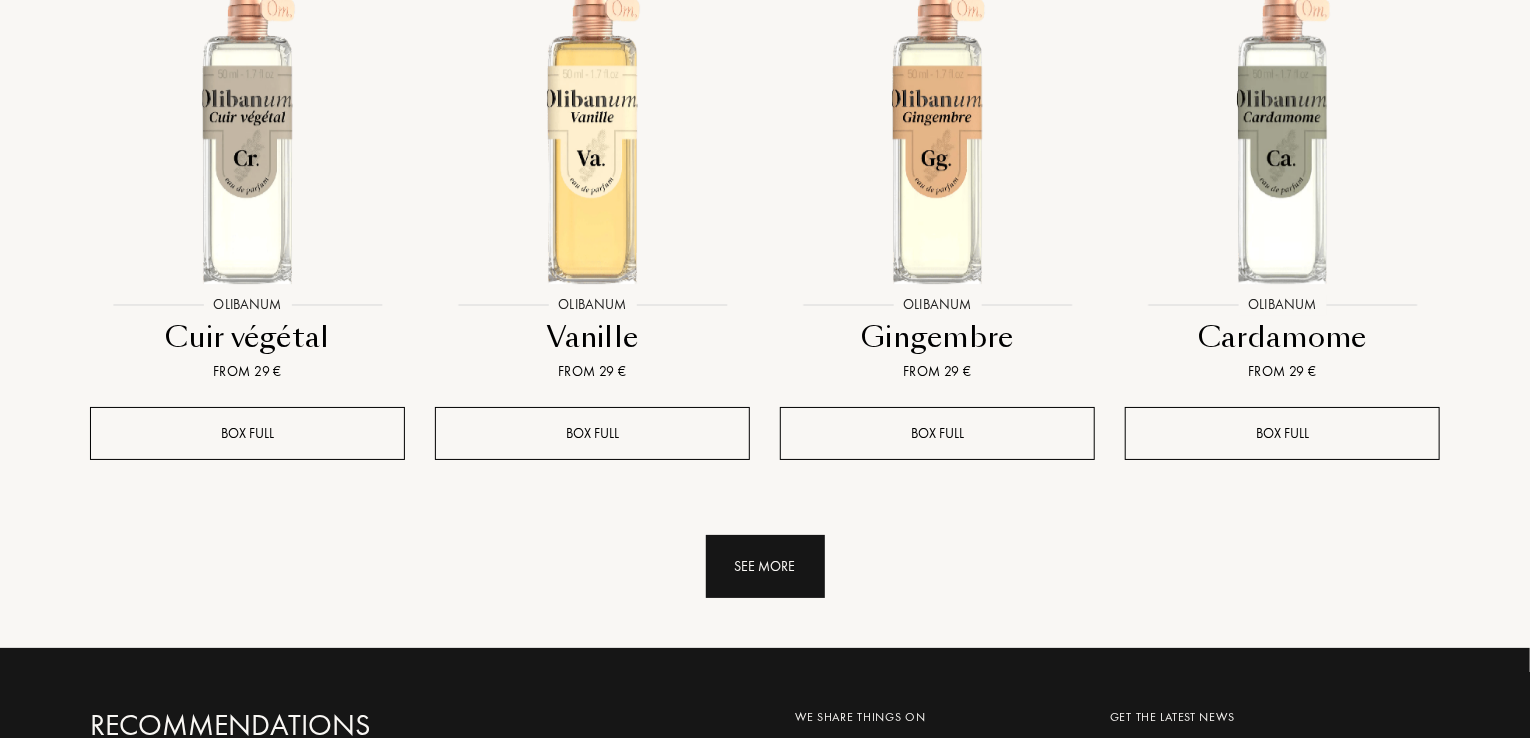 click on "See more" at bounding box center [765, 566] 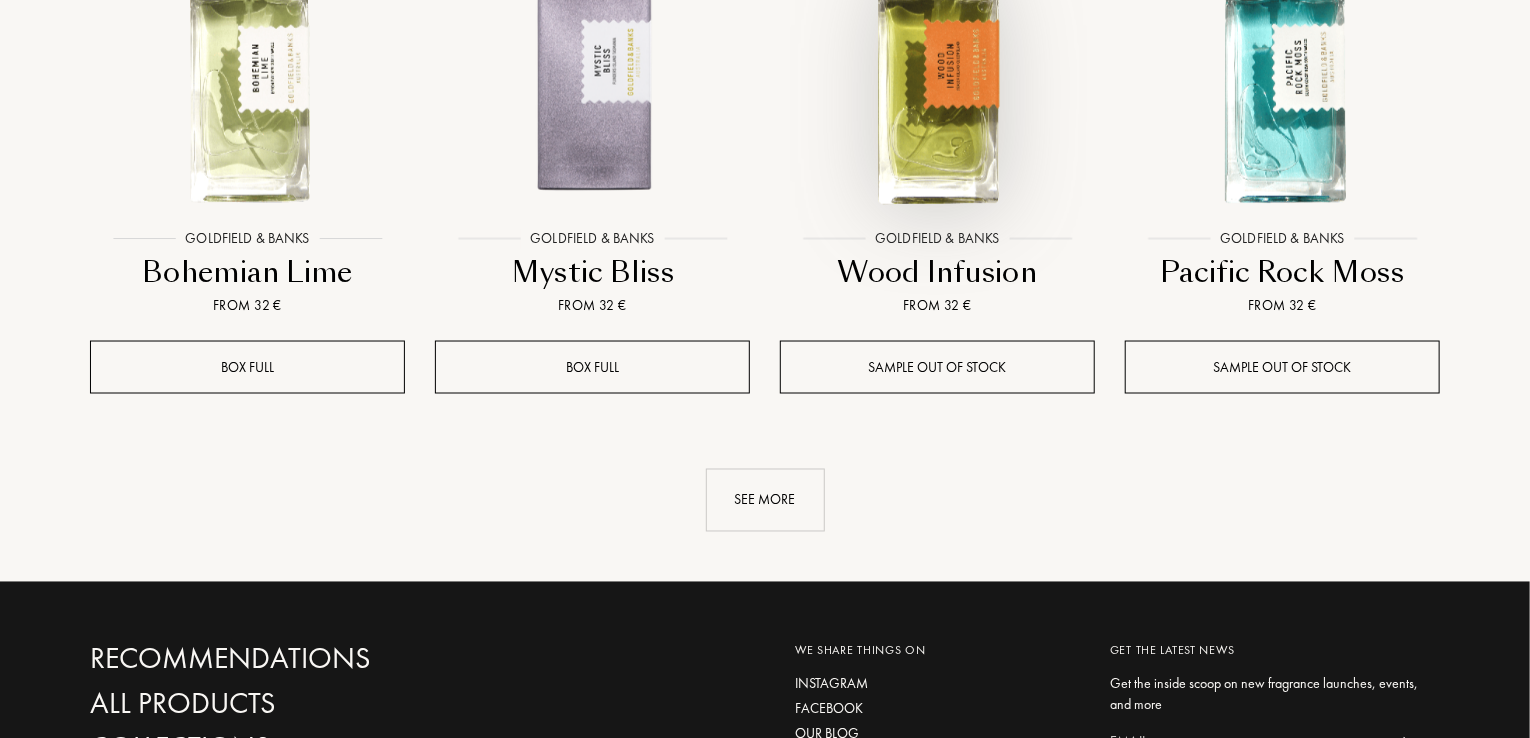 scroll, scrollTop: 5366, scrollLeft: 0, axis: vertical 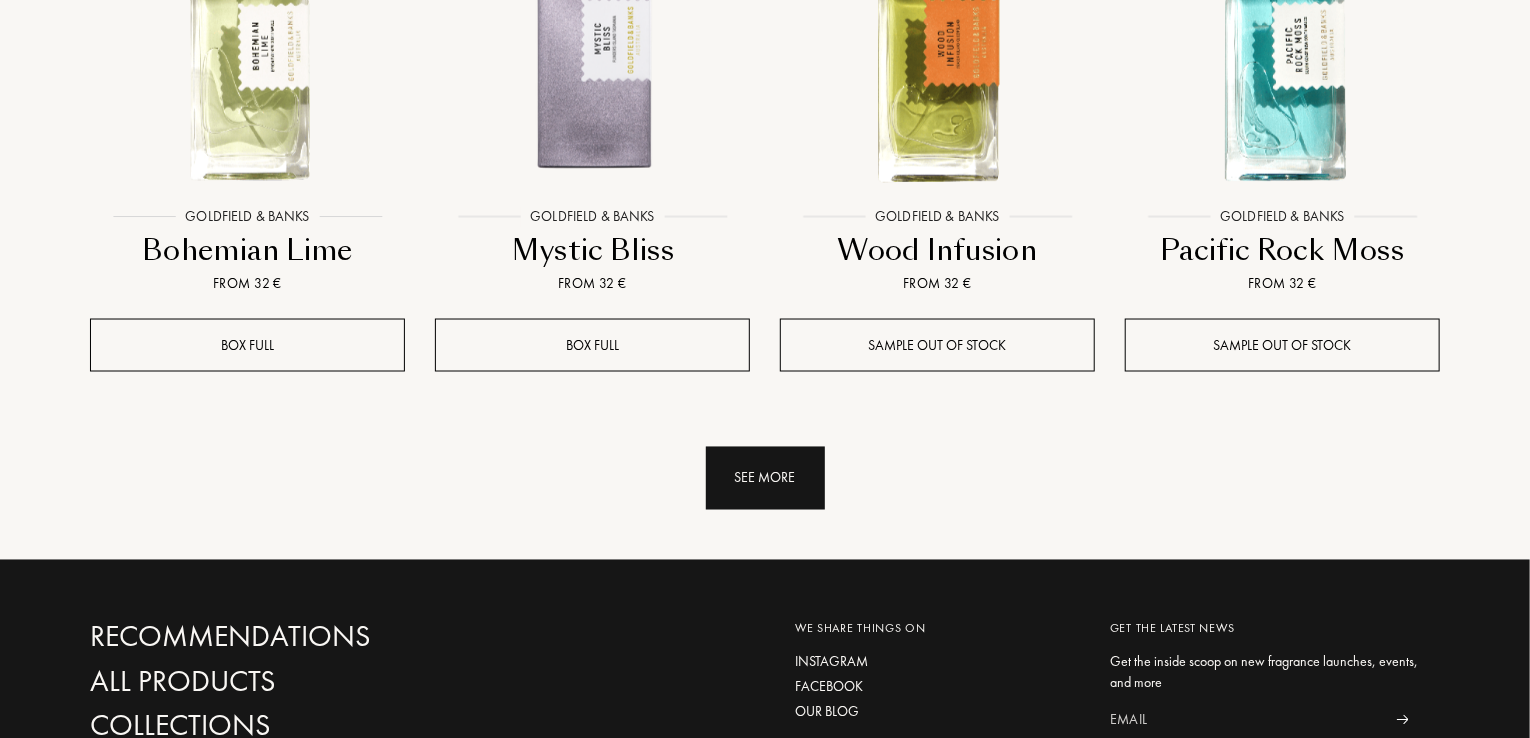 click on "See more" at bounding box center (765, 478) 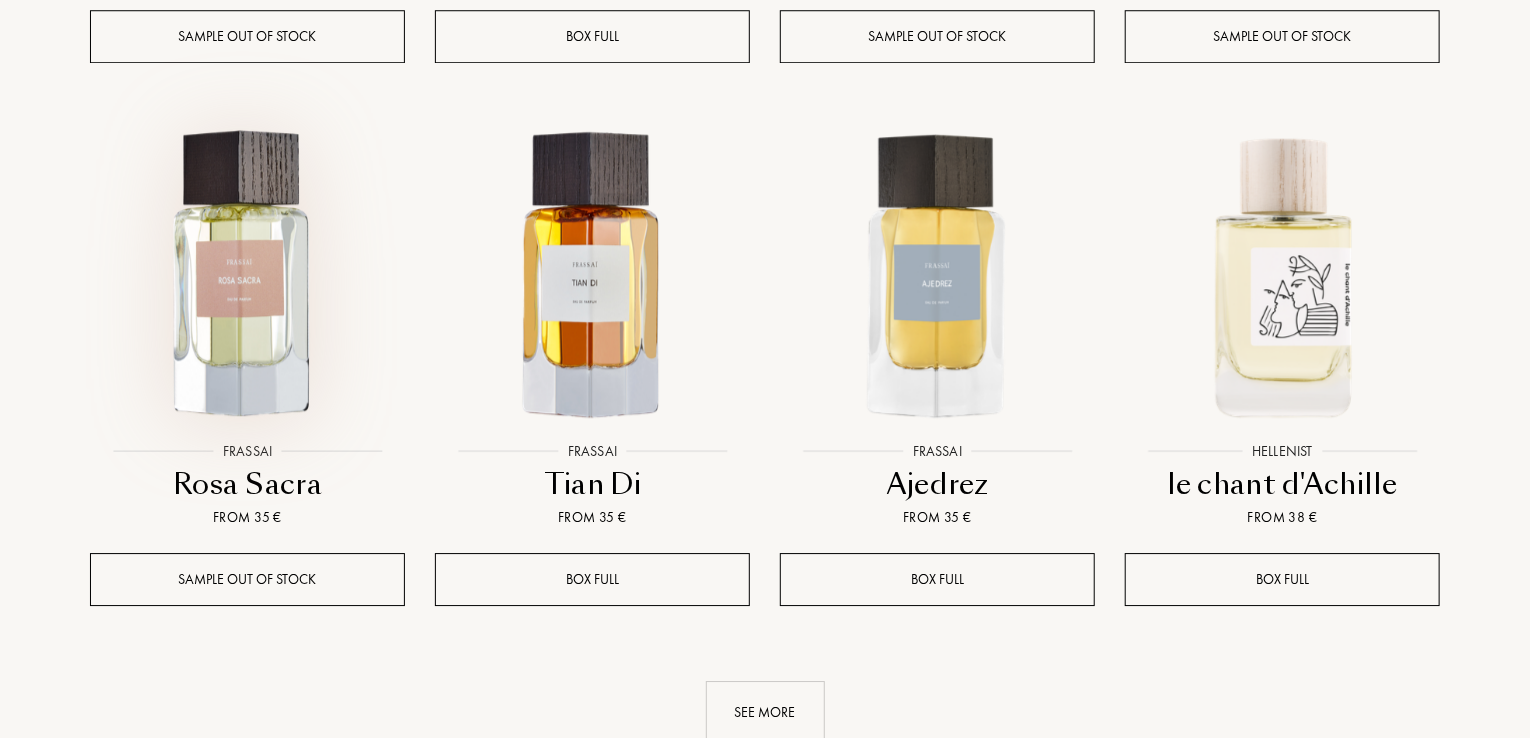 scroll, scrollTop: 6789, scrollLeft: 0, axis: vertical 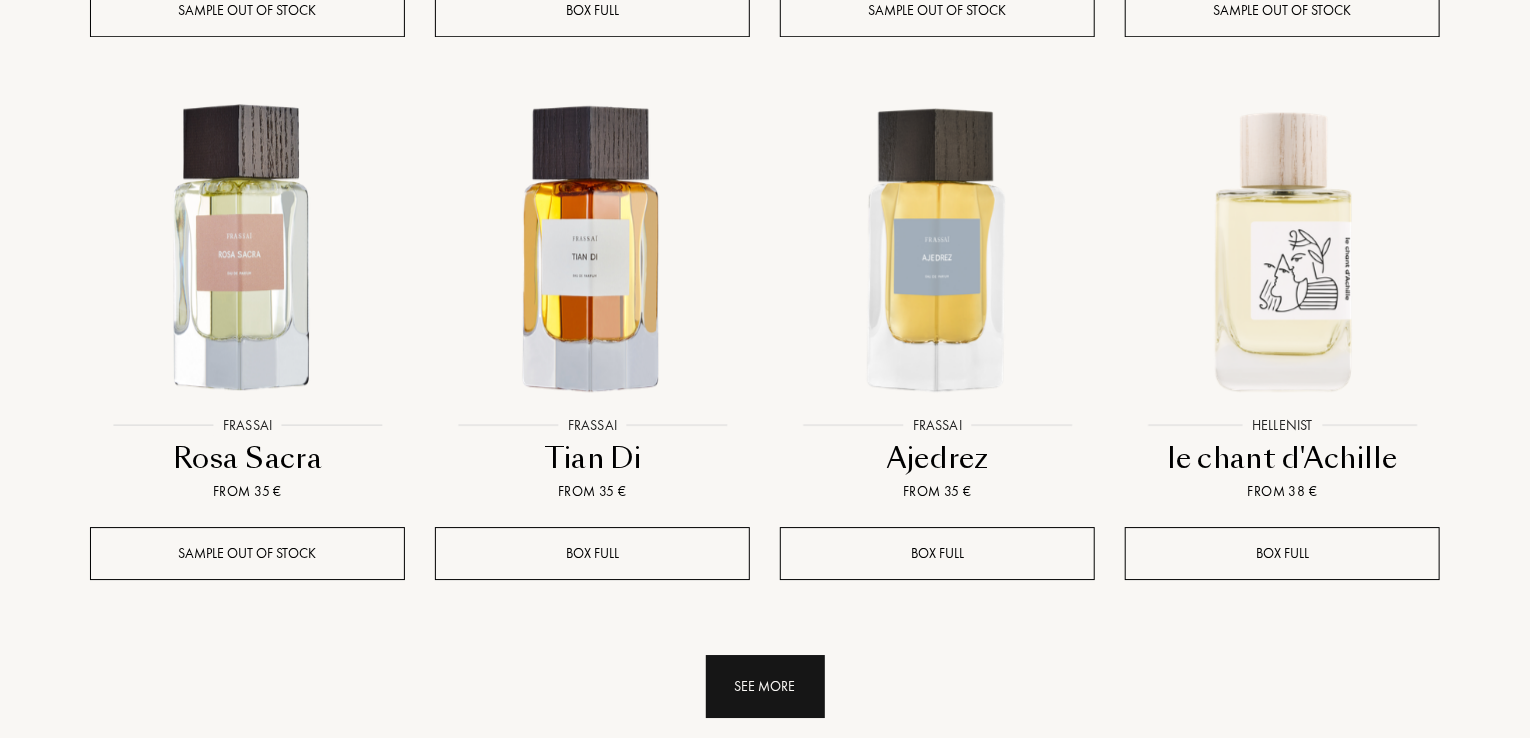 click on "See more" at bounding box center (765, 686) 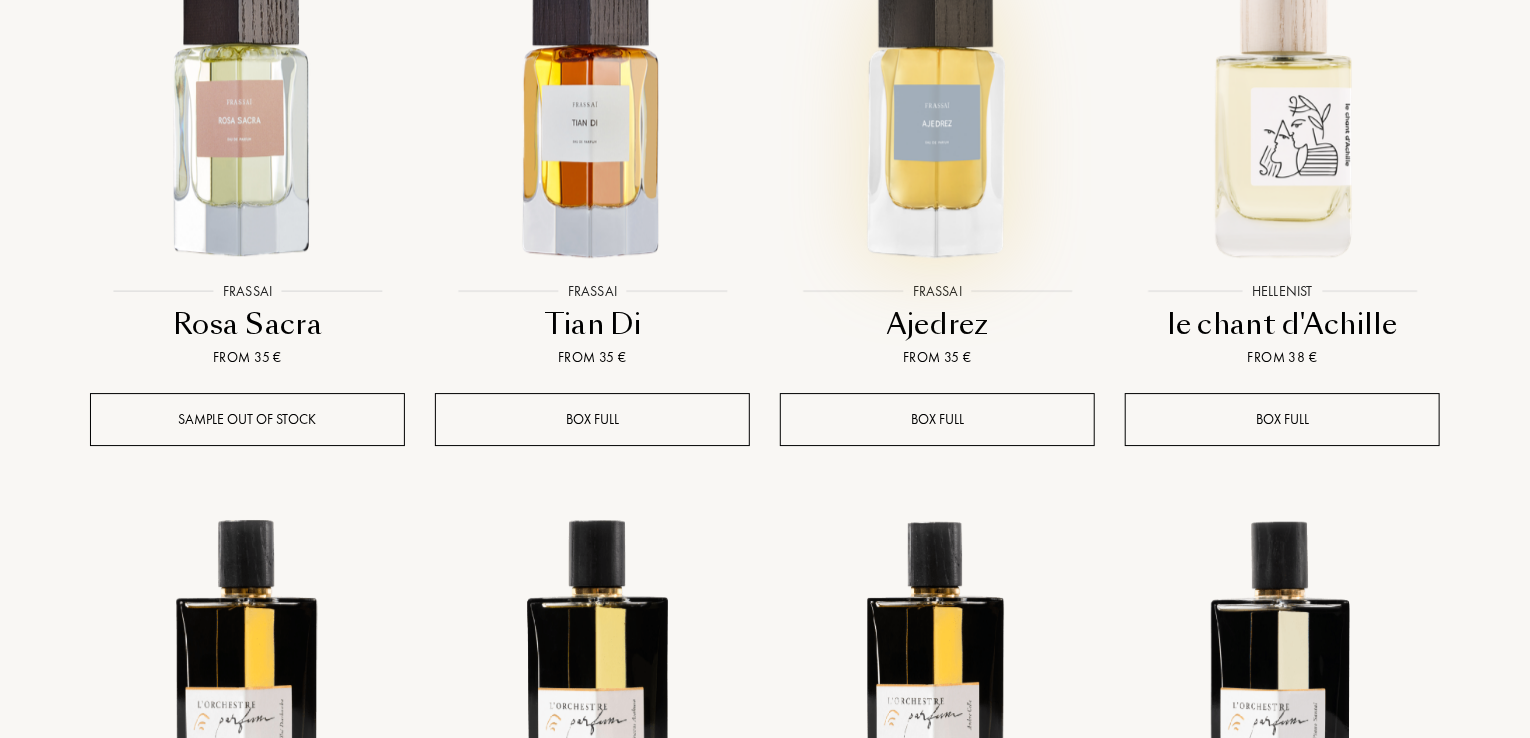 scroll, scrollTop: 6922, scrollLeft: 0, axis: vertical 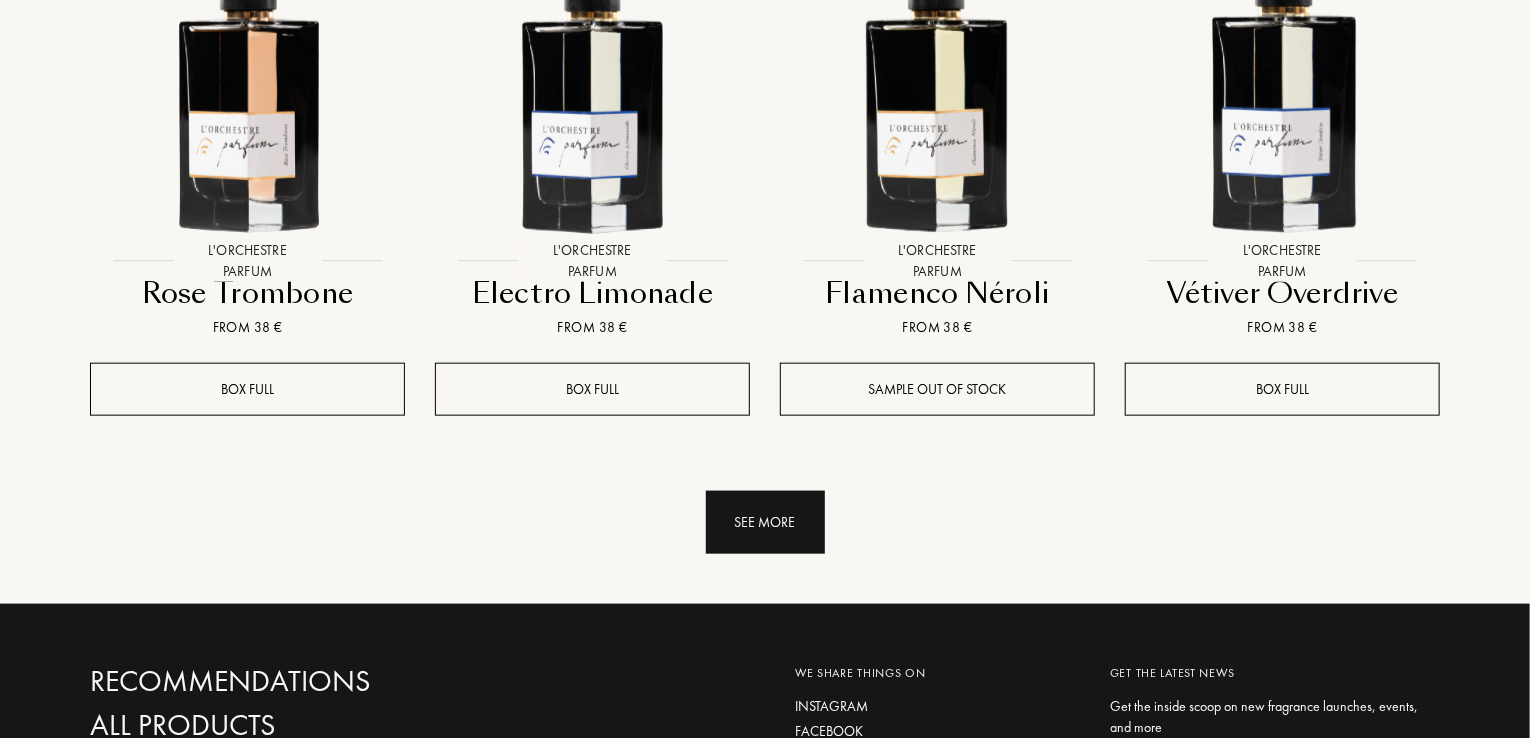 click on "See more" at bounding box center (765, 522) 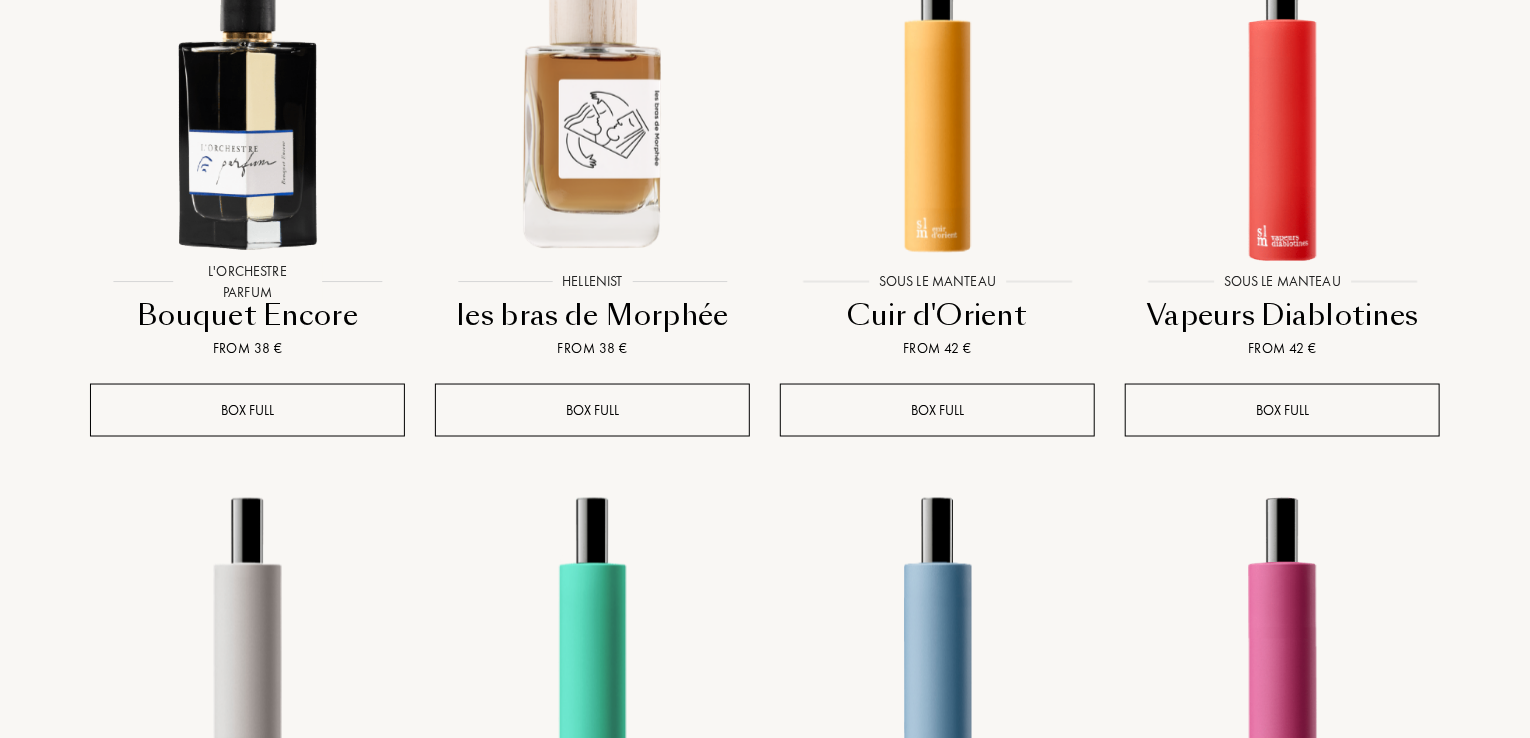 scroll, scrollTop: 9115, scrollLeft: 0, axis: vertical 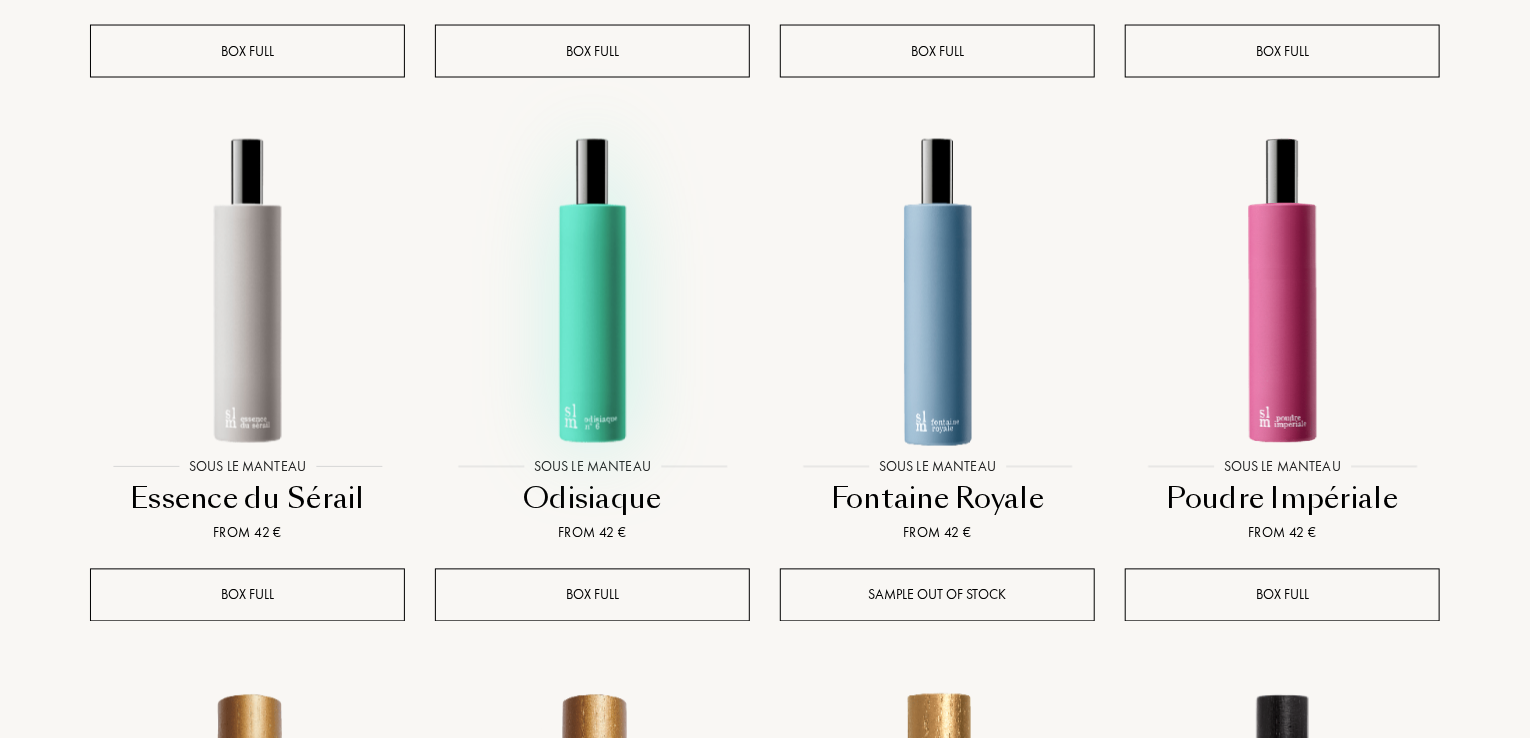 drag, startPoint x: 542, startPoint y: 233, endPoint x: 576, endPoint y: 244, distance: 35.735138 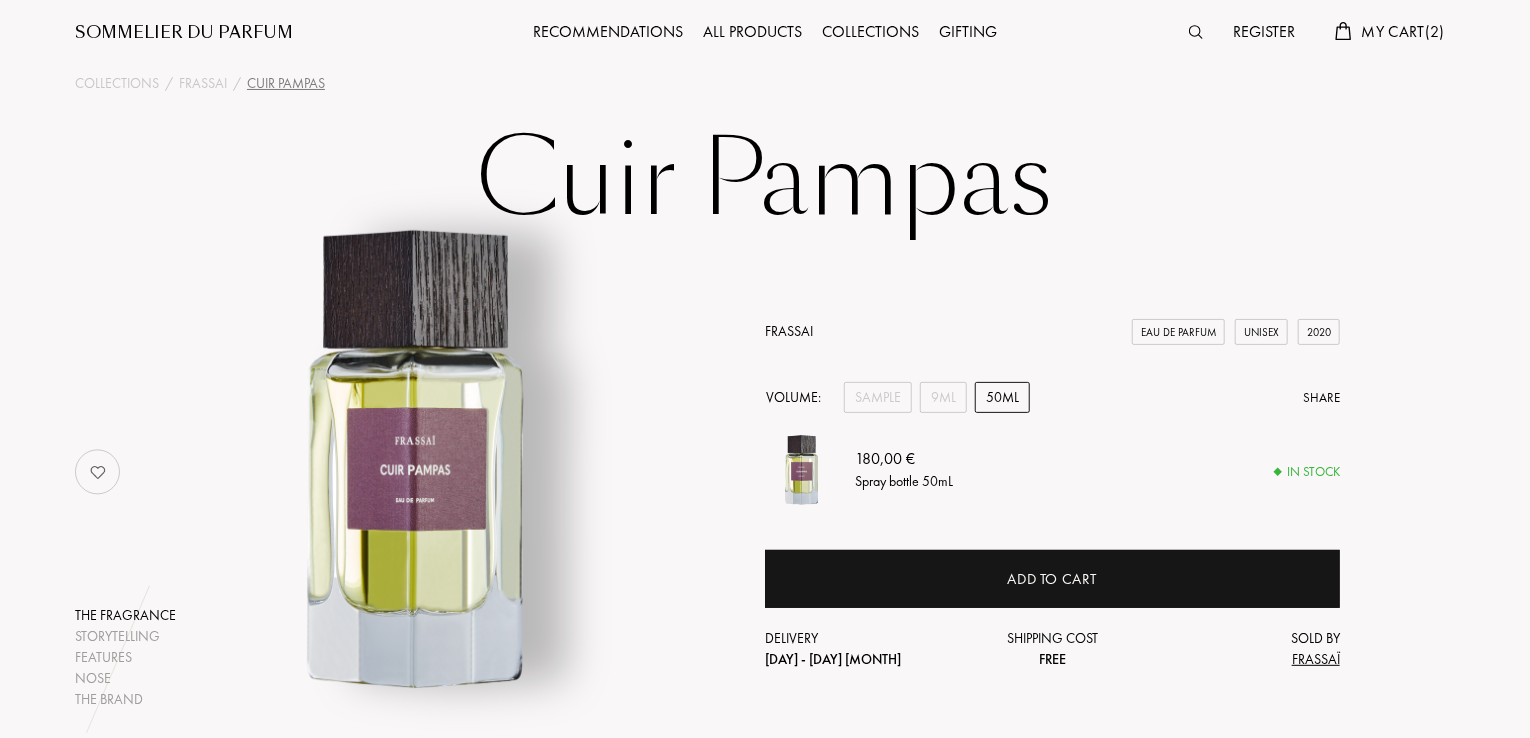 scroll, scrollTop: 132, scrollLeft: 0, axis: vertical 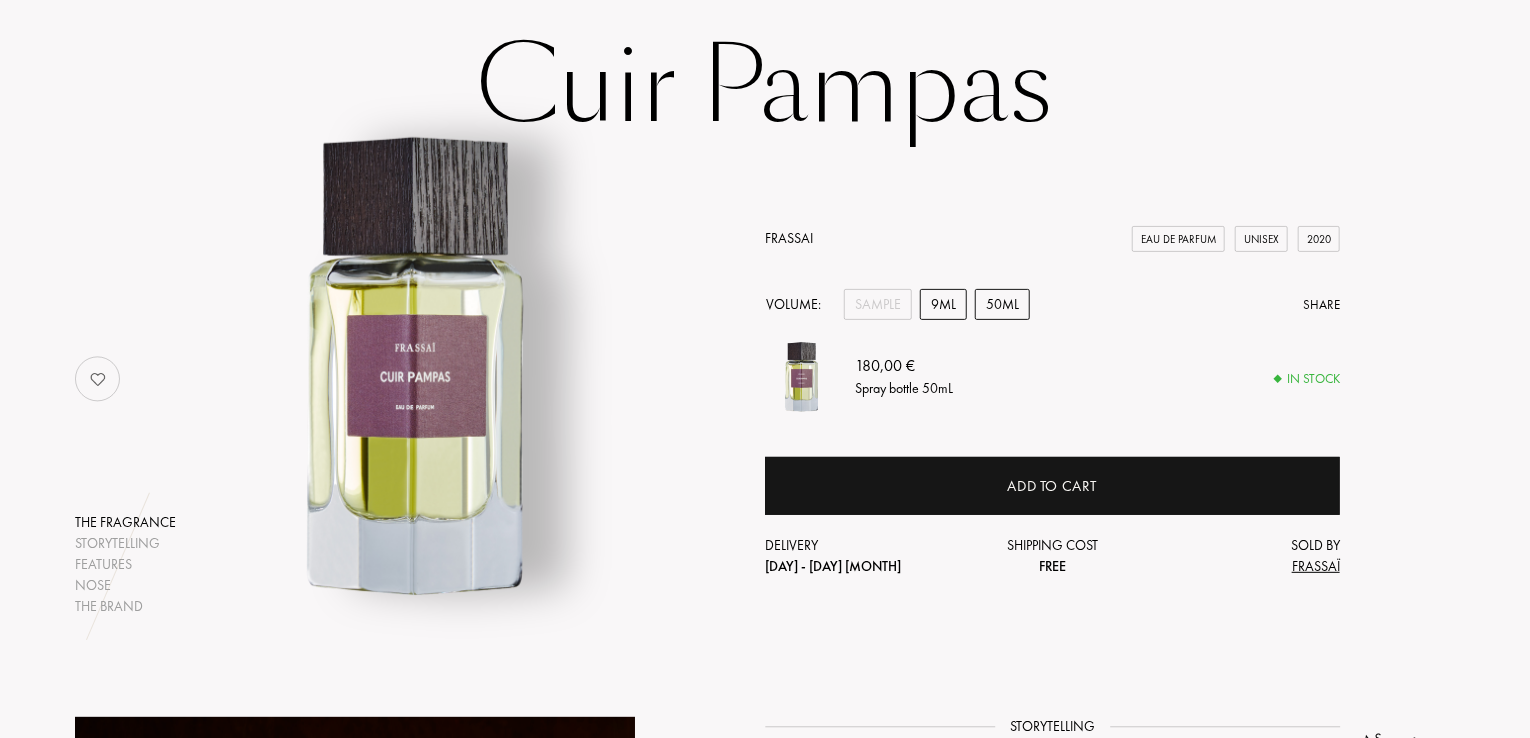 click on "9mL" at bounding box center (943, 304) 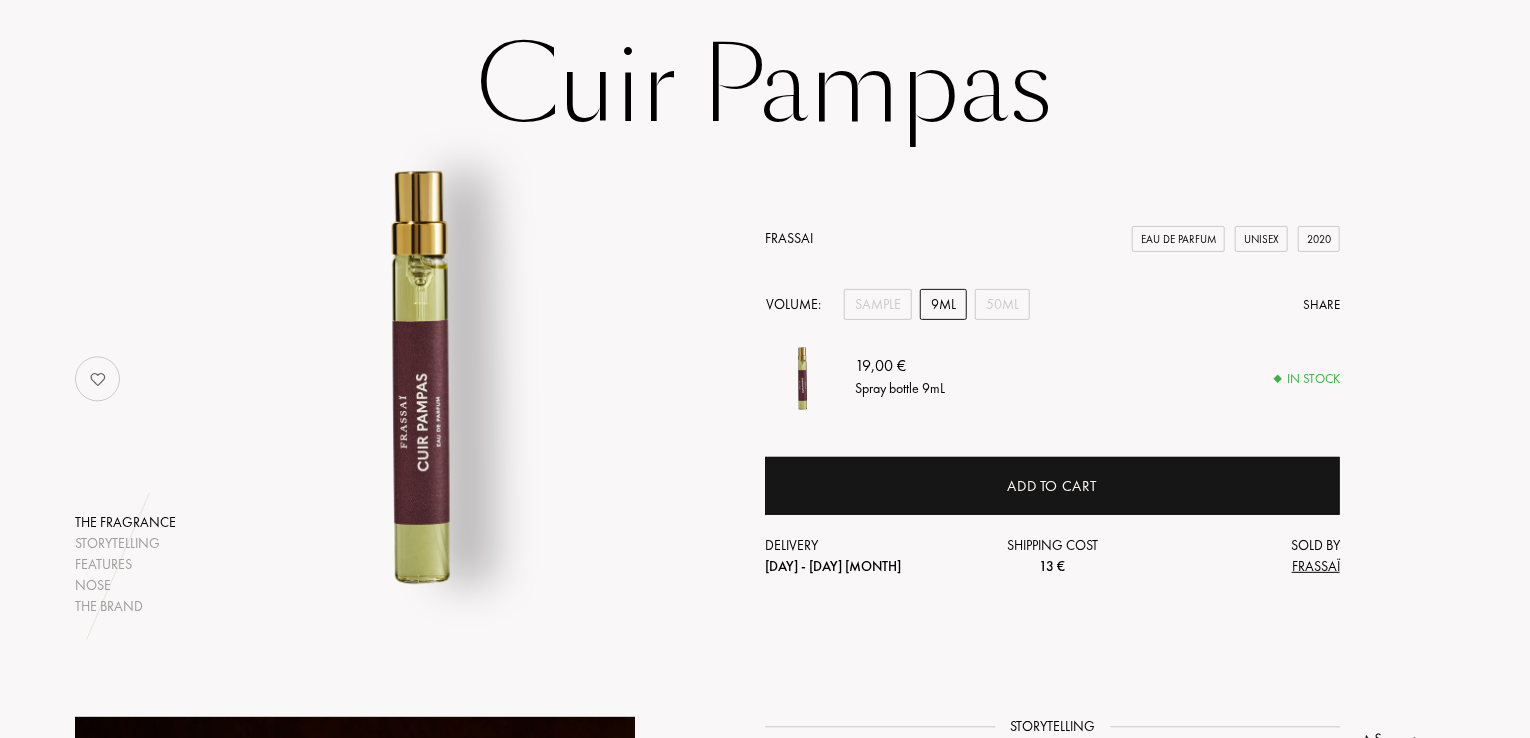 click on "Cuir Pampas" at bounding box center [765, 87] 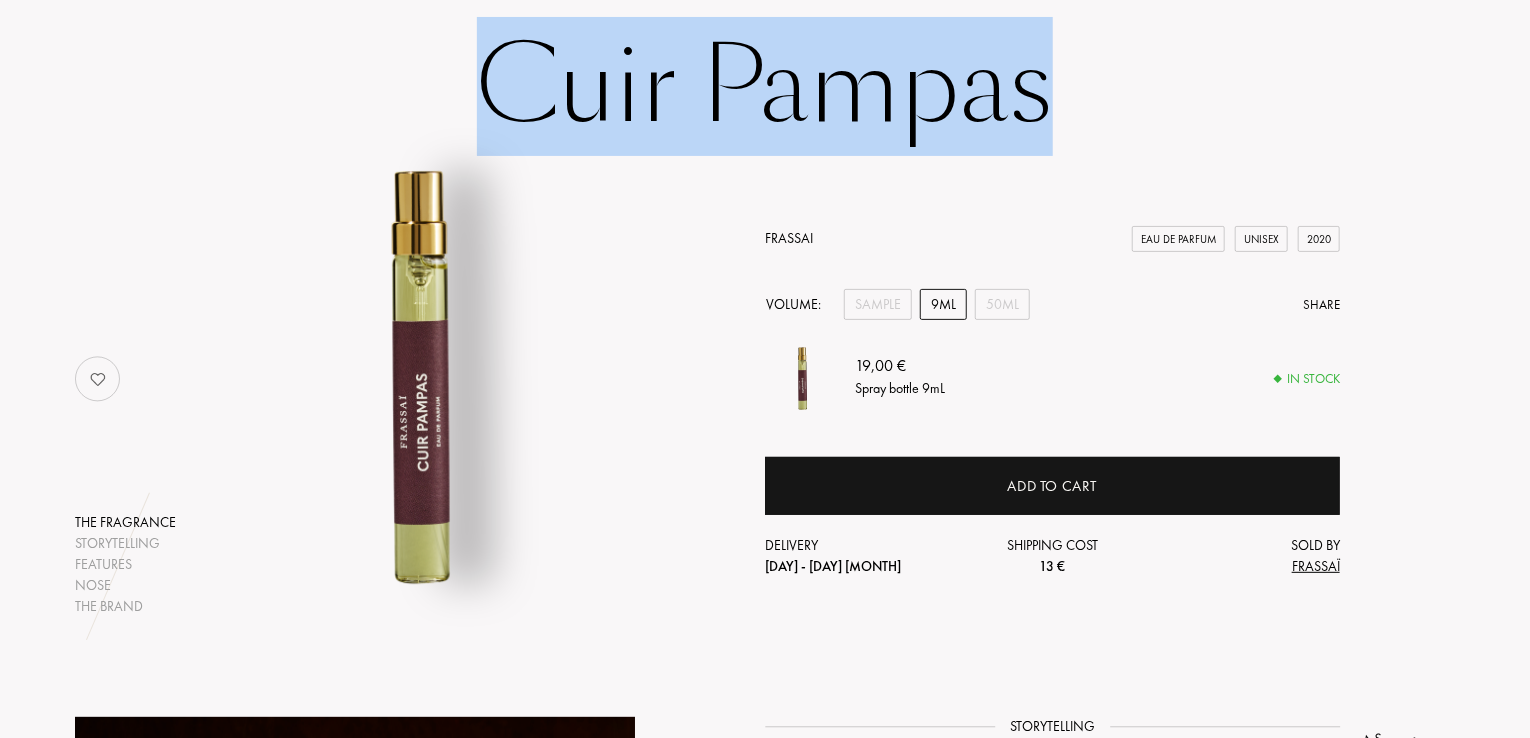 click on "Cuir Pampas" at bounding box center (765, 87) 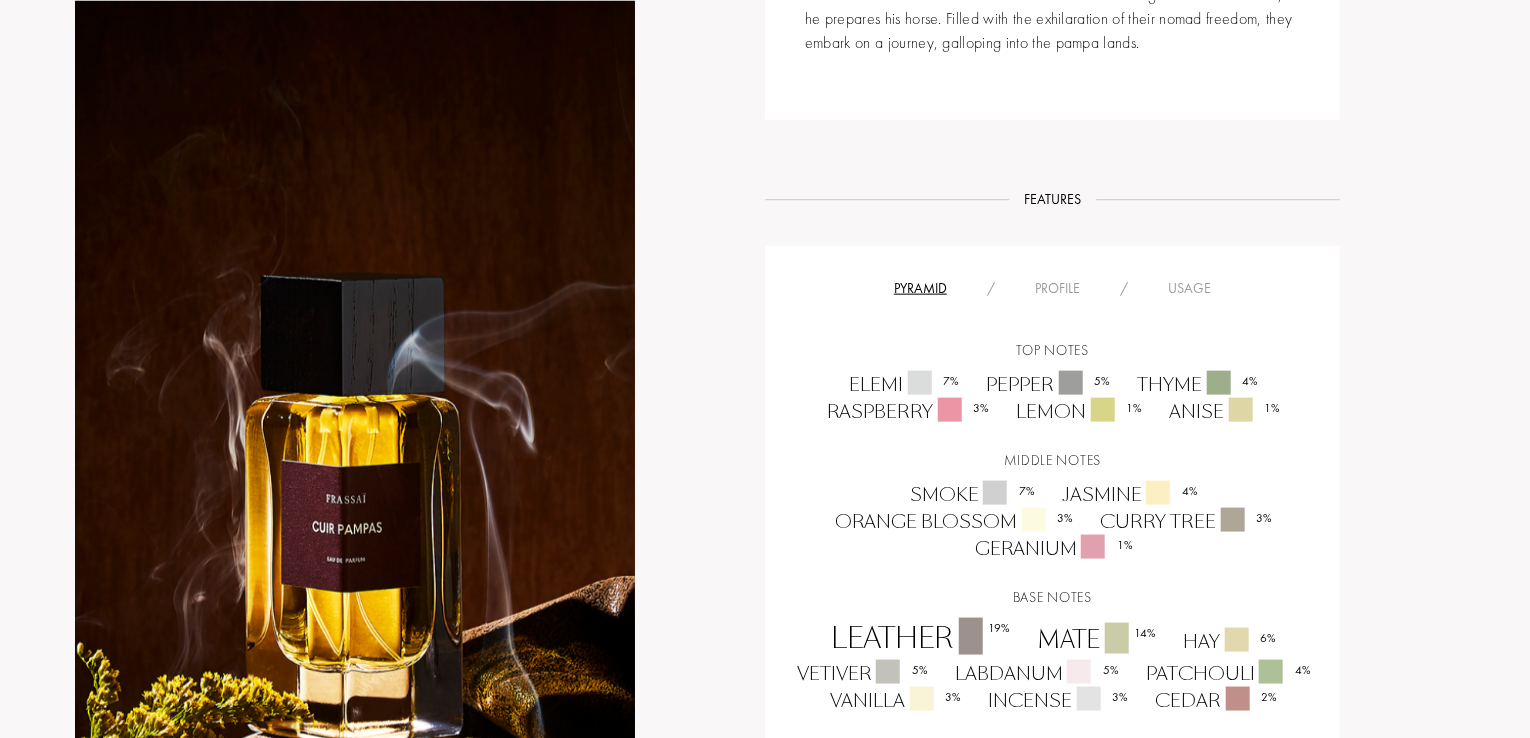 scroll, scrollTop: 1244, scrollLeft: 0, axis: vertical 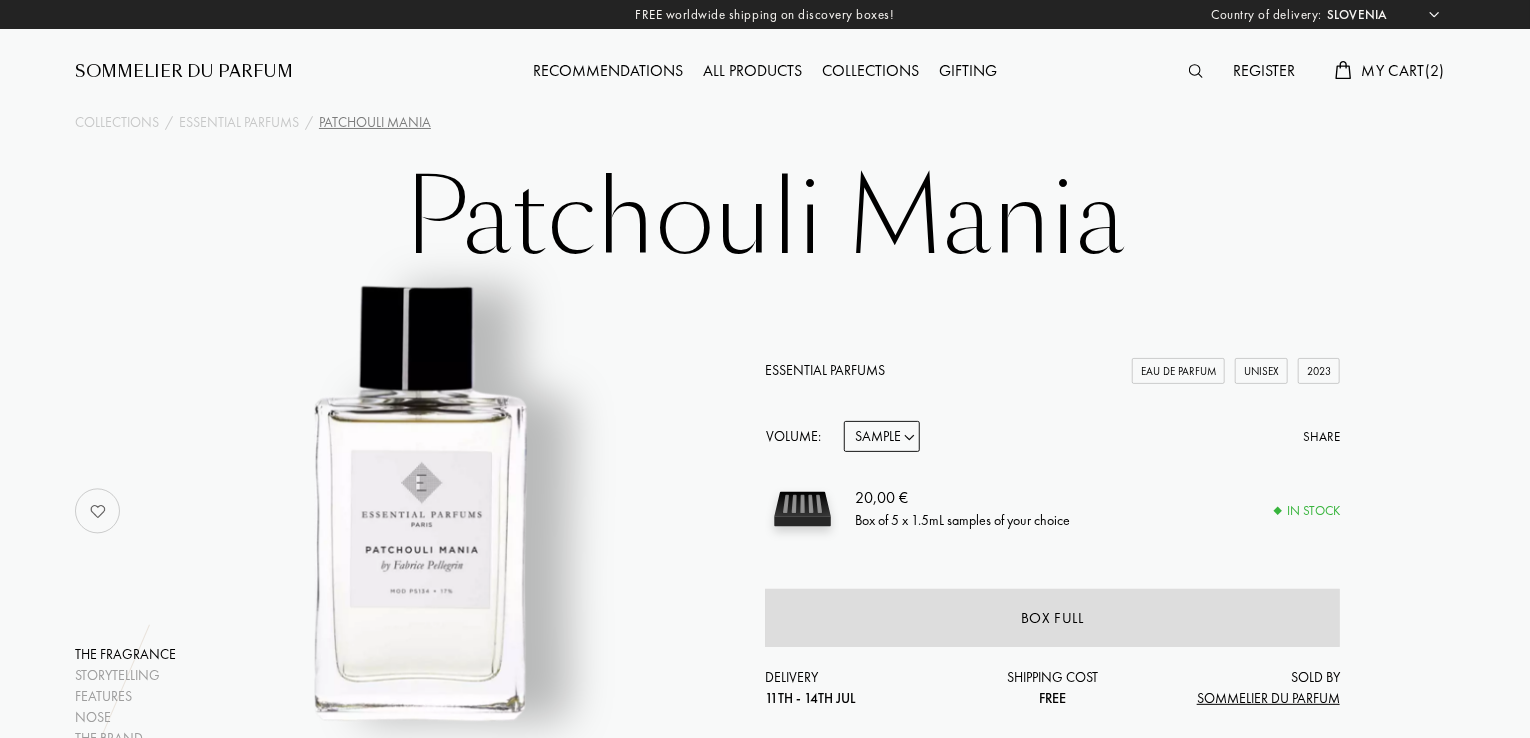 click on "Sample 10mL 100mL 150mL" at bounding box center (882, 436) 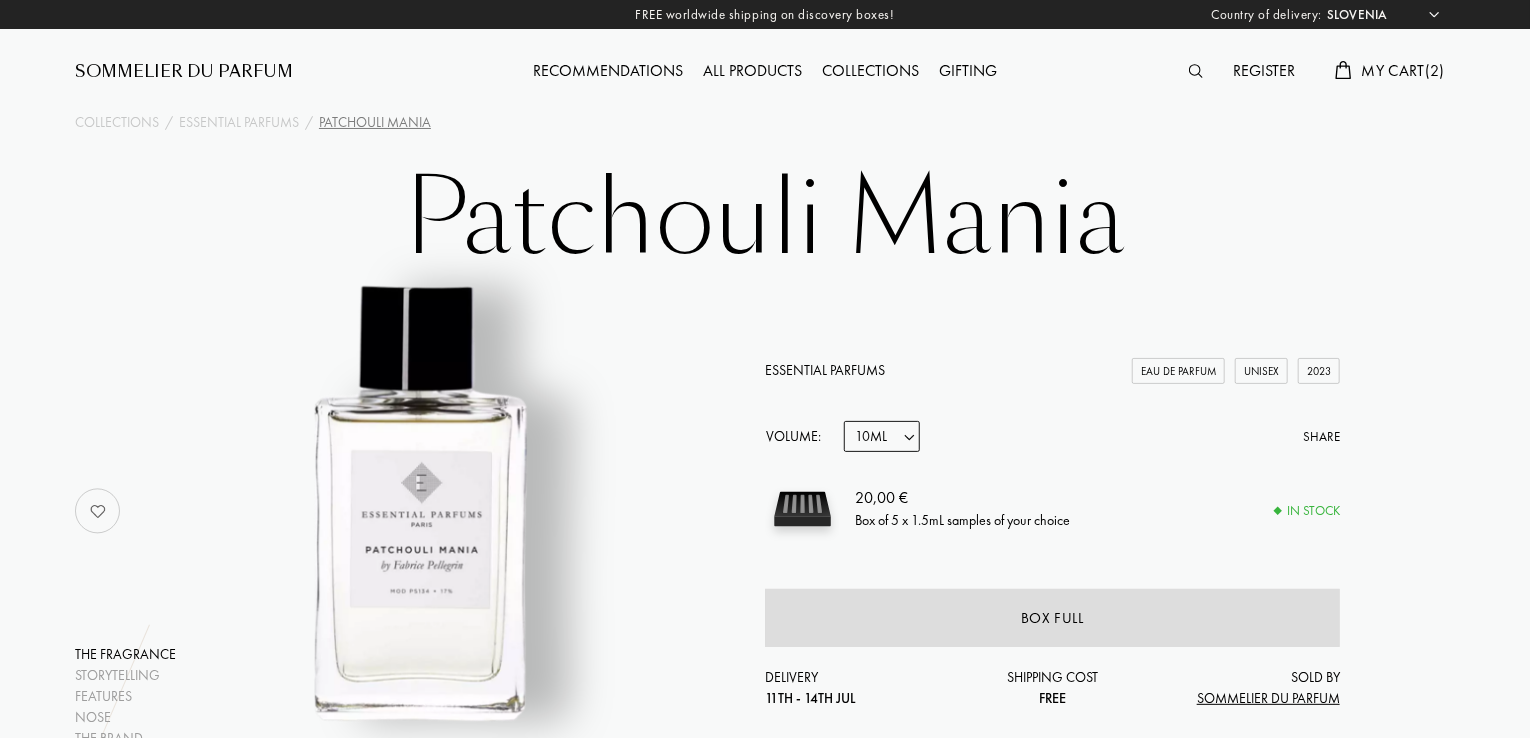 click on "Sample 10mL 100mL 150mL" at bounding box center (882, 436) 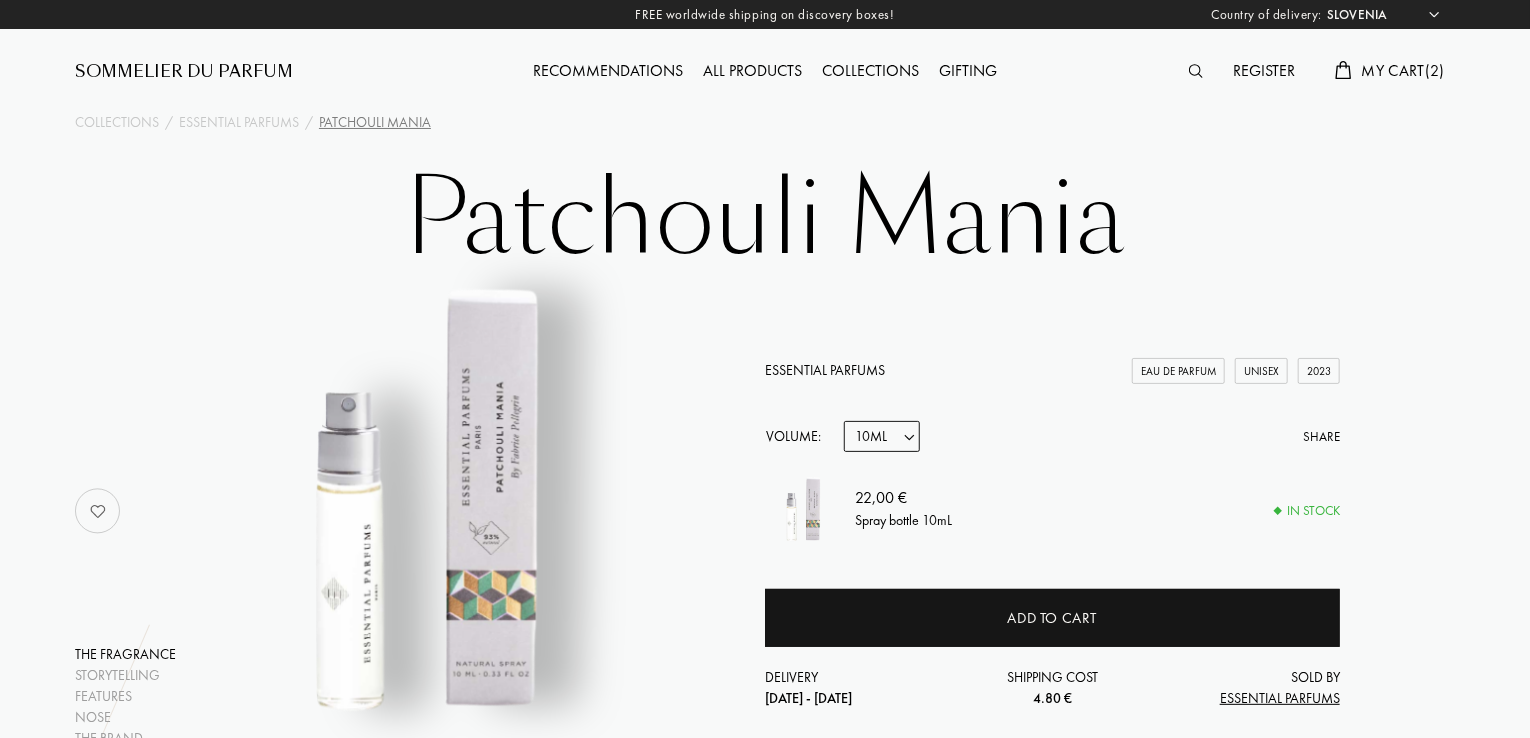 click on "Sample 10mL 100mL 150mL" at bounding box center [882, 436] 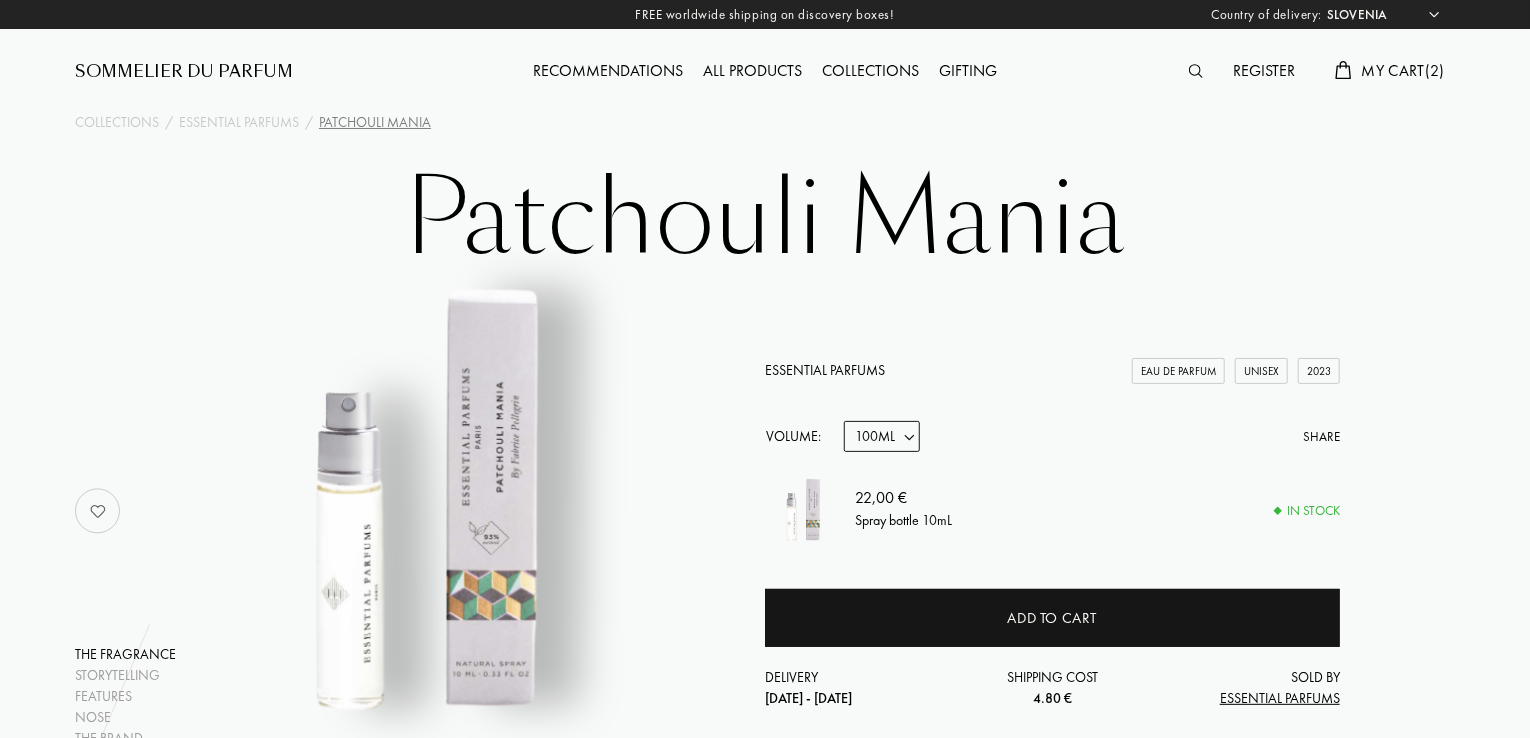 click on "Sample 10mL 100mL 150mL" at bounding box center (882, 436) 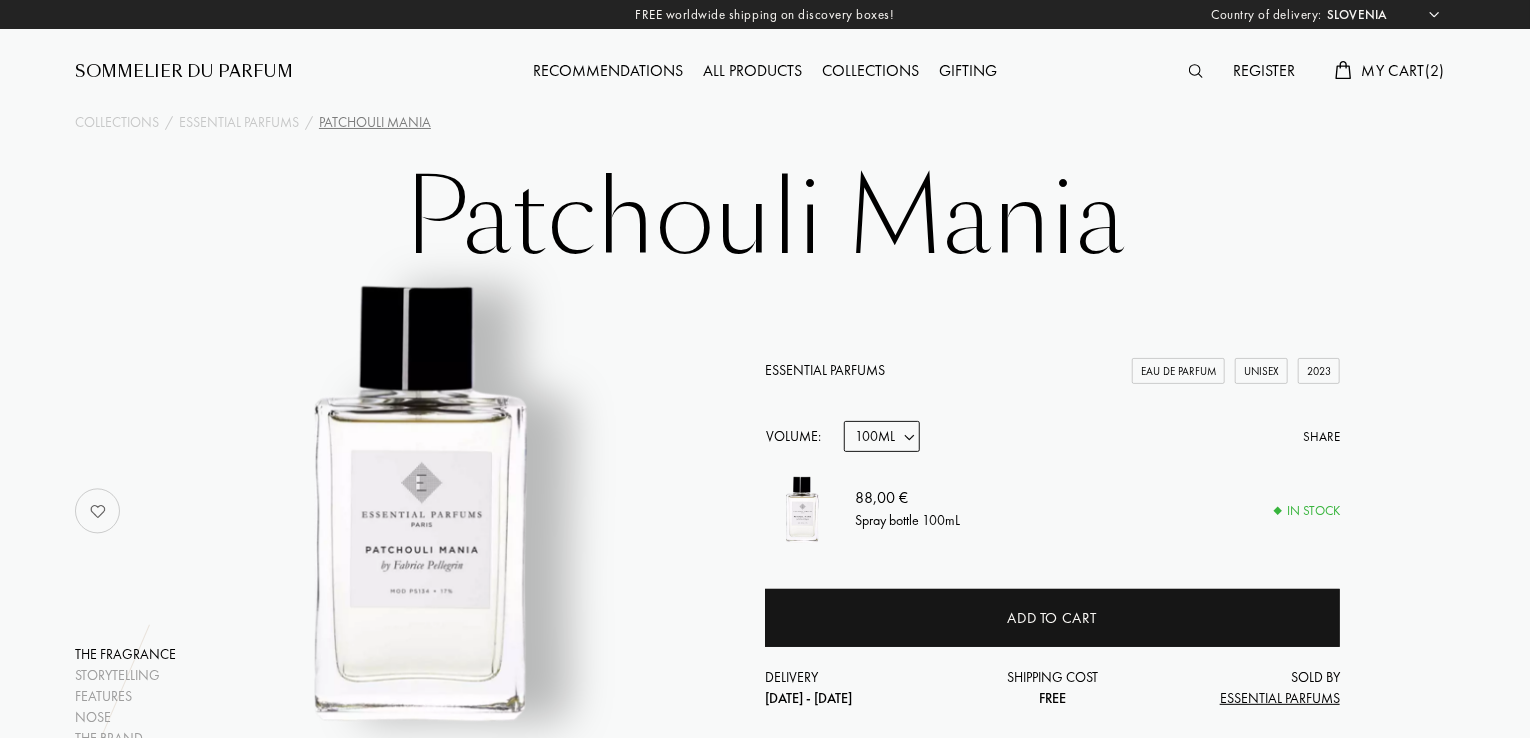 click on "Sample 10mL 100mL 150mL" at bounding box center (882, 436) 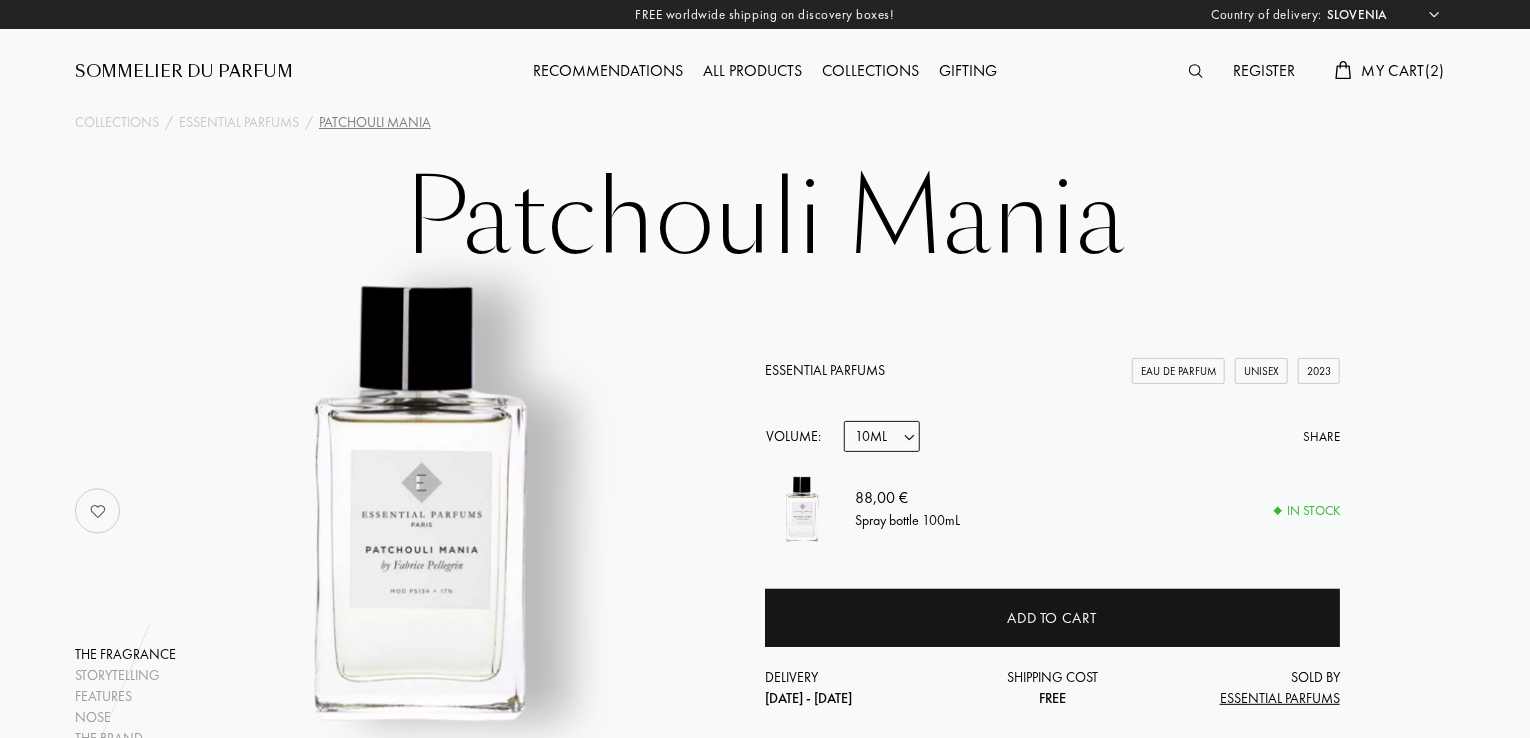 click on "Sample 10mL 100mL 150mL" at bounding box center [882, 436] 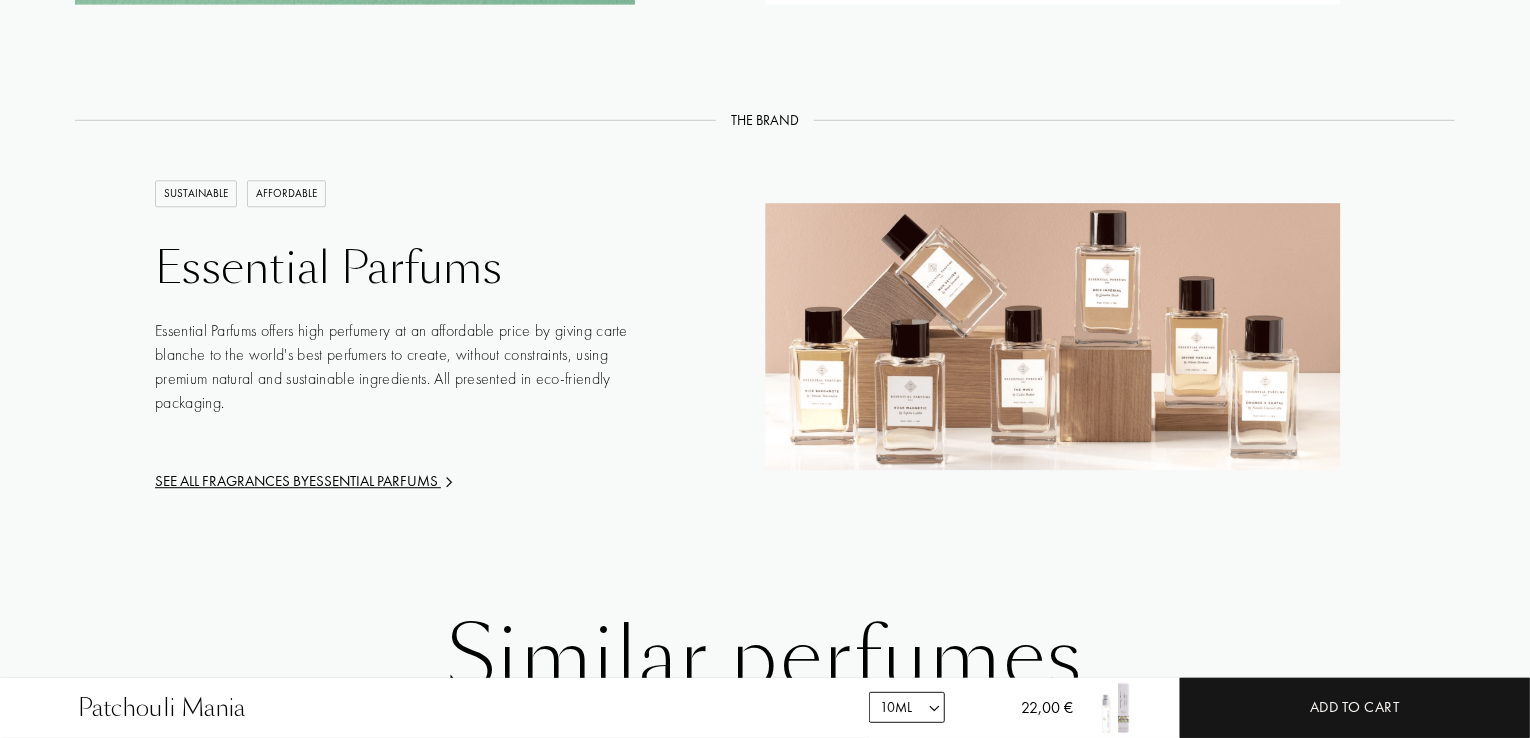 scroll, scrollTop: 2535, scrollLeft: 0, axis: vertical 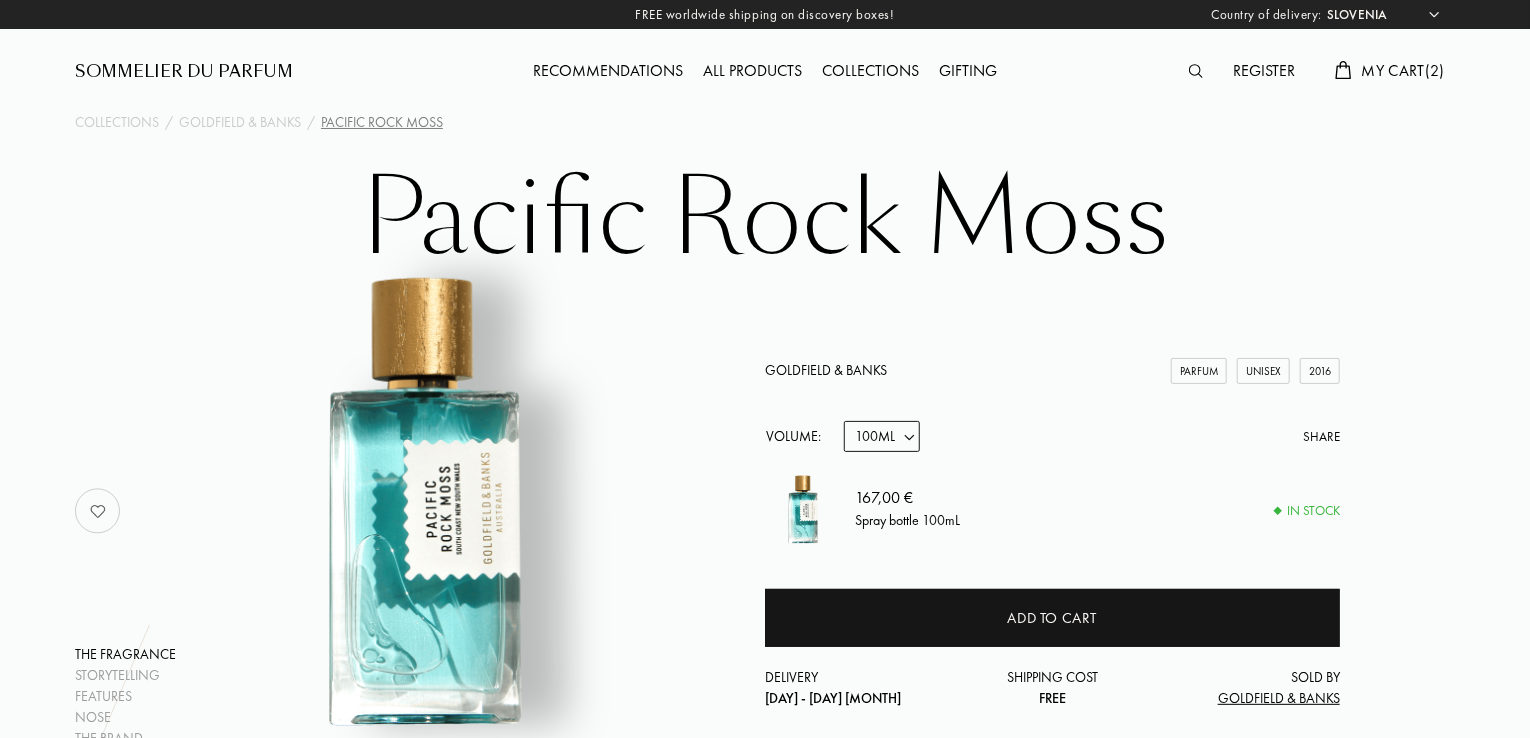 click on "Sample 10mL 50mL 100mL" at bounding box center (882, 436) 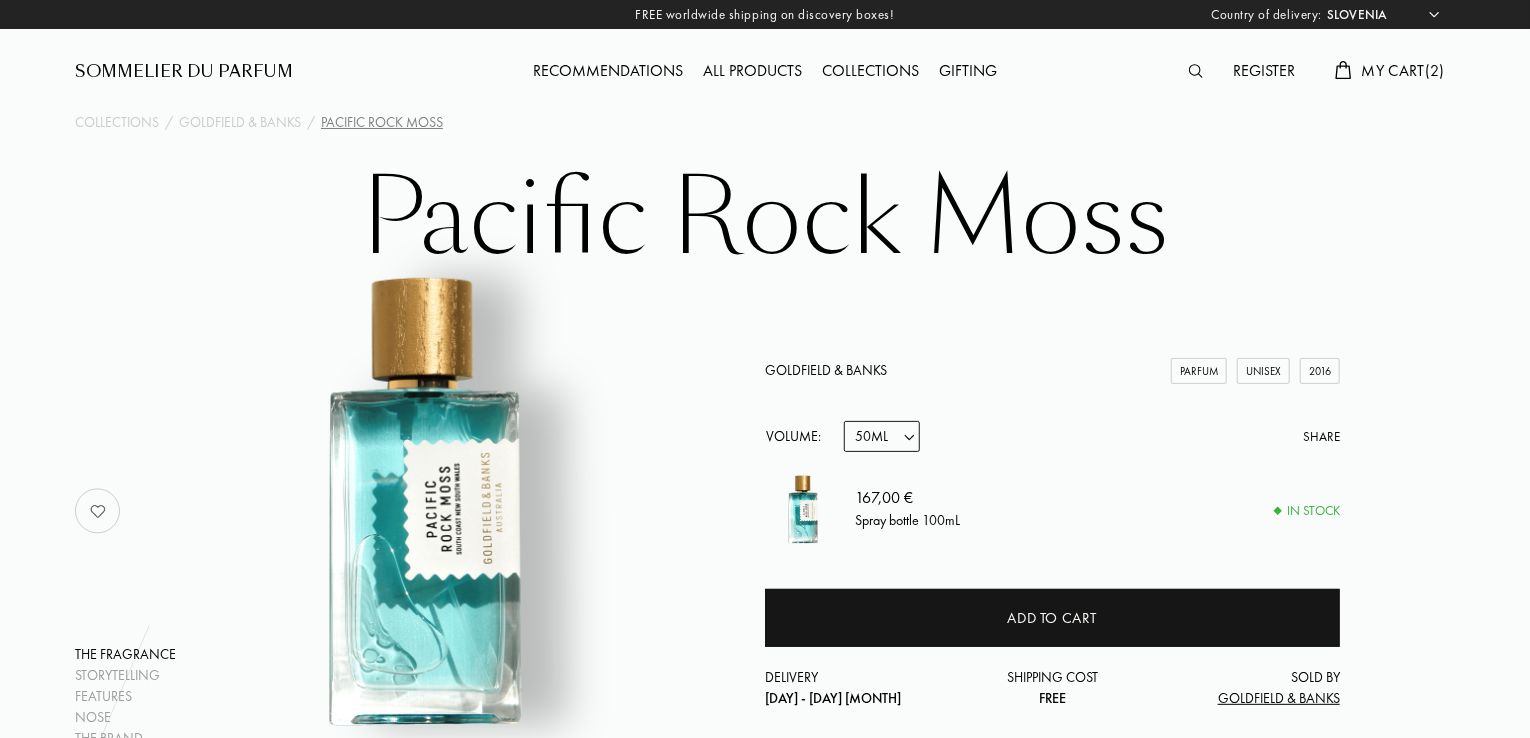 click on "Sample 10mL 50mL 100mL" at bounding box center [882, 436] 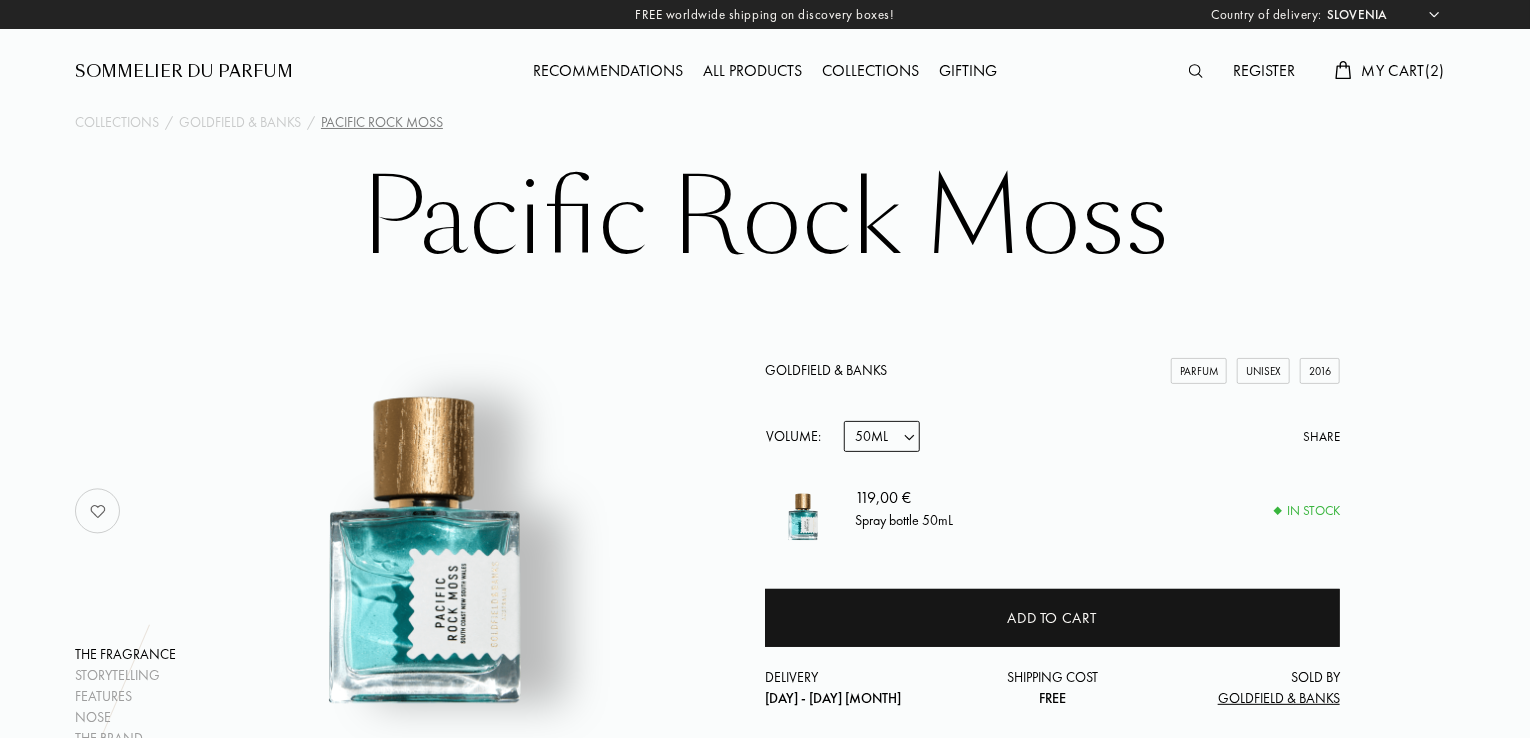 click on "Sample 10mL 50mL 100mL" at bounding box center [882, 436] 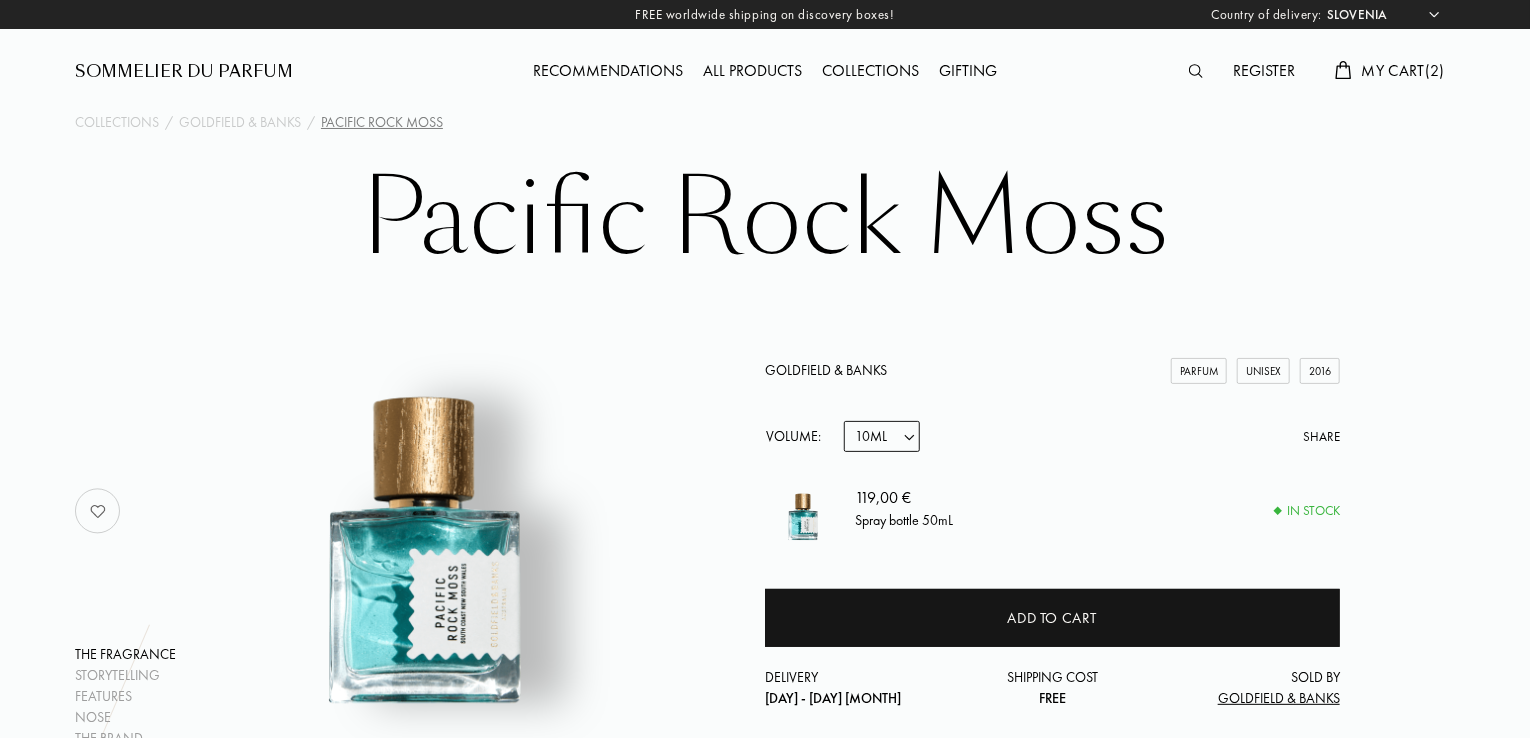 click on "Sample 10mL 50mL 100mL" at bounding box center [882, 436] 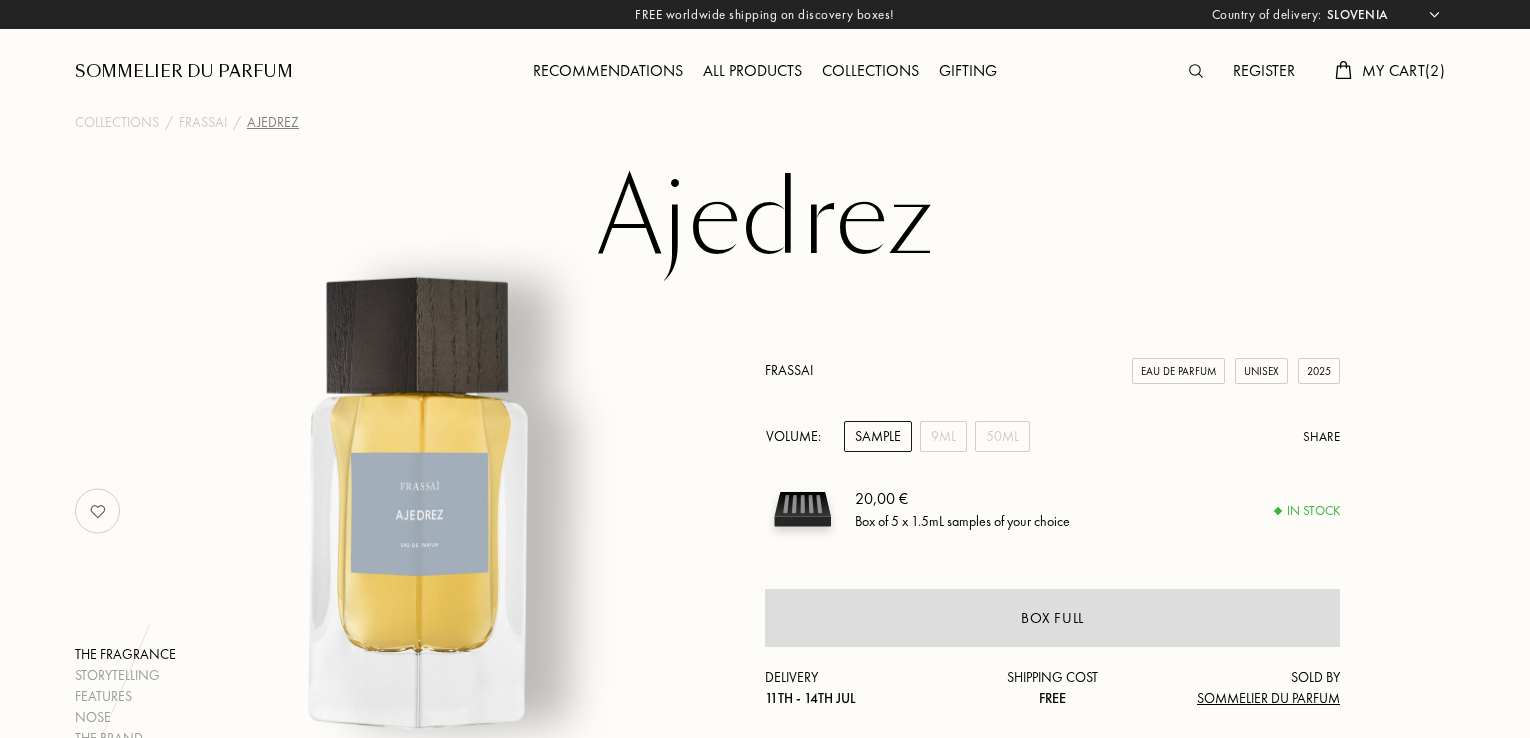 scroll, scrollTop: 0, scrollLeft: 0, axis: both 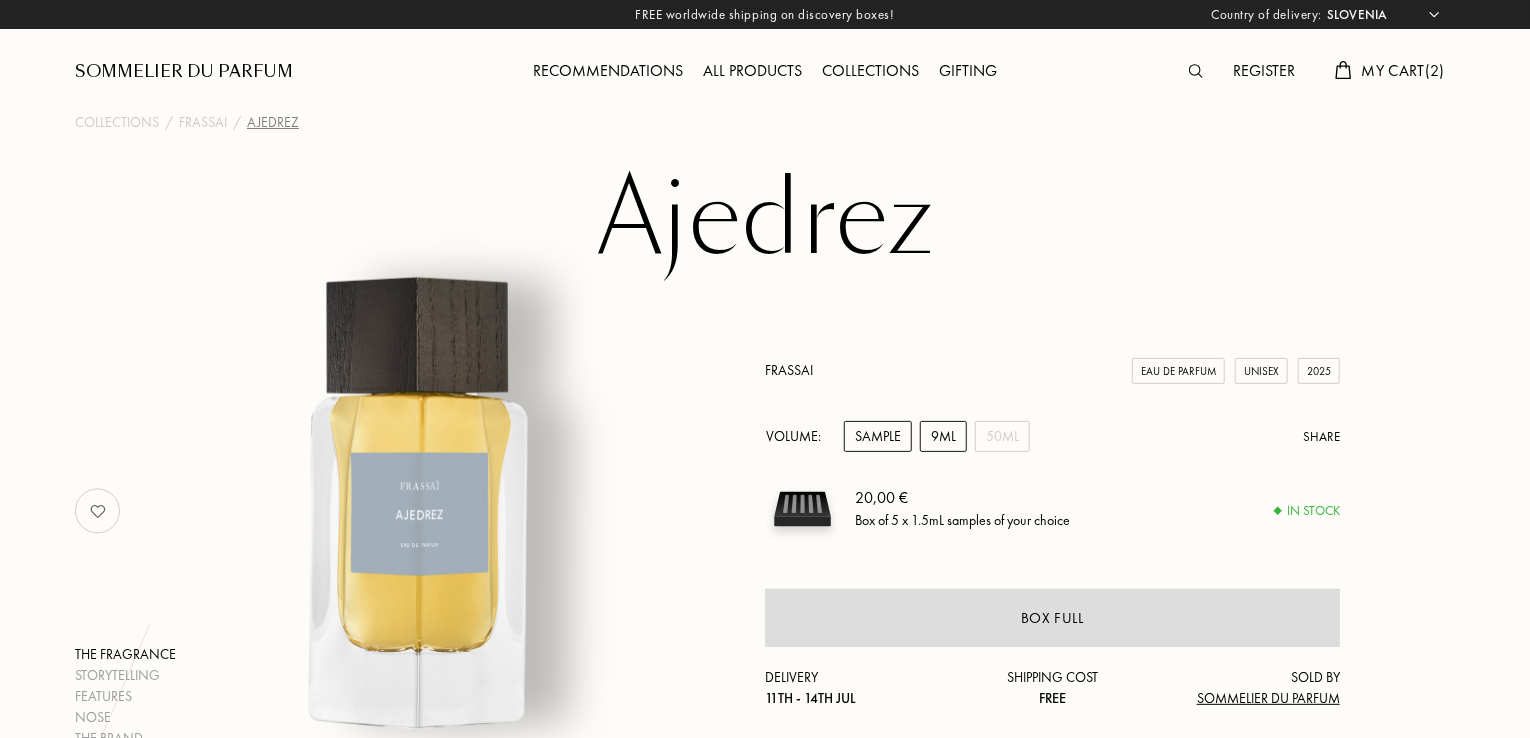 click on "9mL" at bounding box center [943, 436] 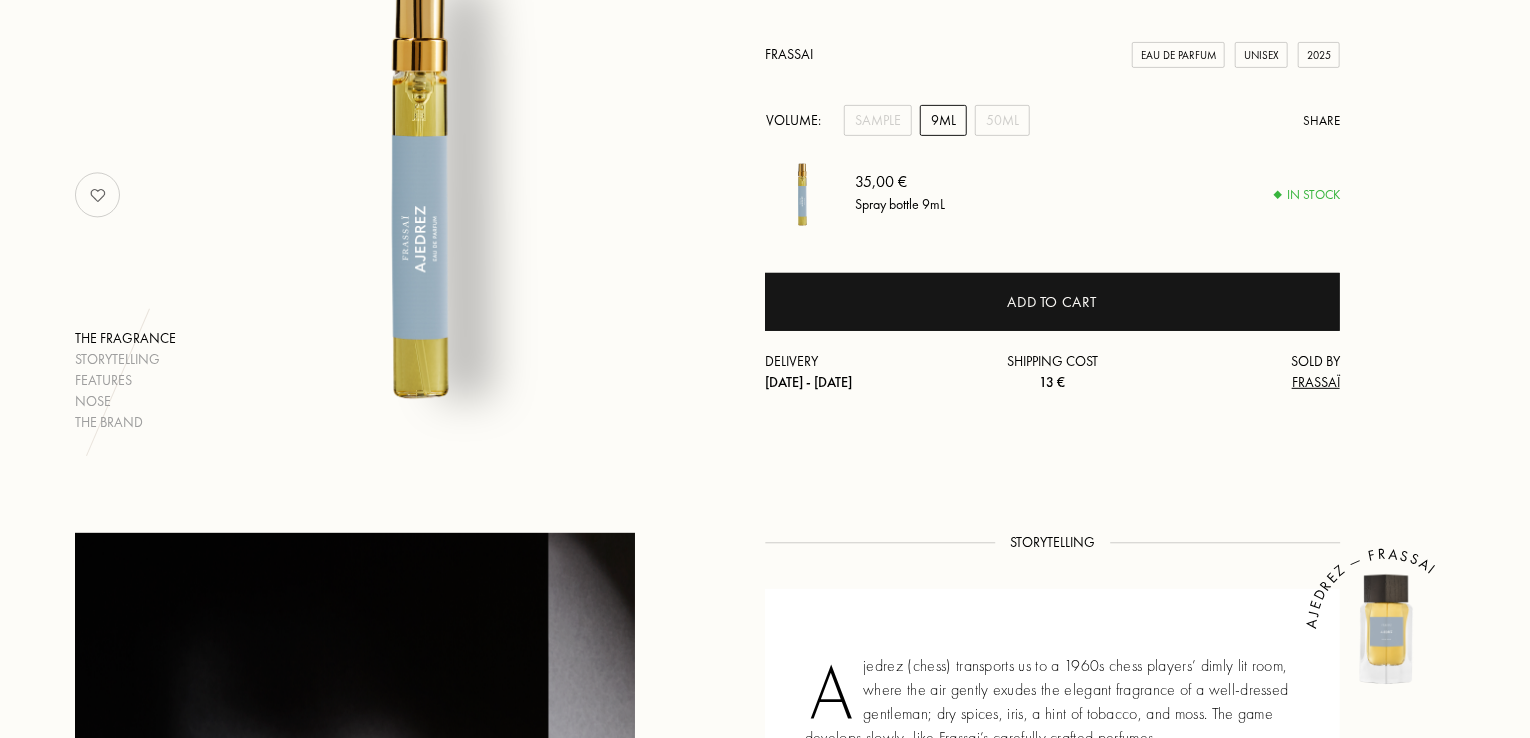 scroll, scrollTop: 272, scrollLeft: 0, axis: vertical 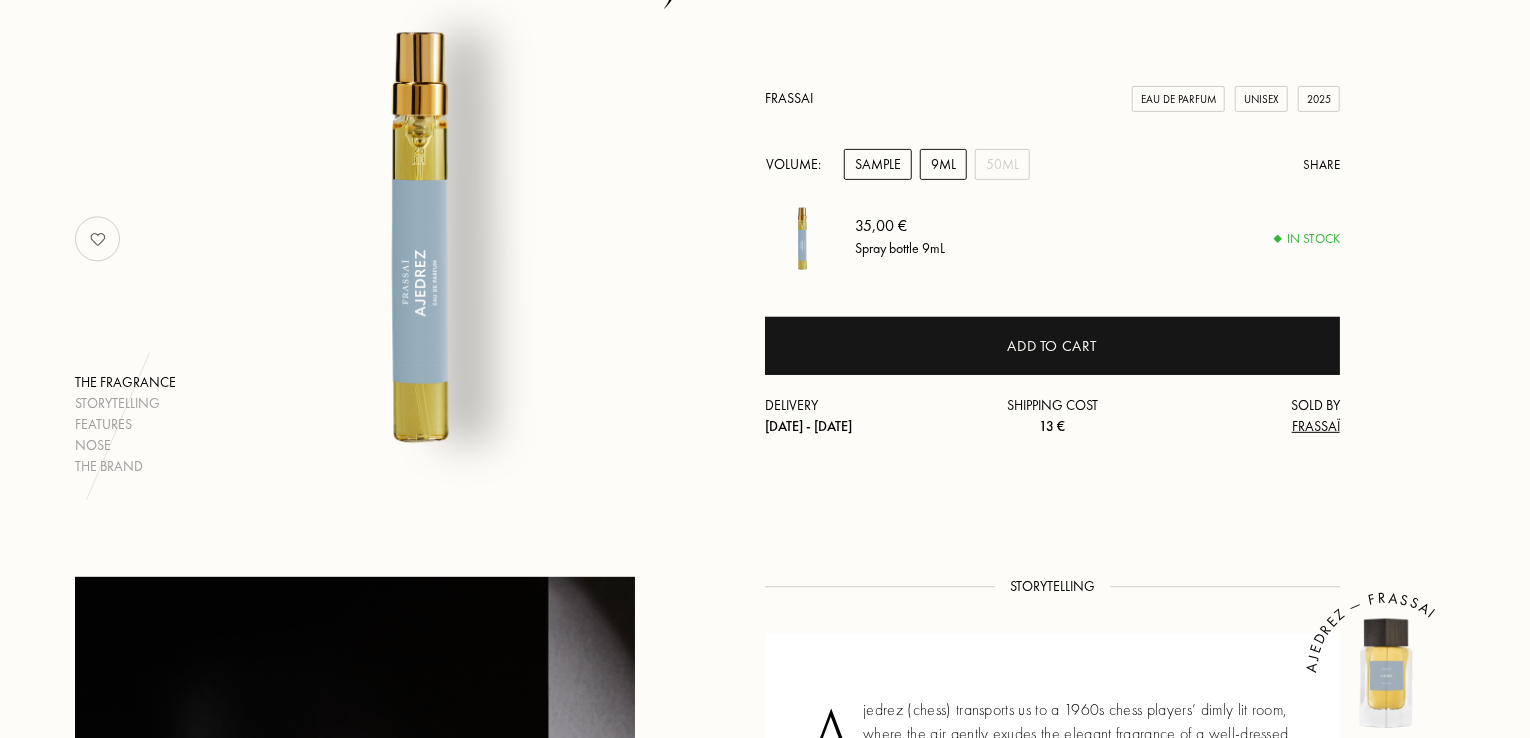 click on "Sample" at bounding box center (878, 164) 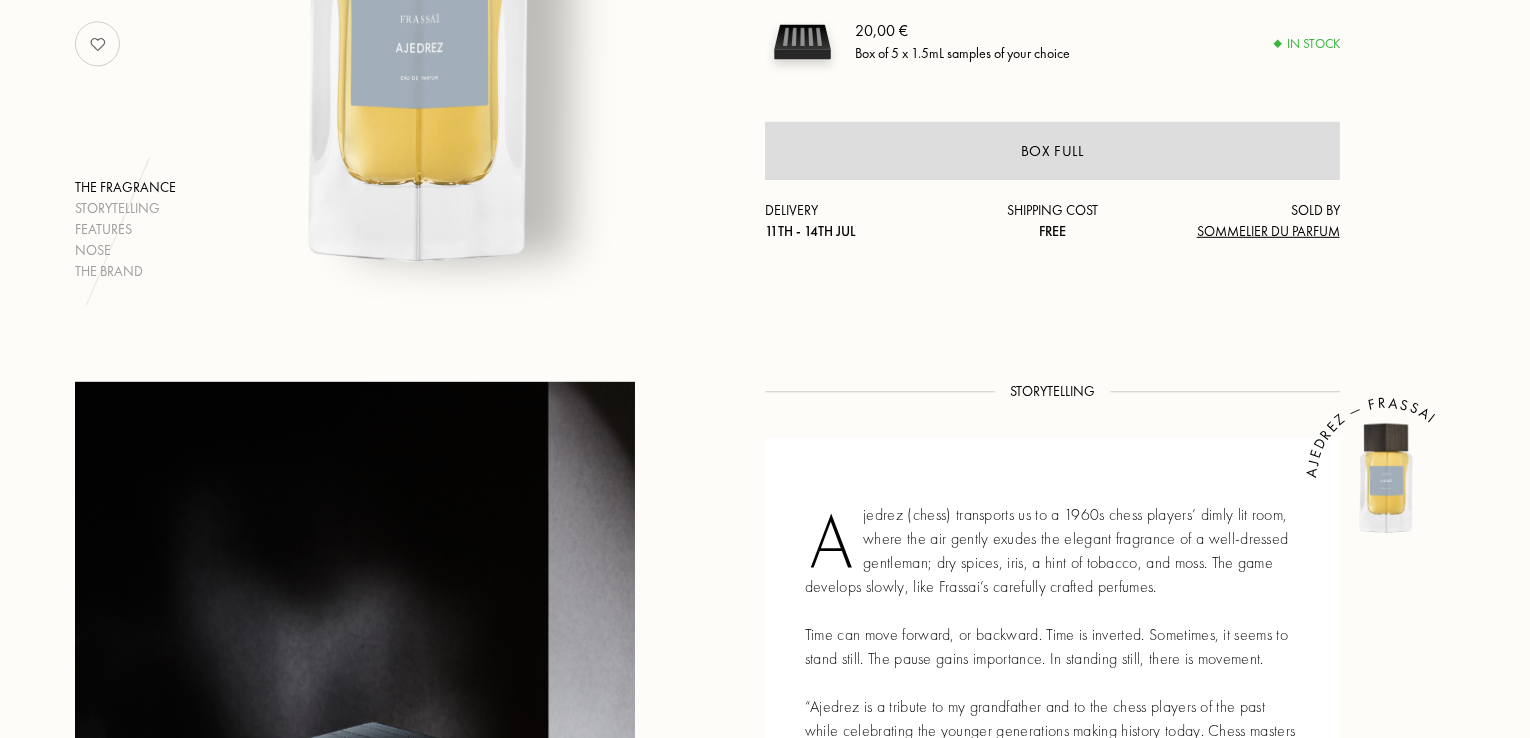 scroll, scrollTop: 488, scrollLeft: 0, axis: vertical 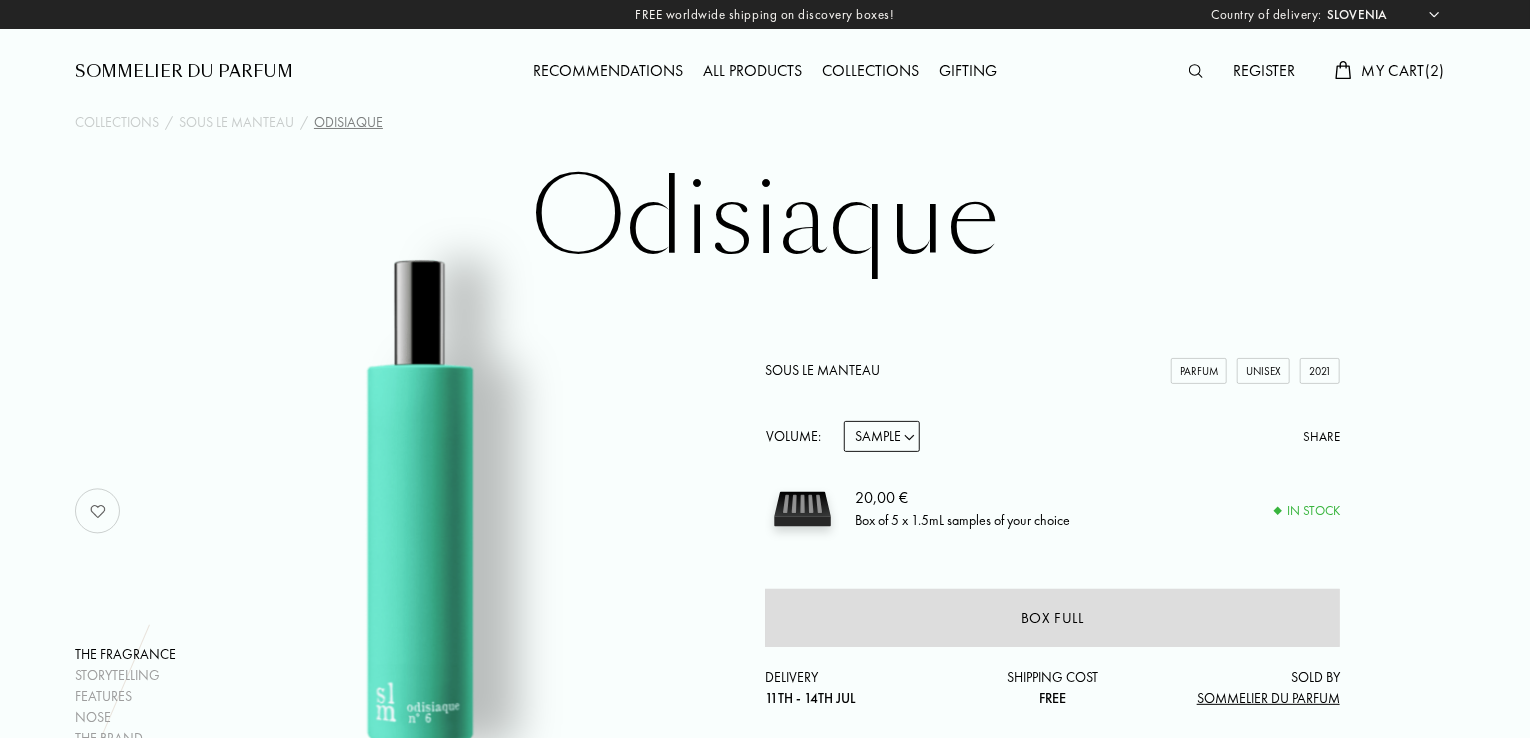 drag, startPoint x: 0, startPoint y: 0, endPoint x: 616, endPoint y: 207, distance: 649.85 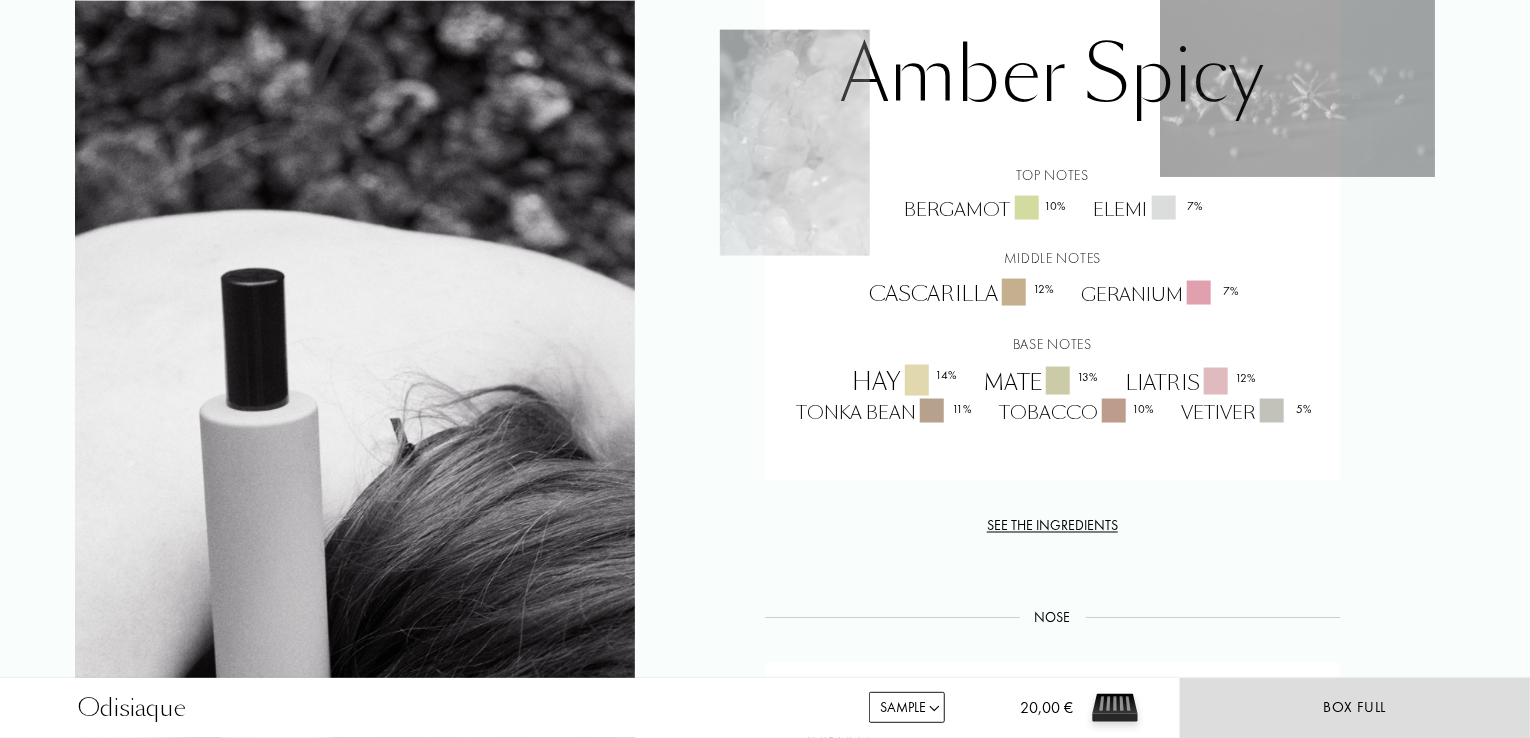 scroll, scrollTop: 1508, scrollLeft: 0, axis: vertical 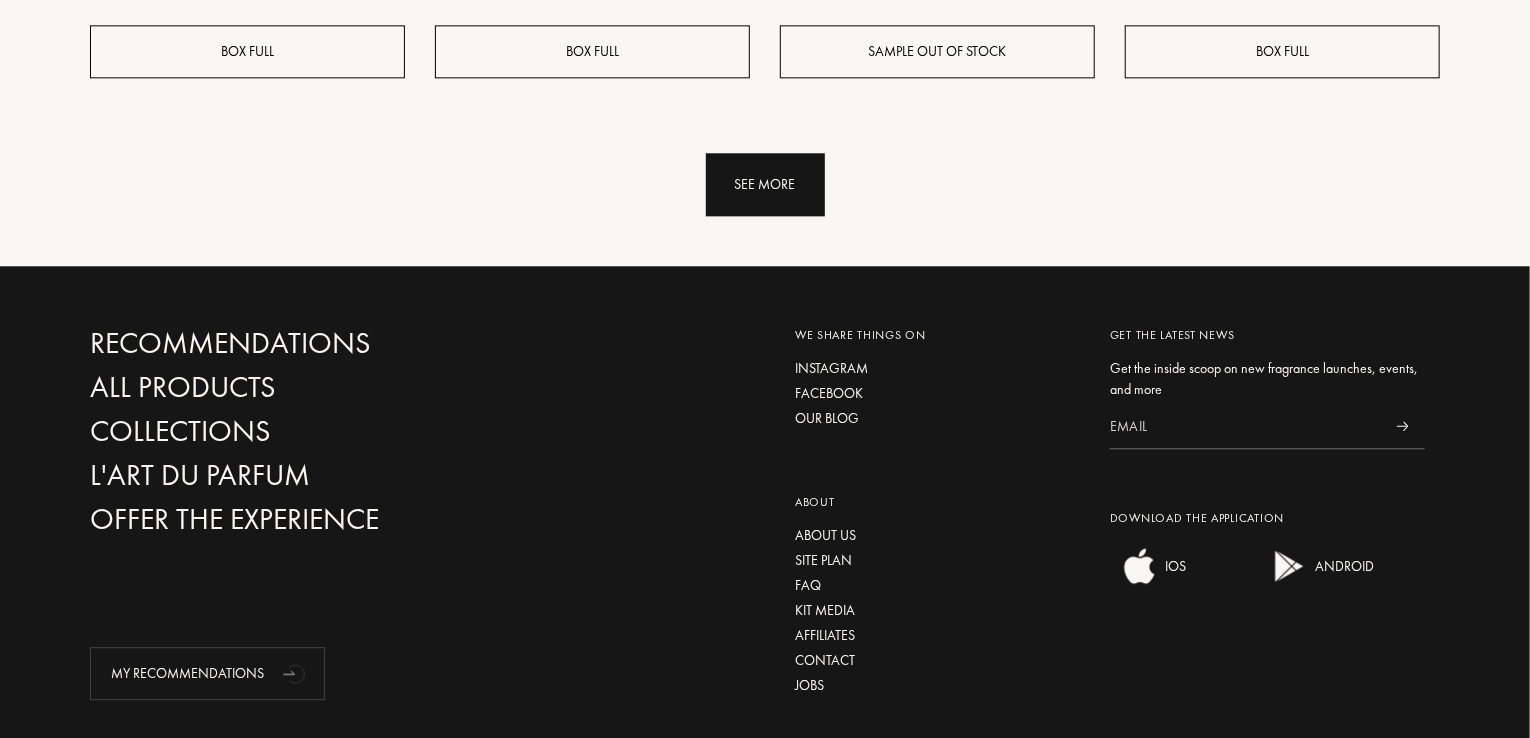 click on "See more" at bounding box center [765, 184] 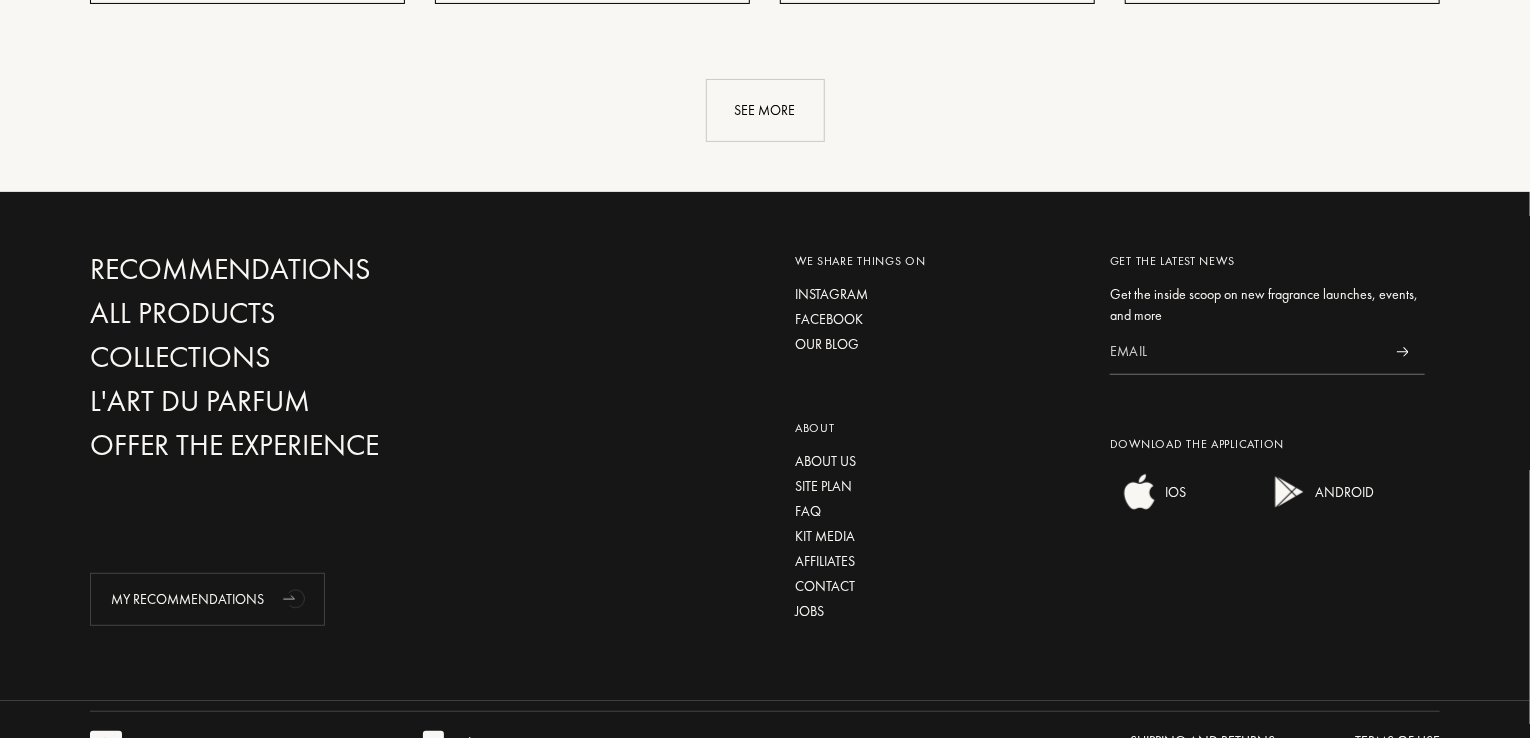 scroll, scrollTop: 4116, scrollLeft: 0, axis: vertical 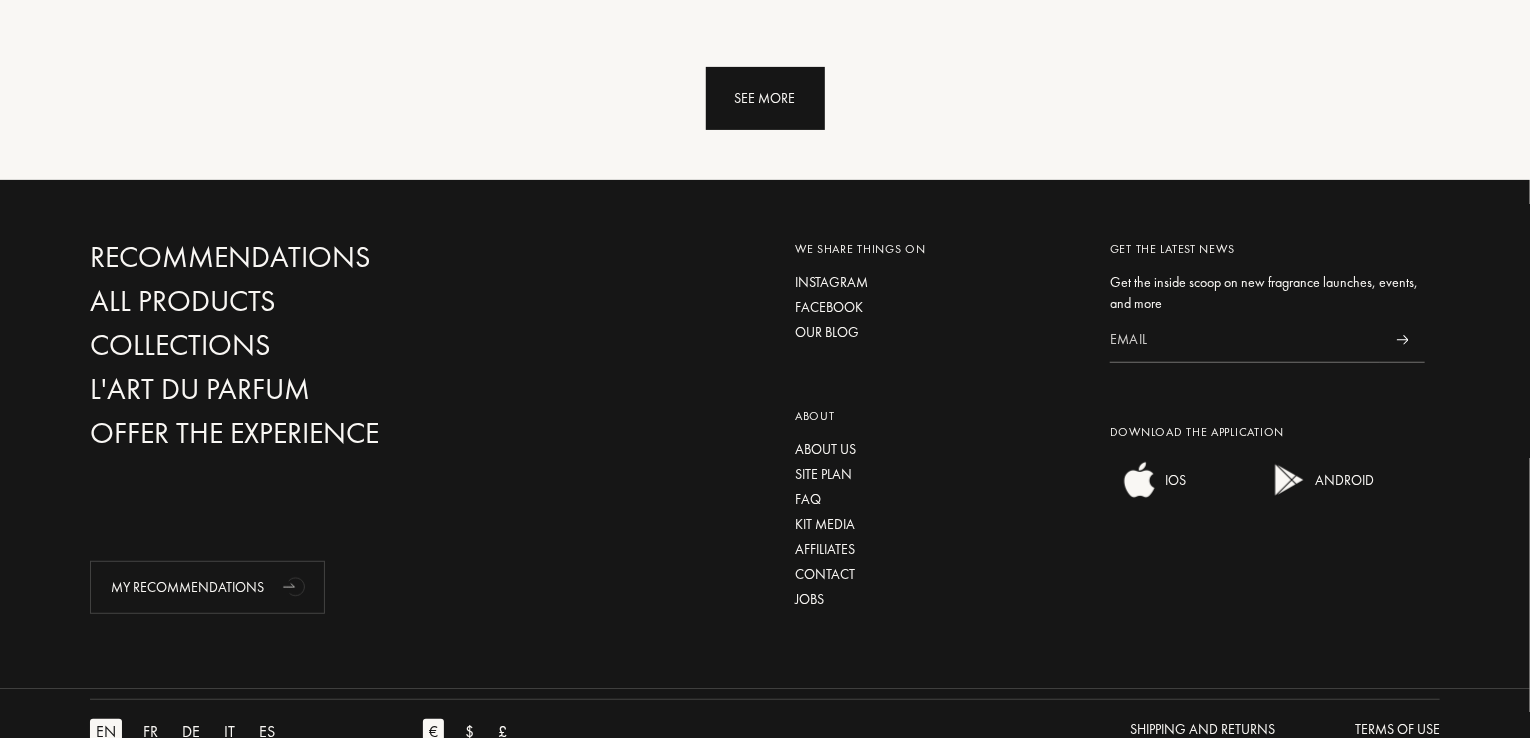 click on "See more" at bounding box center (765, 98) 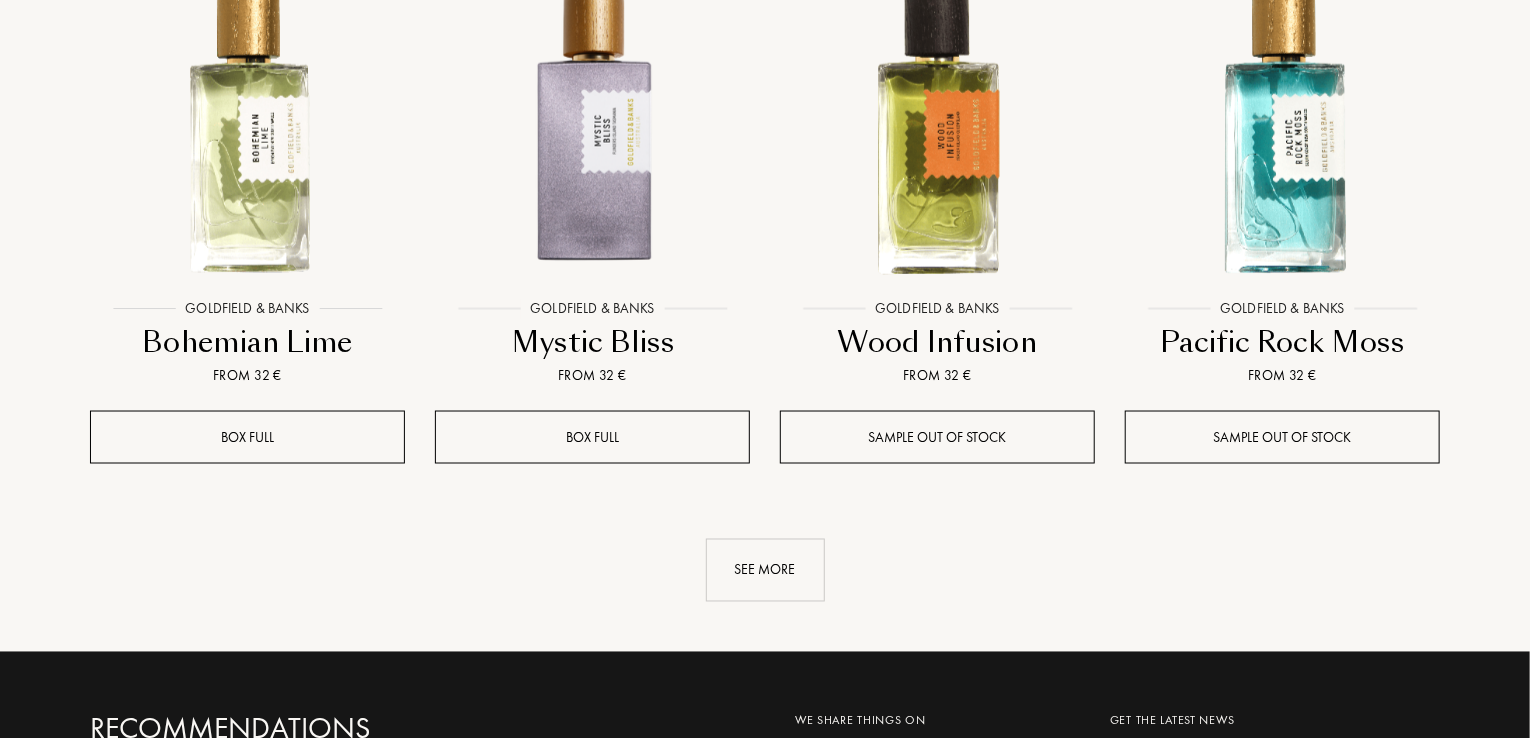 scroll, scrollTop: 5369, scrollLeft: 0, axis: vertical 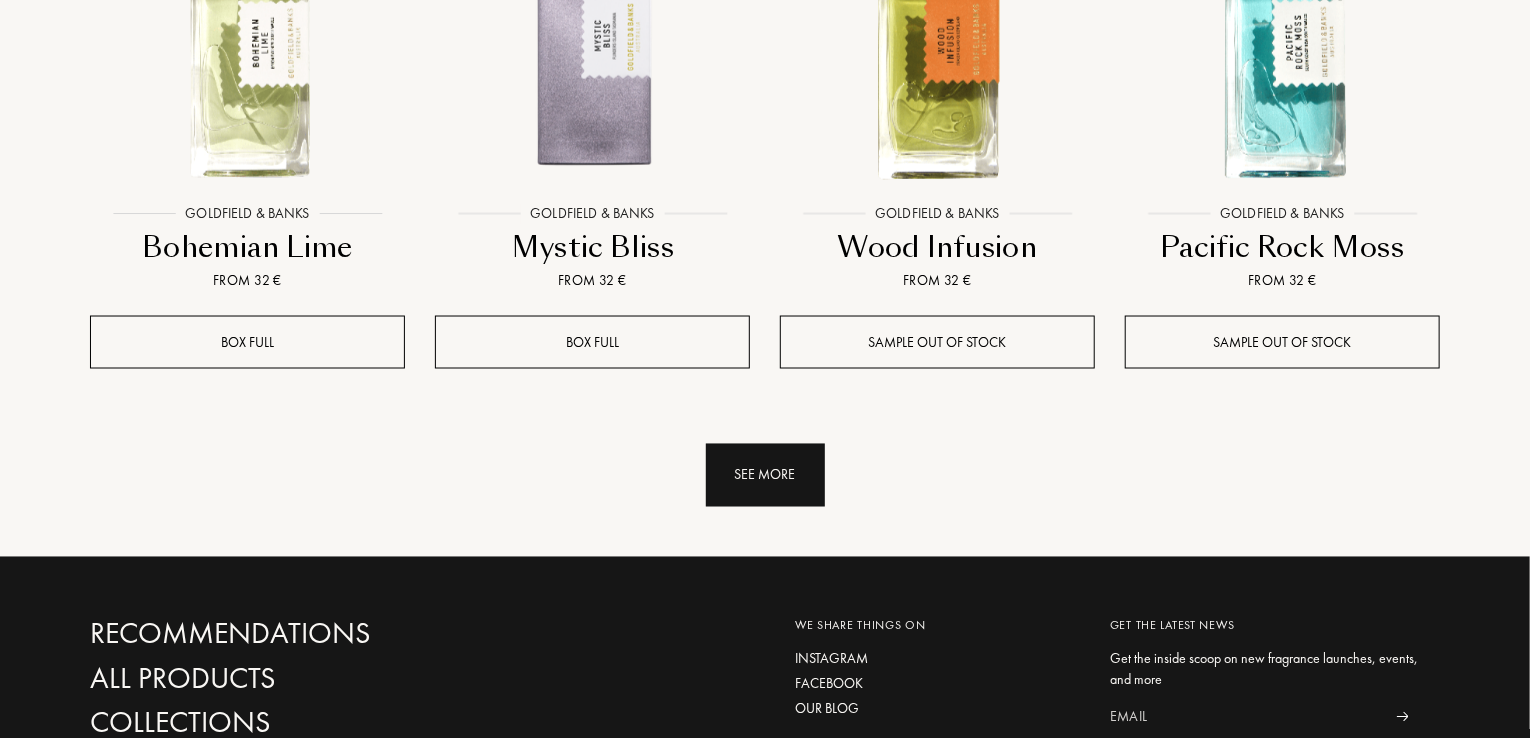 click on "See more" at bounding box center (765, 475) 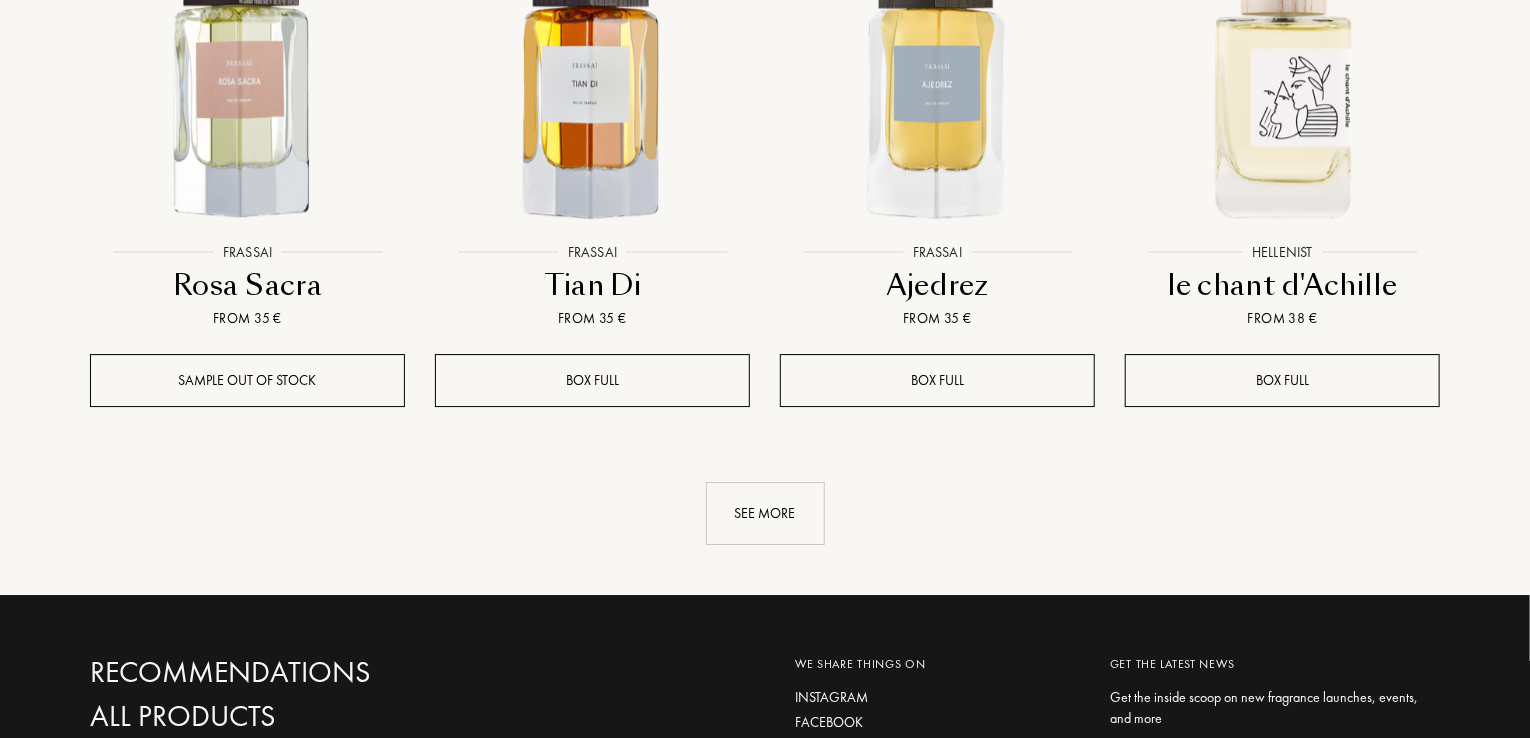 scroll, scrollTop: 6972, scrollLeft: 0, axis: vertical 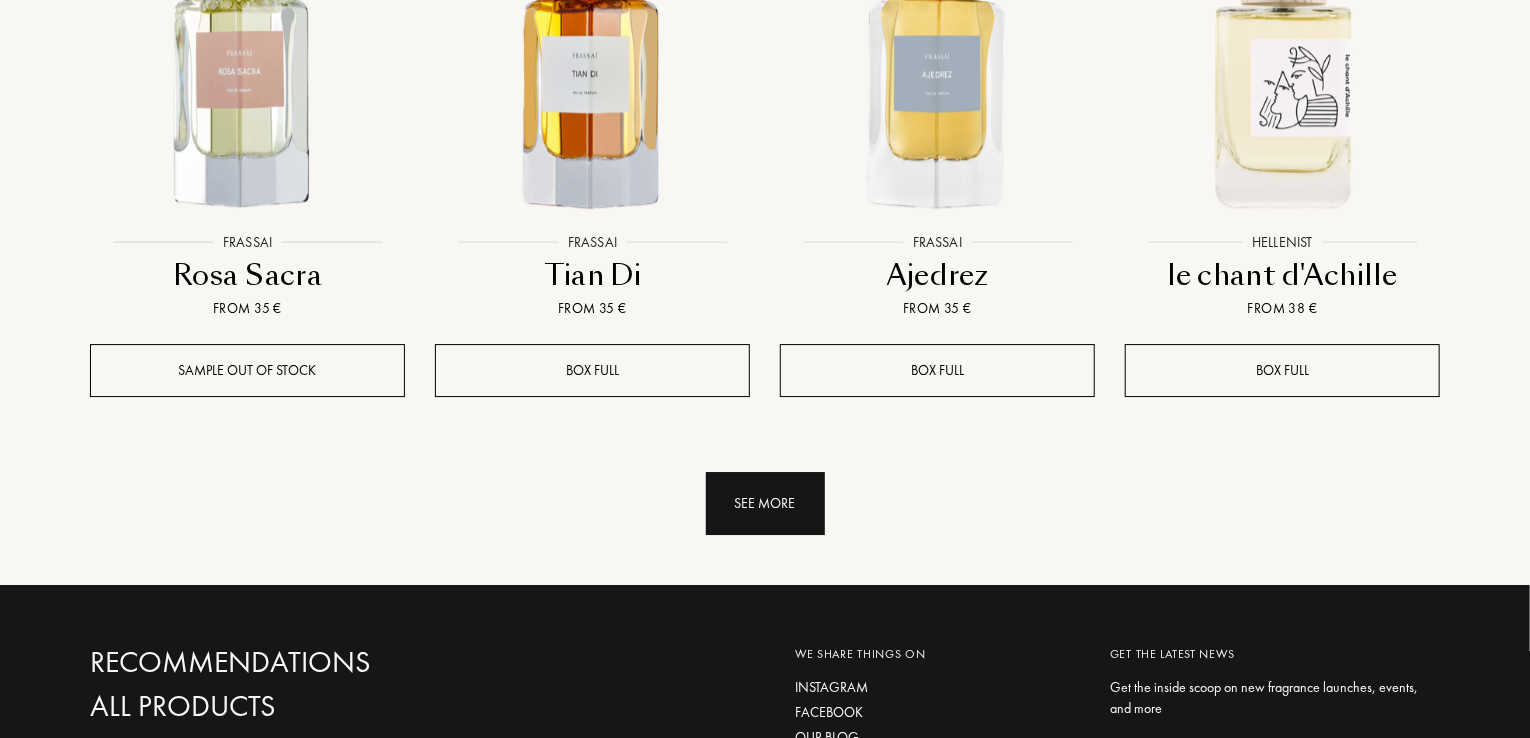 click on "See more" at bounding box center (765, 503) 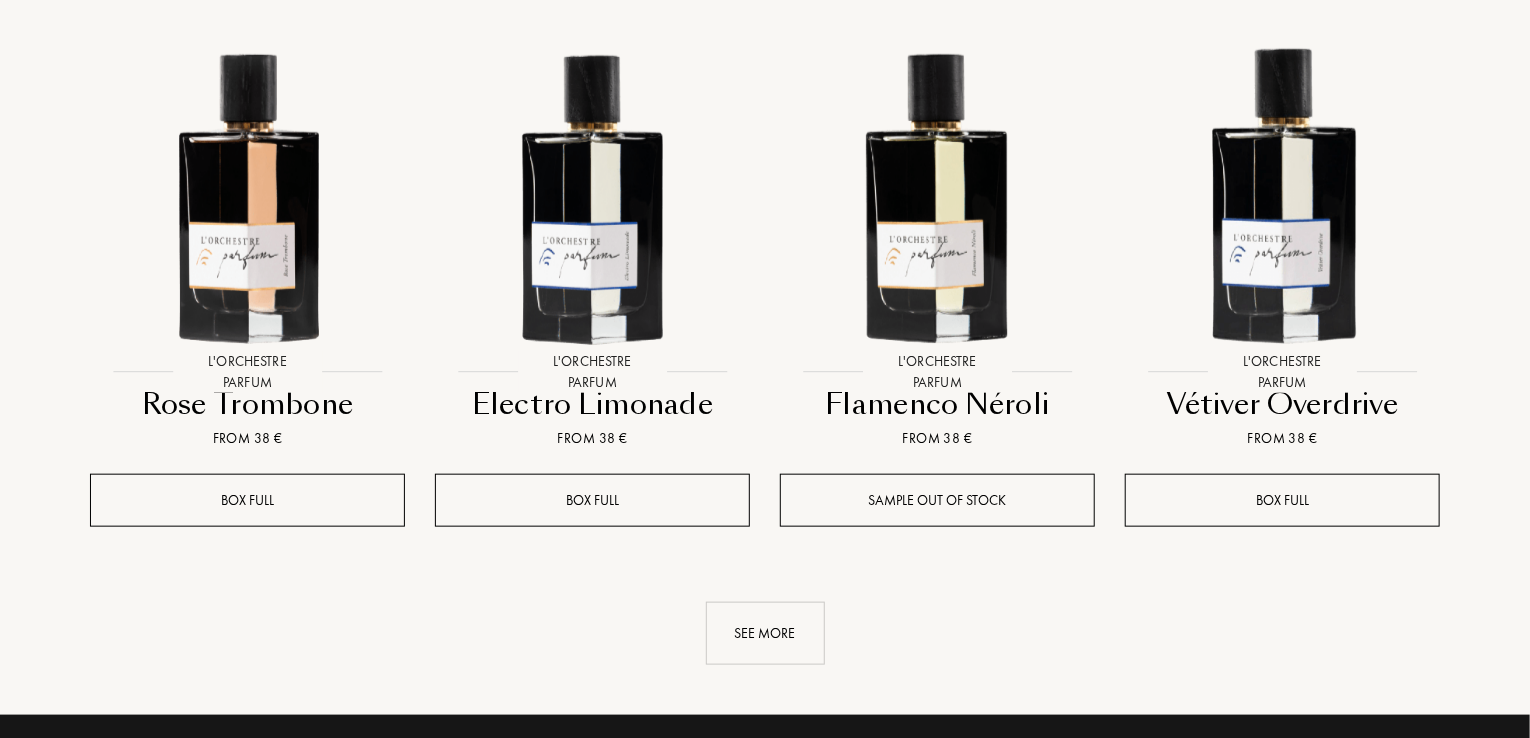 scroll, scrollTop: 8496, scrollLeft: 0, axis: vertical 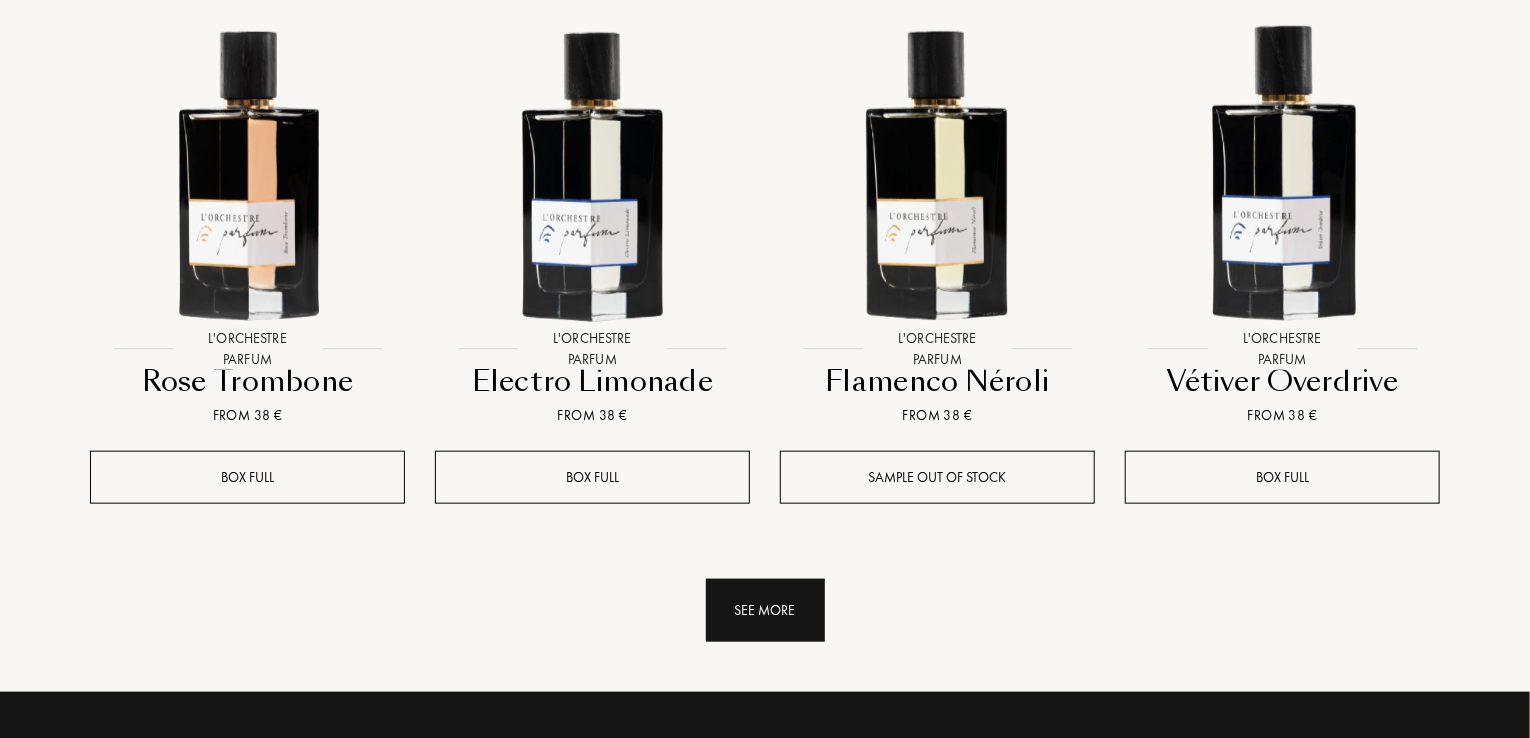 click on "See more" at bounding box center (765, 610) 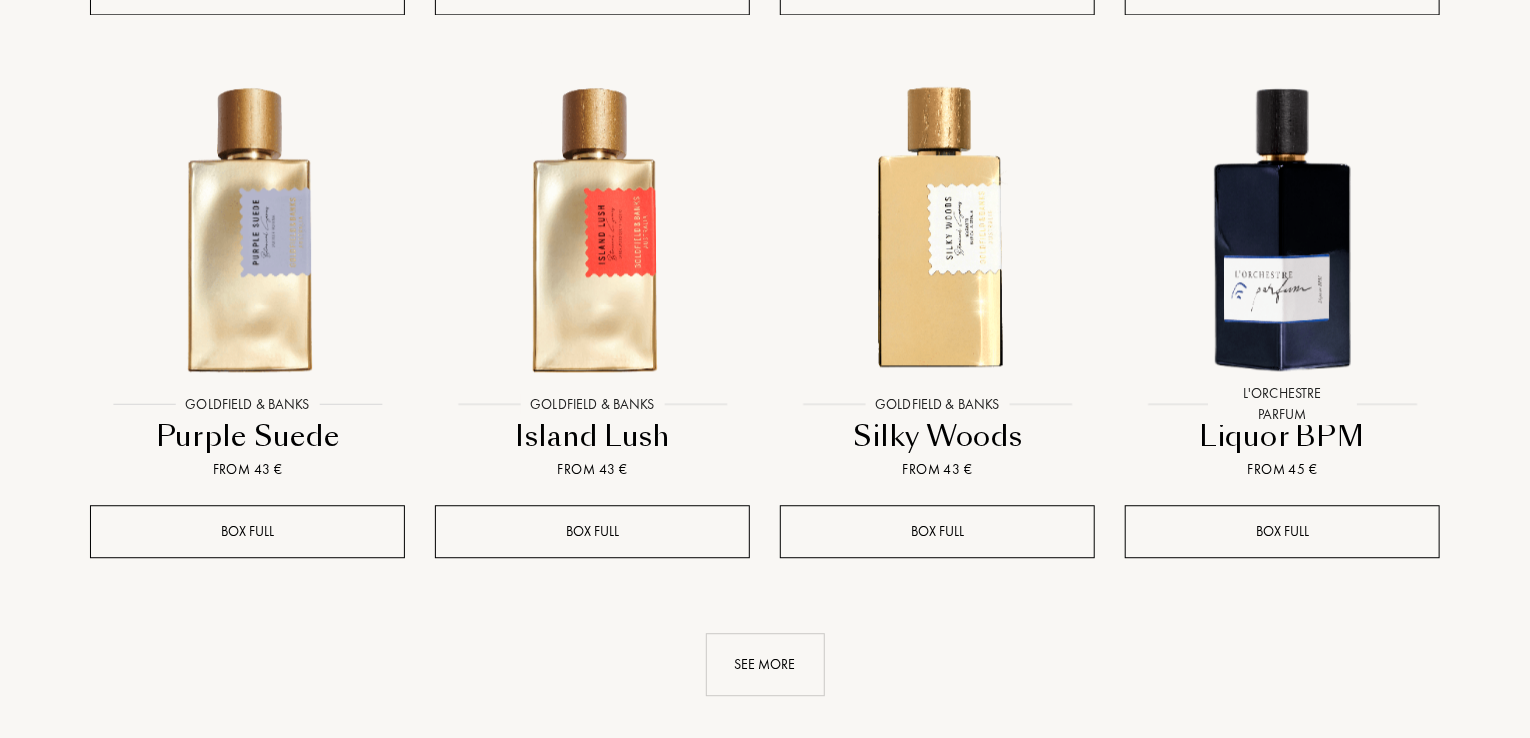 scroll, scrollTop: 10083, scrollLeft: 0, axis: vertical 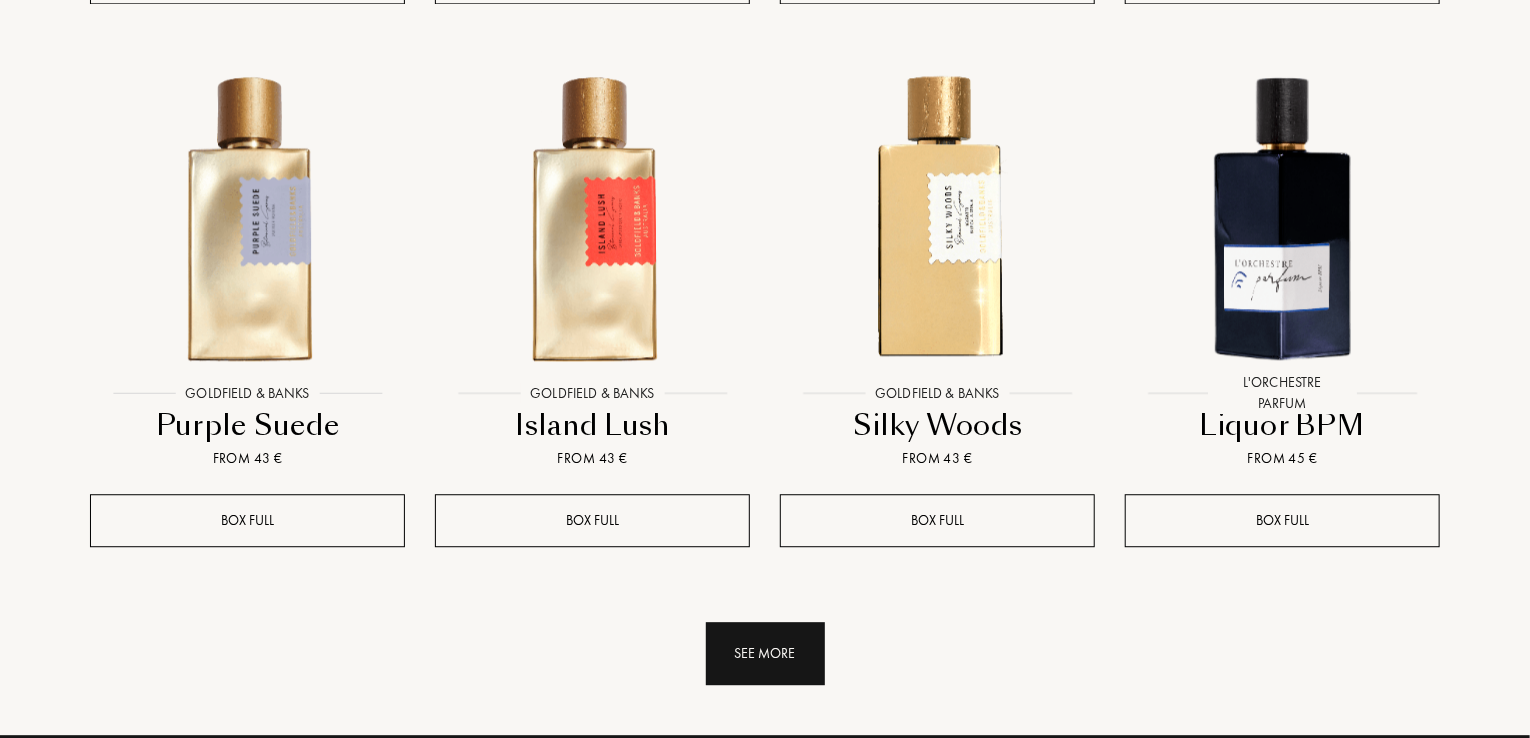 click on "See more" at bounding box center (765, 653) 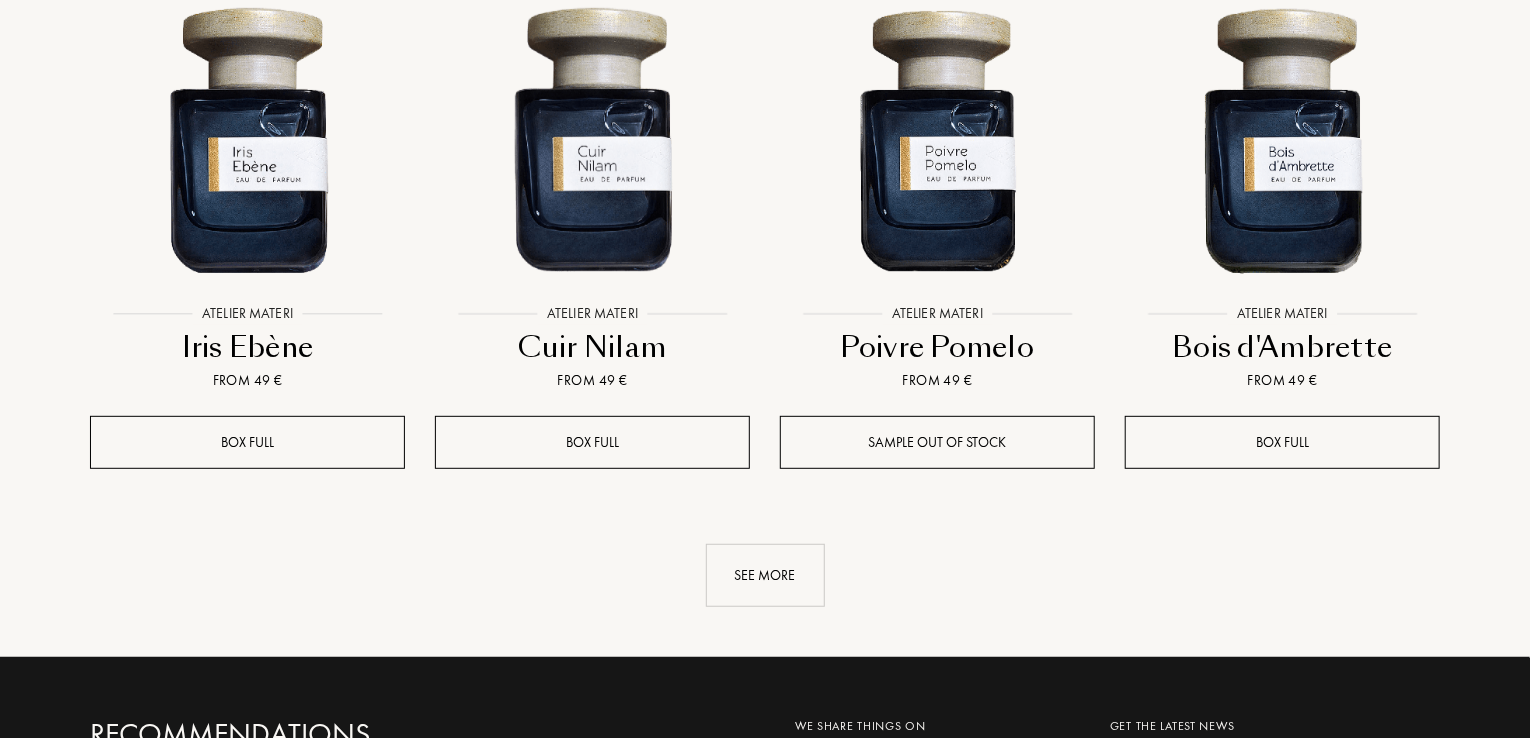 scroll, scrollTop: 11794, scrollLeft: 0, axis: vertical 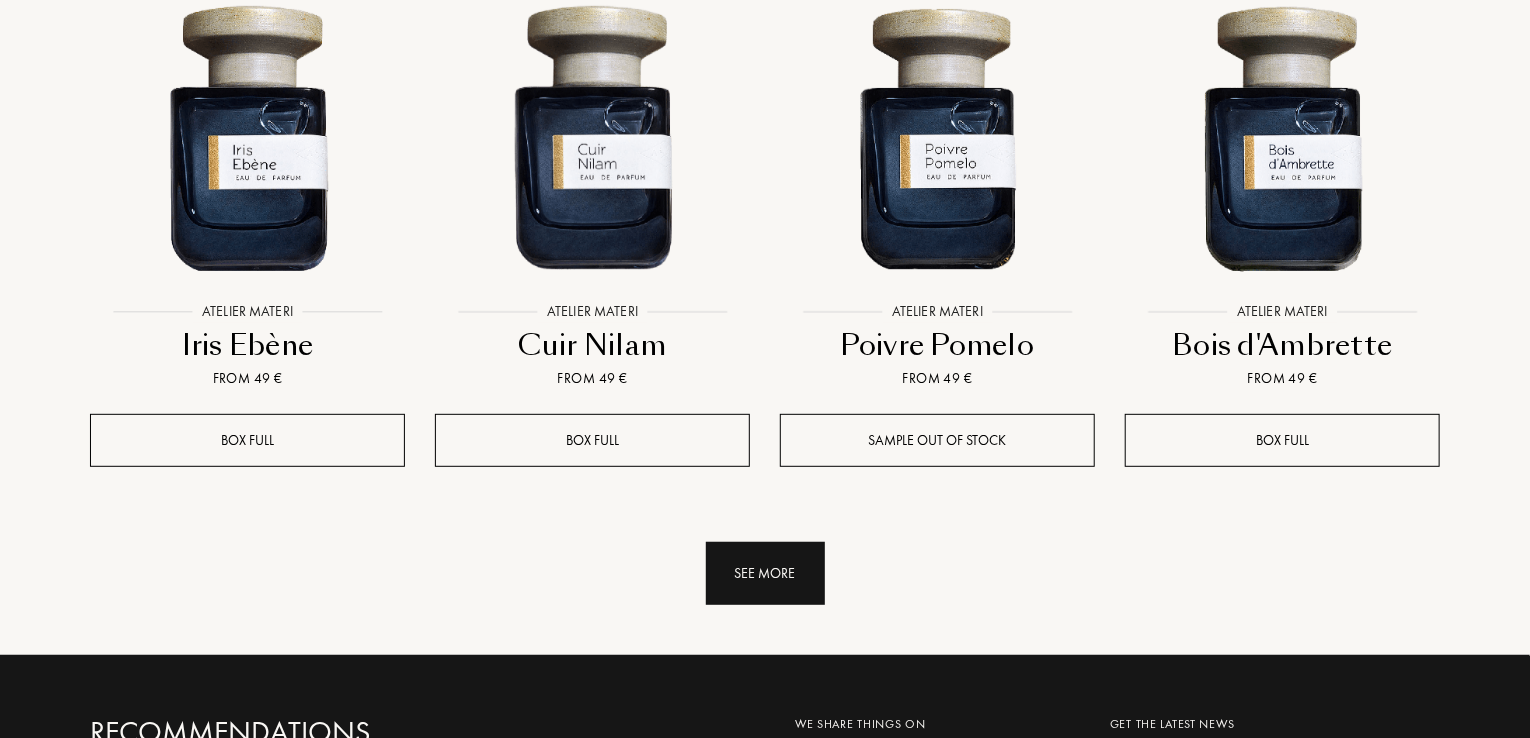 click on "See more" at bounding box center (765, 573) 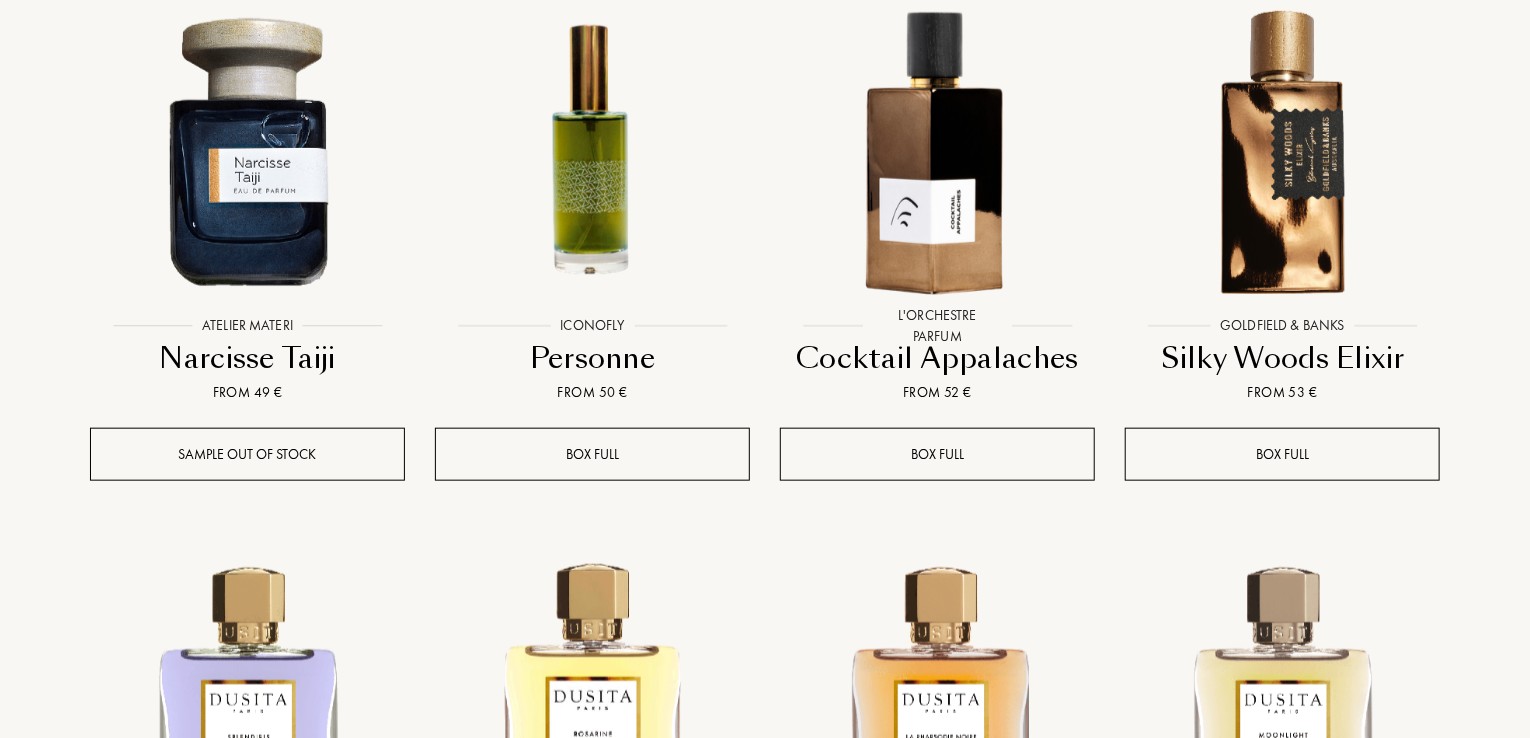 scroll, scrollTop: 12325, scrollLeft: 0, axis: vertical 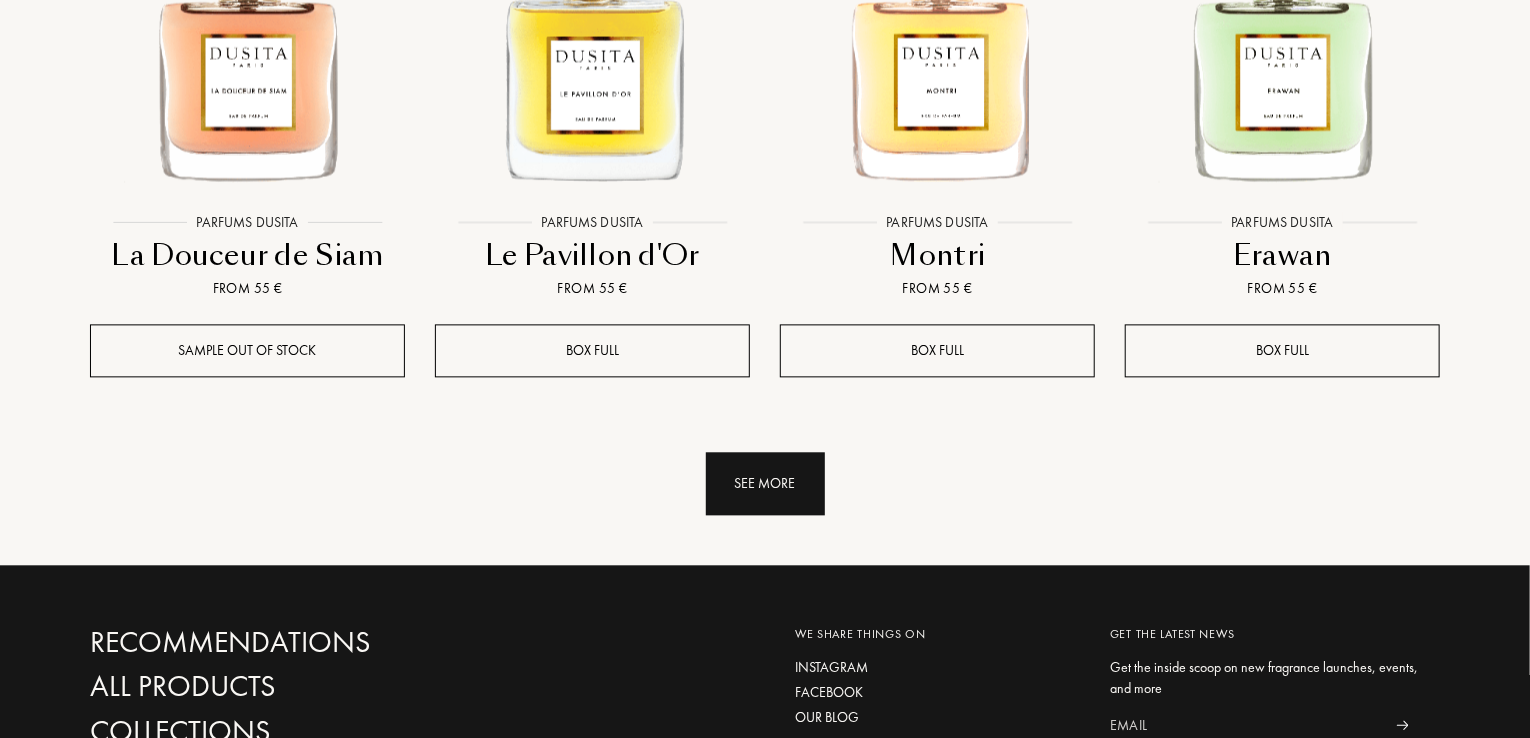 click on "See more" at bounding box center [765, 483] 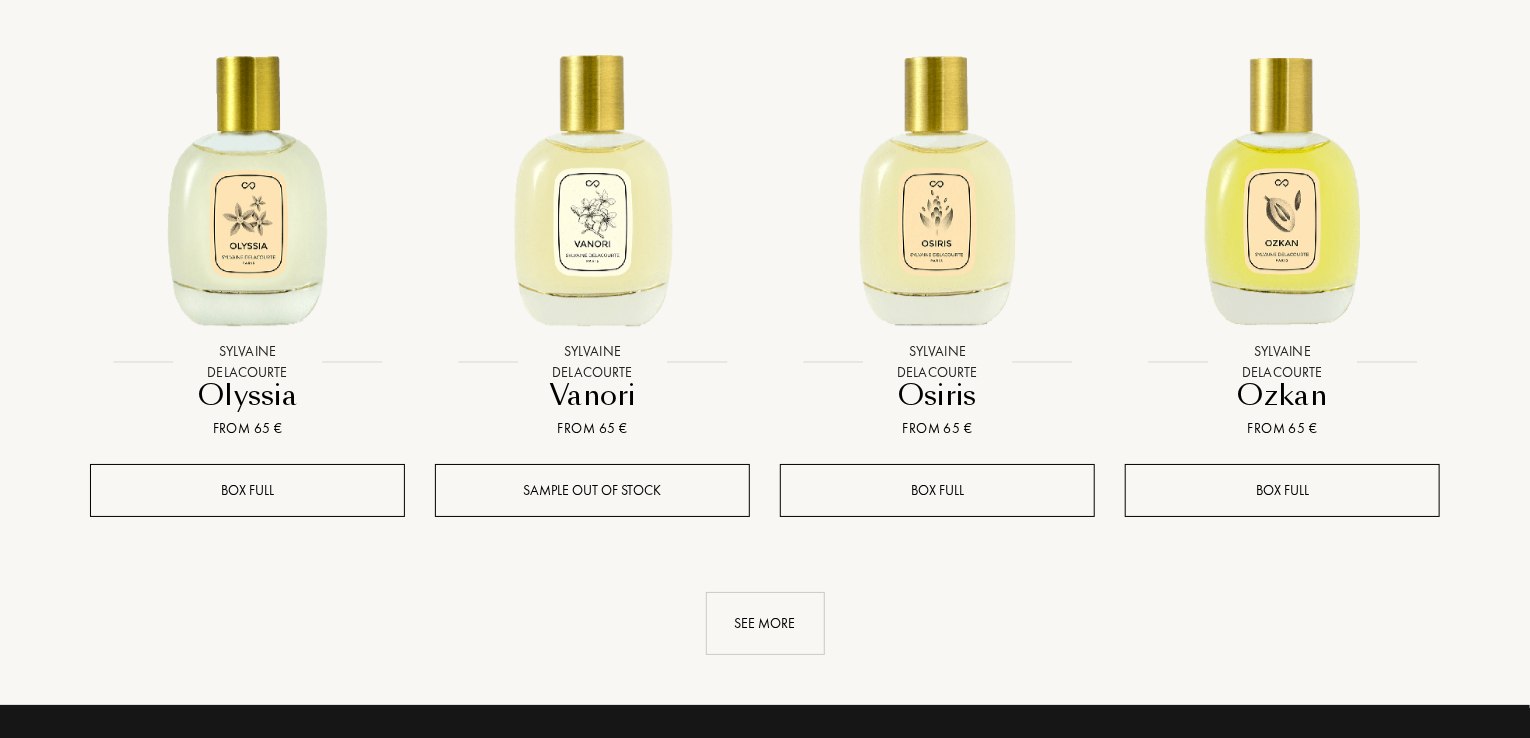 scroll, scrollTop: 15055, scrollLeft: 0, axis: vertical 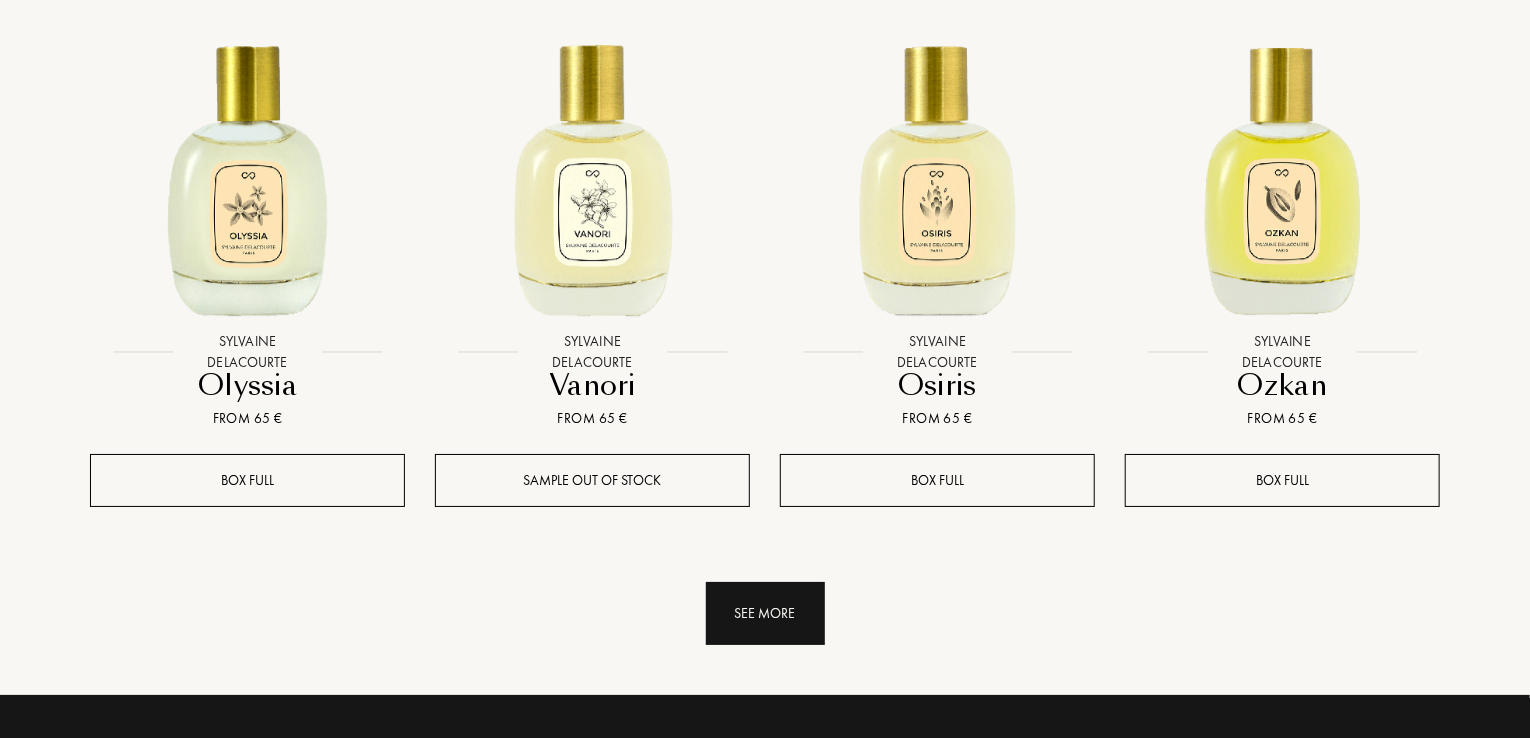 click on "See more" at bounding box center [765, 613] 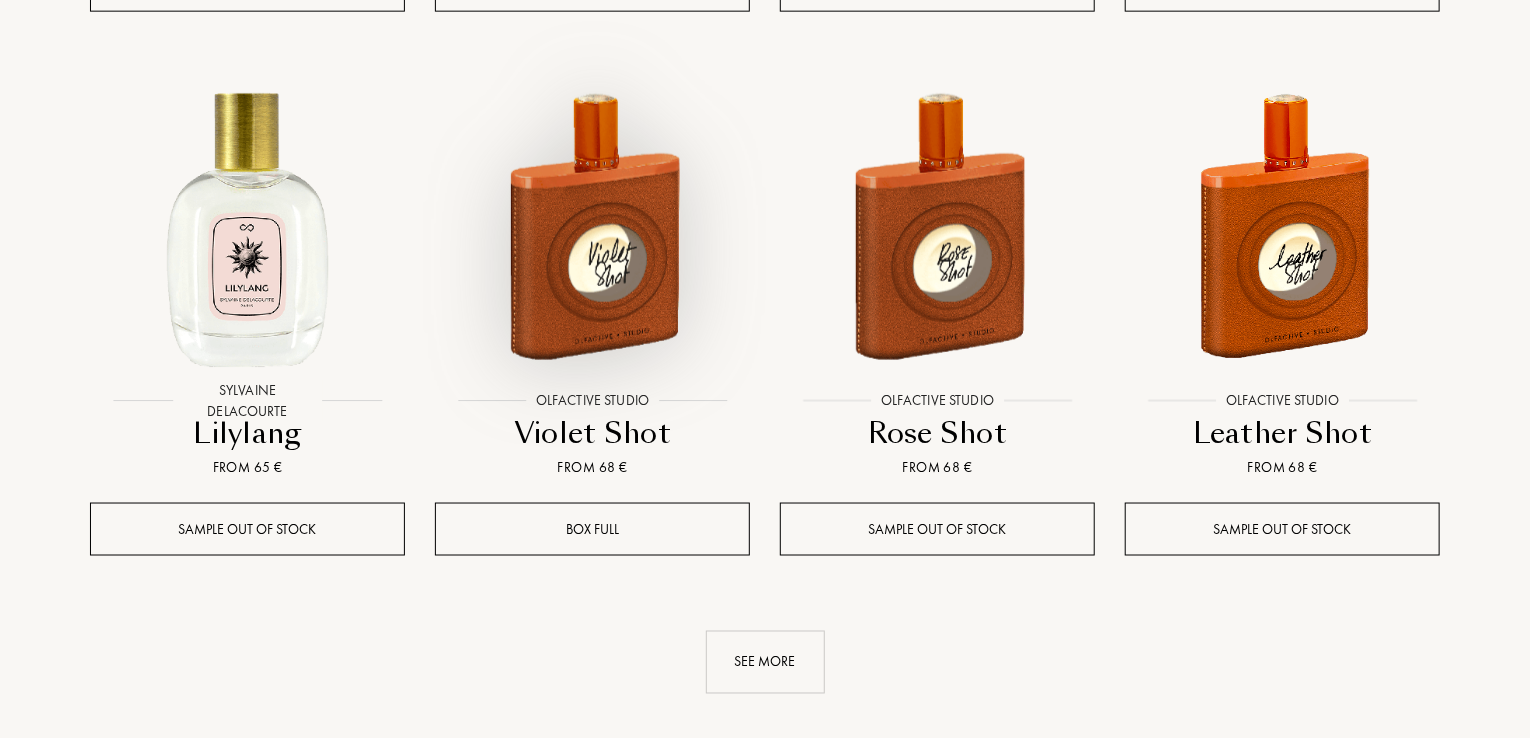 scroll, scrollTop: 16657, scrollLeft: 0, axis: vertical 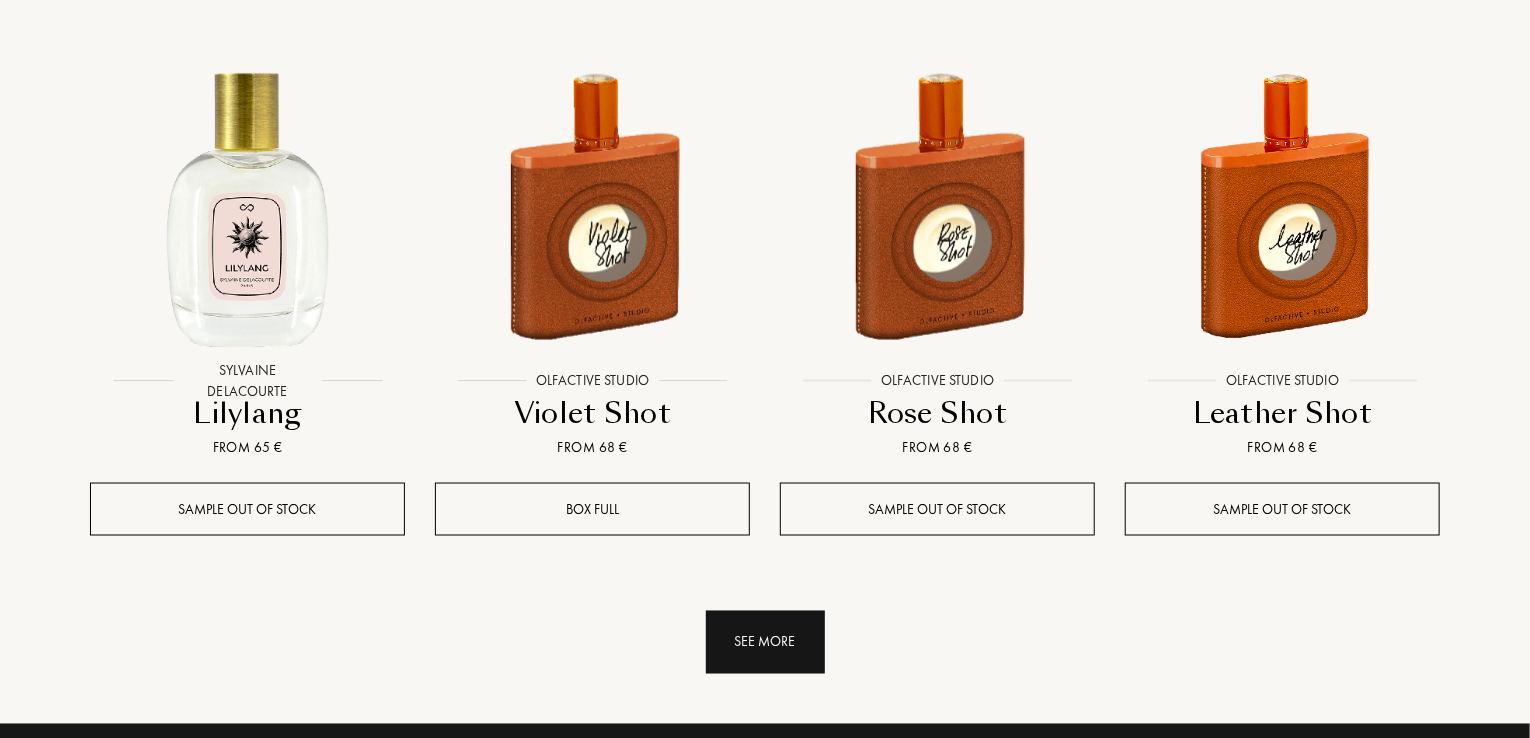 click on "See more" at bounding box center [765, 642] 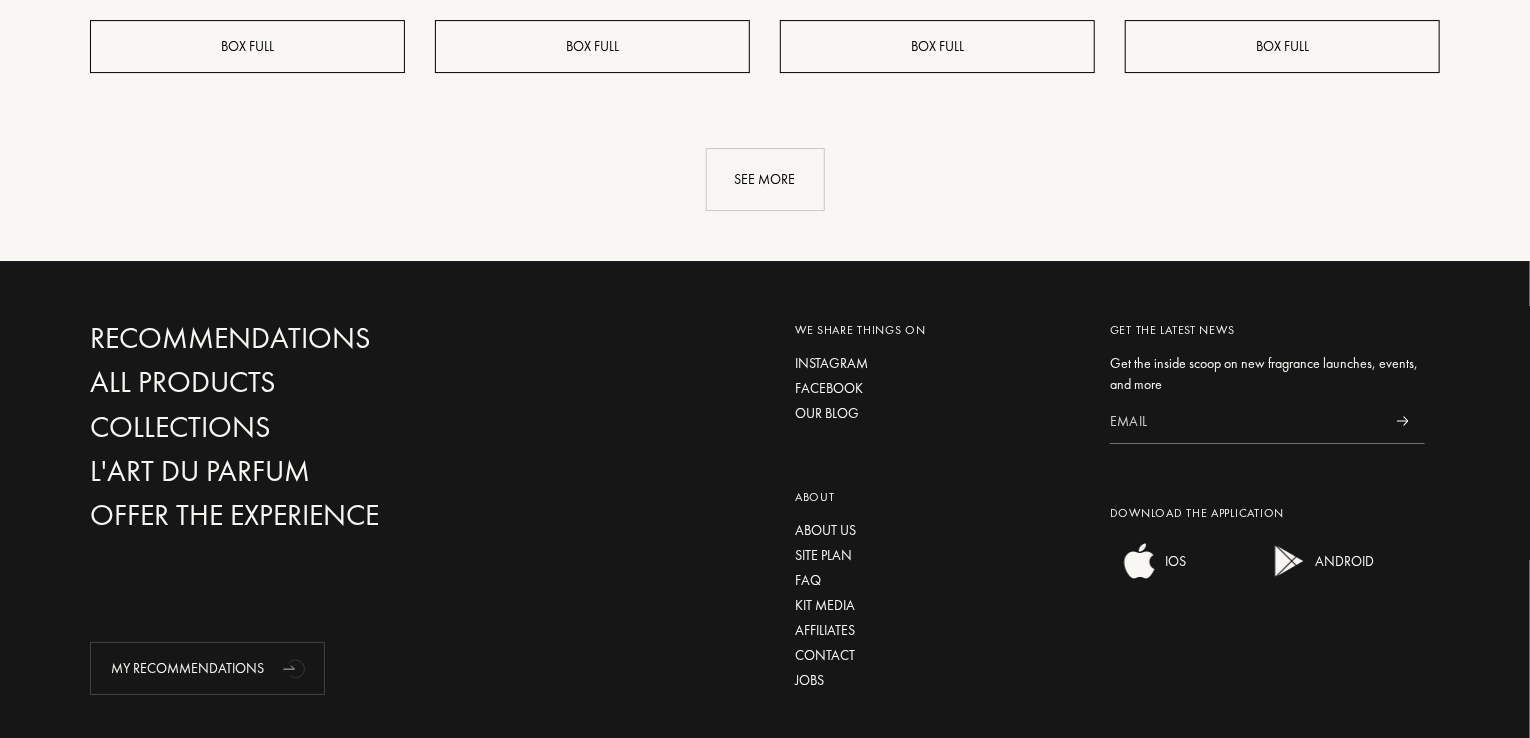scroll, scrollTop: 18837, scrollLeft: 0, axis: vertical 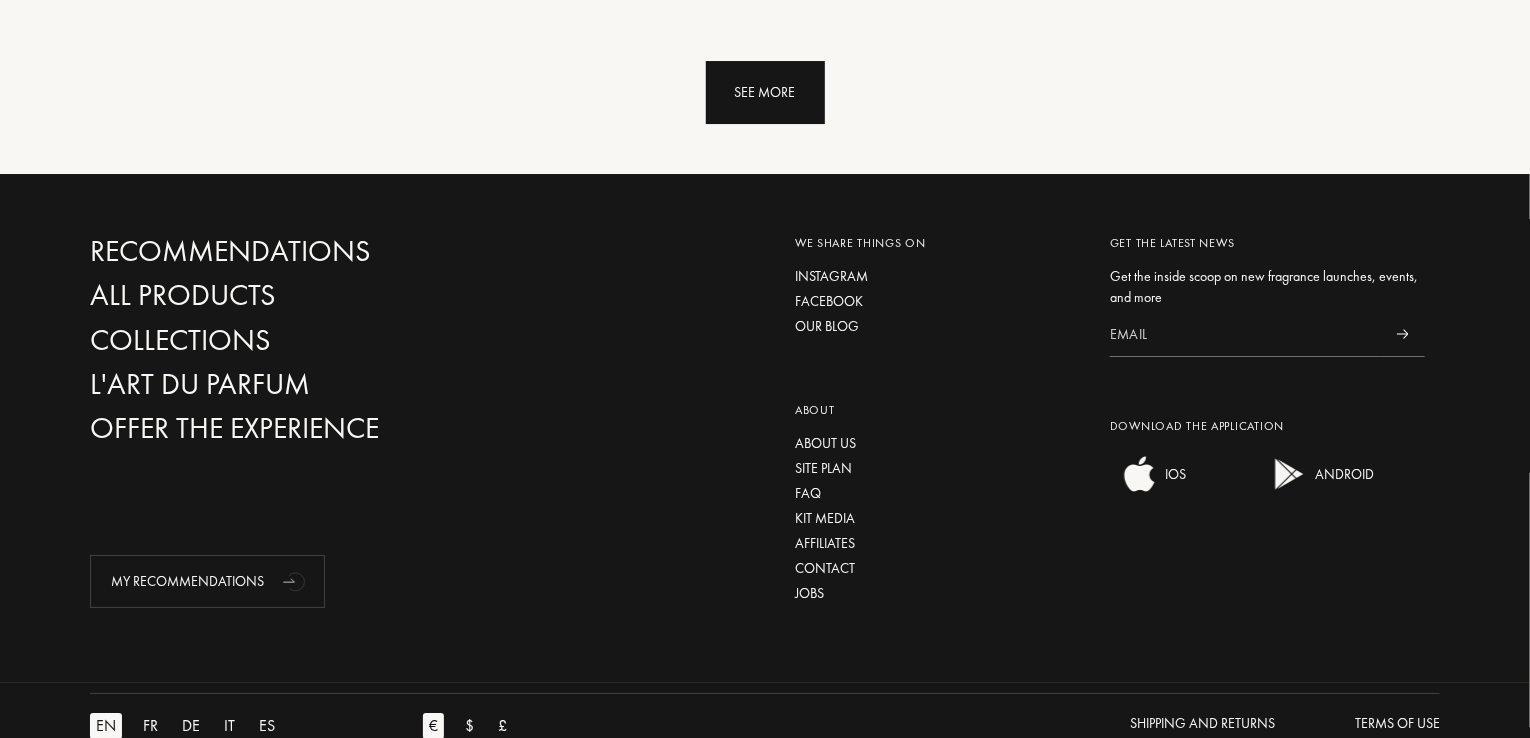 click on "See more" at bounding box center (765, 92) 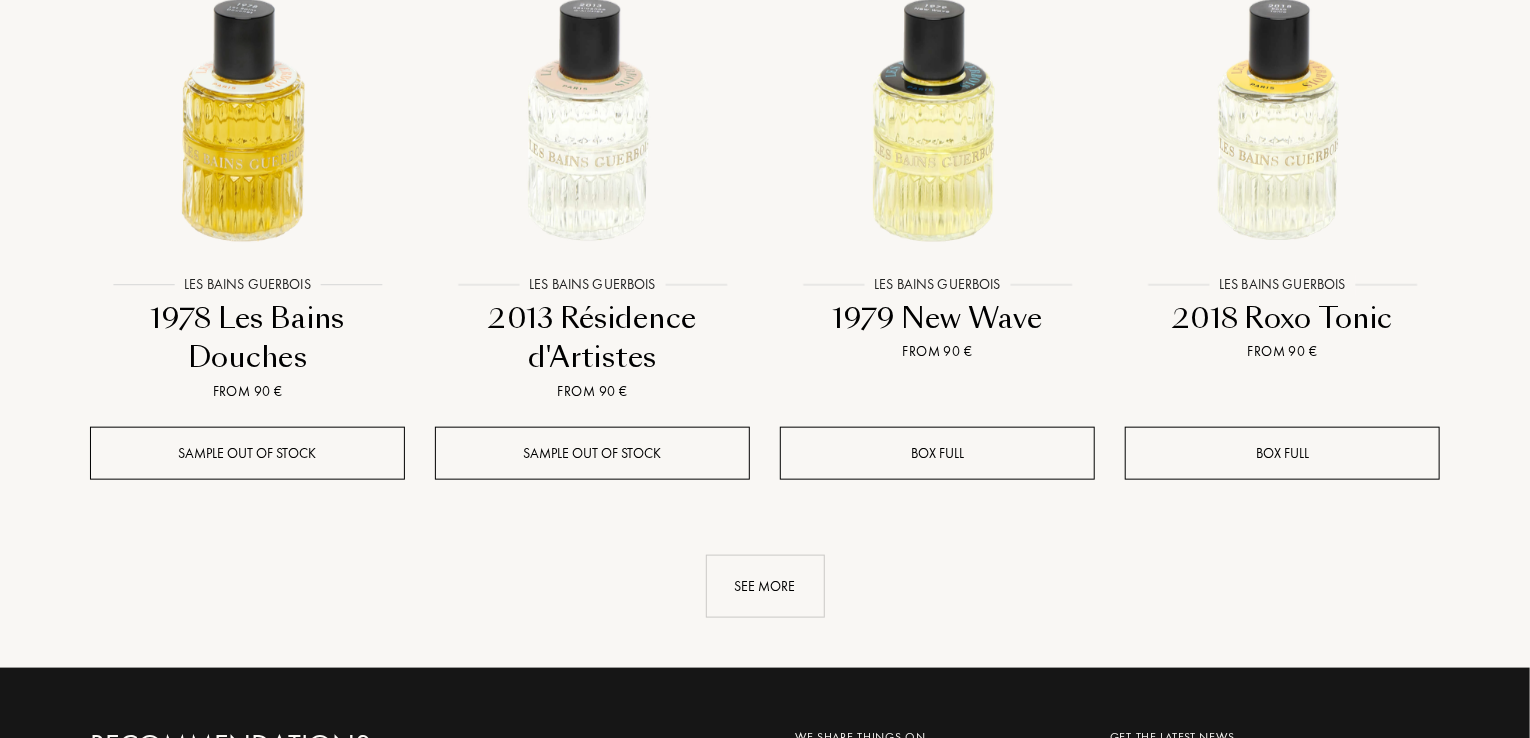 scroll, scrollTop: 20159, scrollLeft: 0, axis: vertical 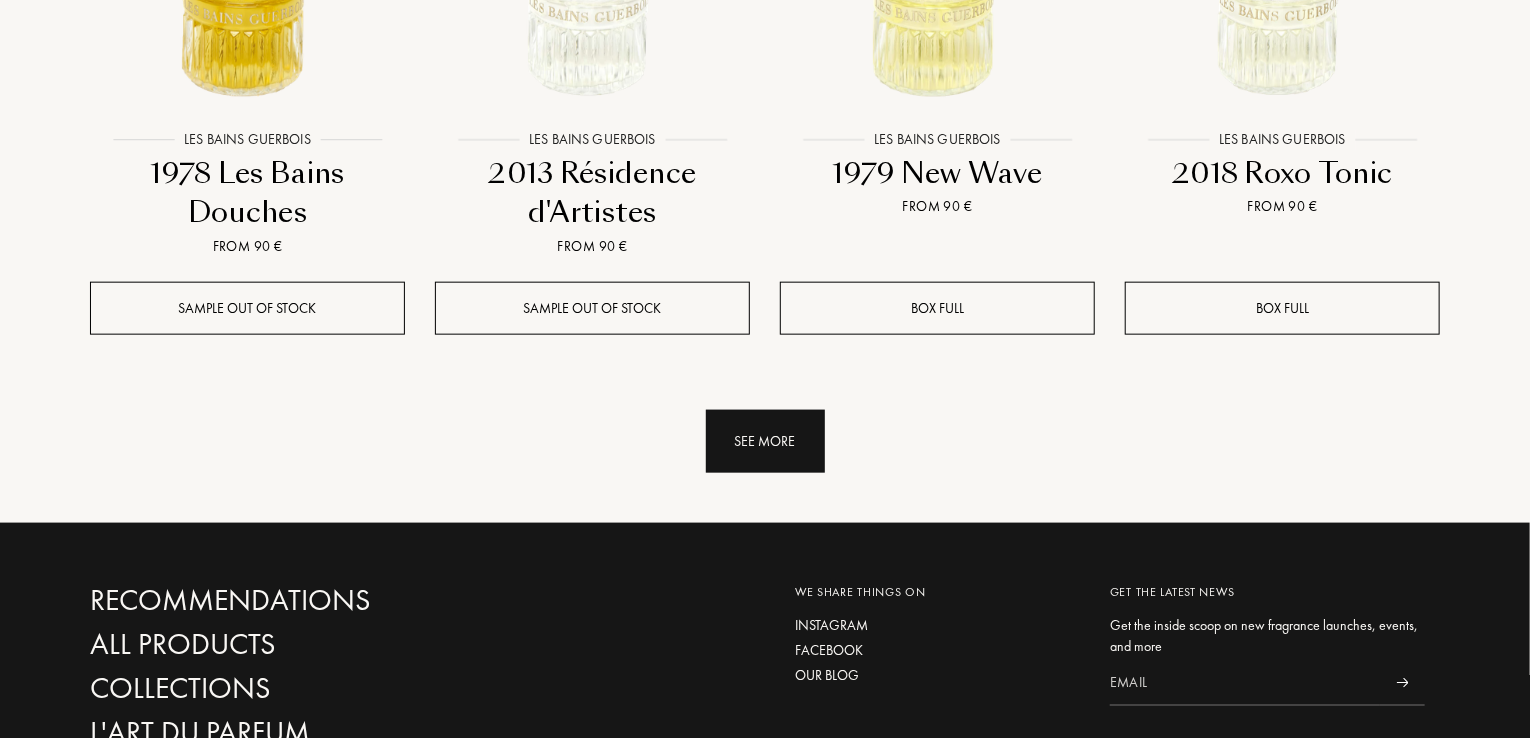 click on "See more" at bounding box center (765, 441) 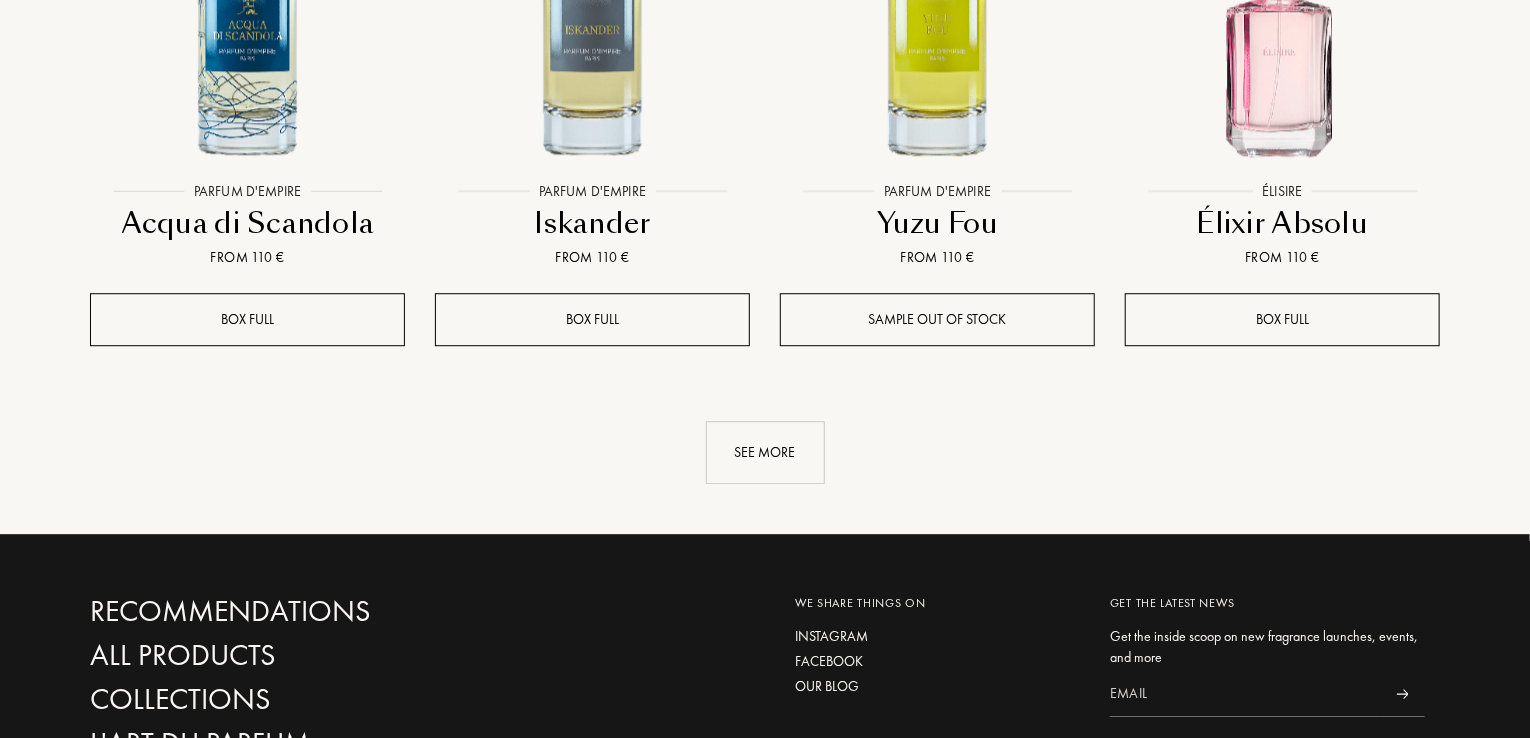 scroll, scrollTop: 21806, scrollLeft: 0, axis: vertical 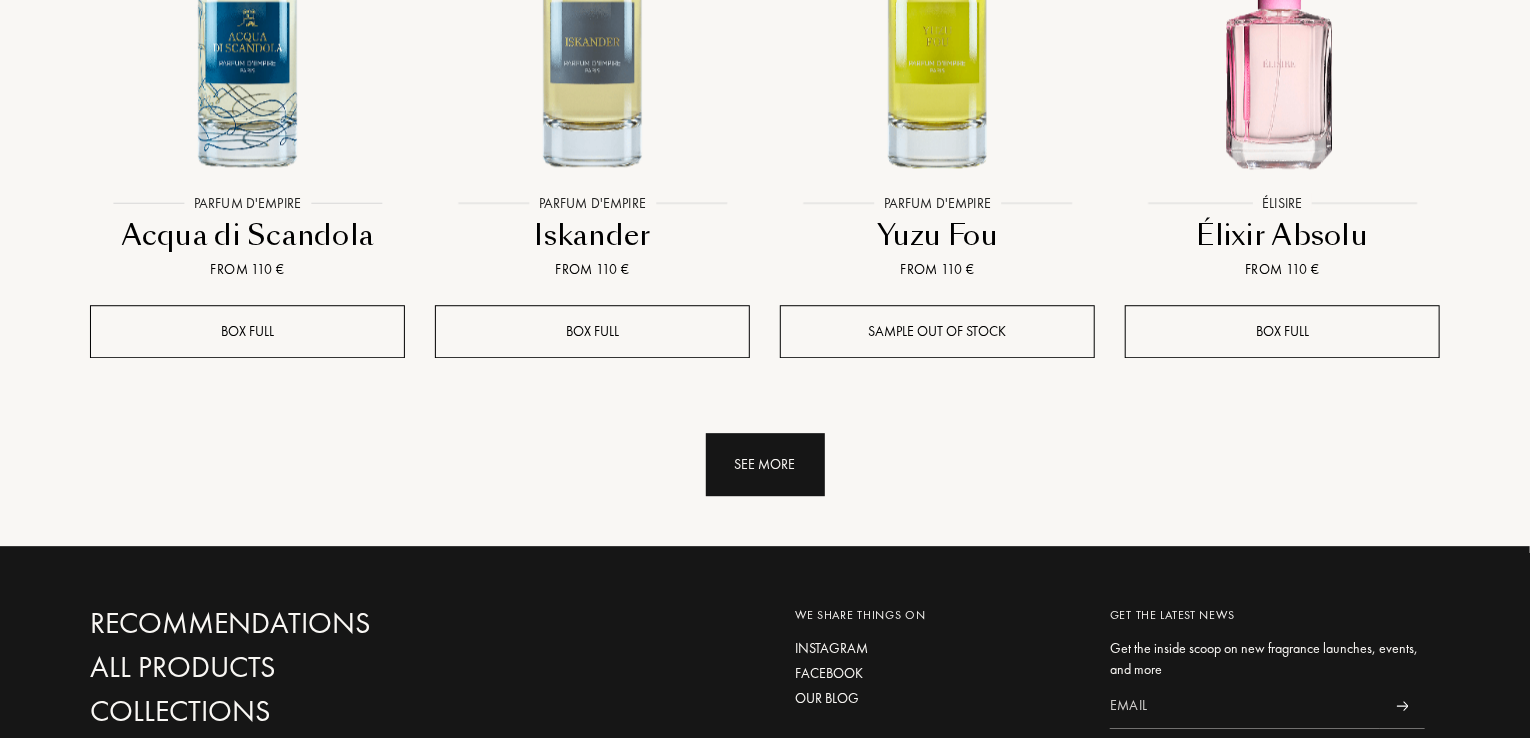 click on "See more" at bounding box center (765, 464) 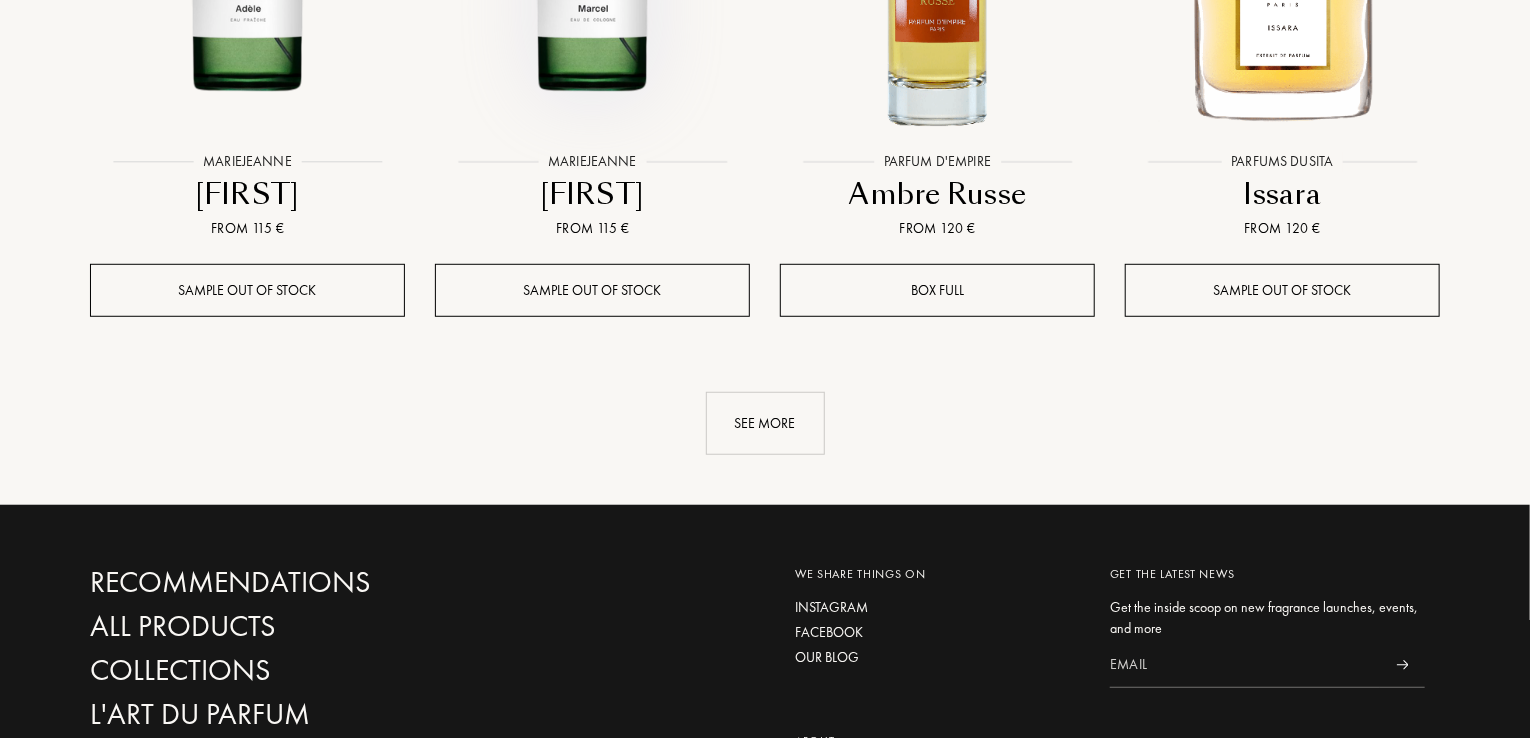 scroll, scrollTop: 23587, scrollLeft: 0, axis: vertical 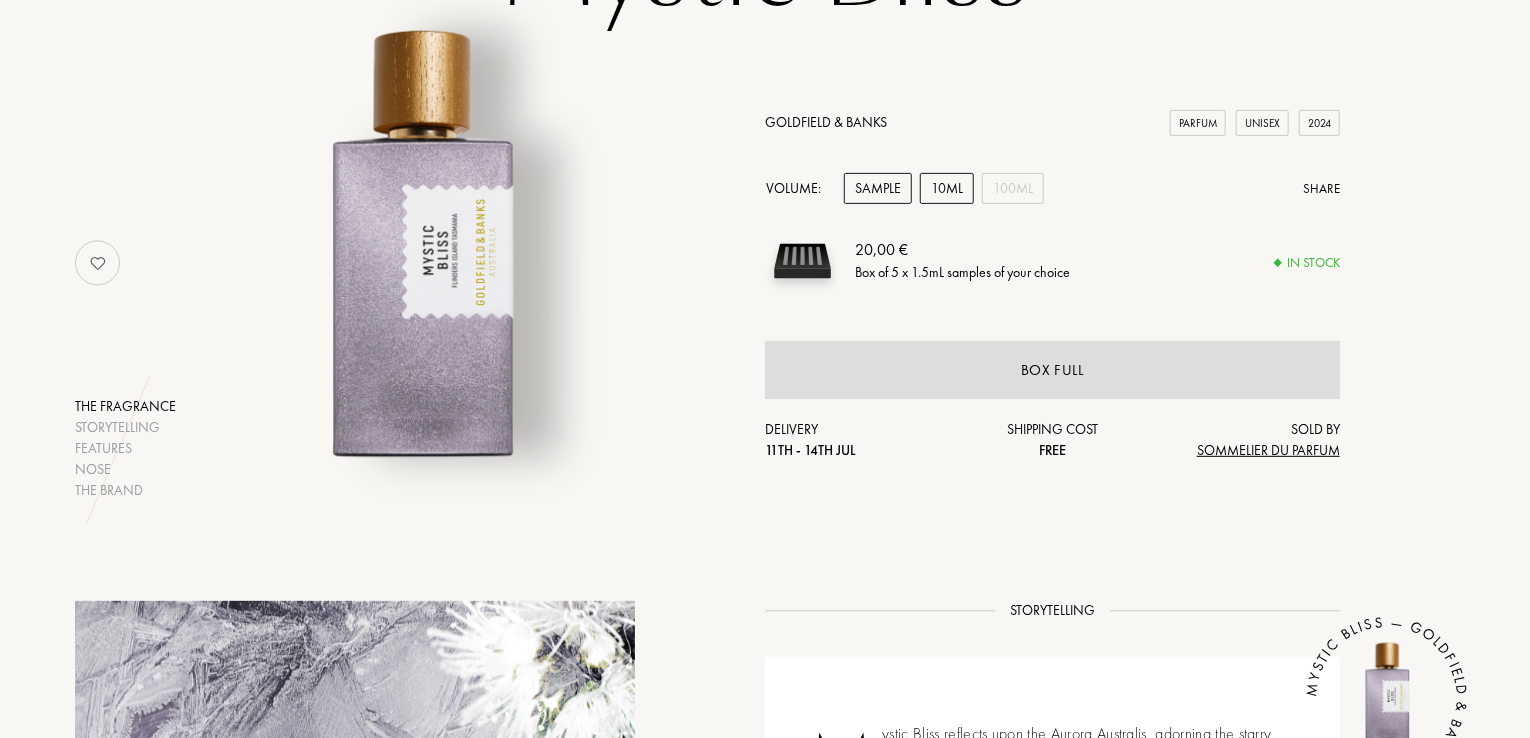 click on "10mL" at bounding box center (947, 188) 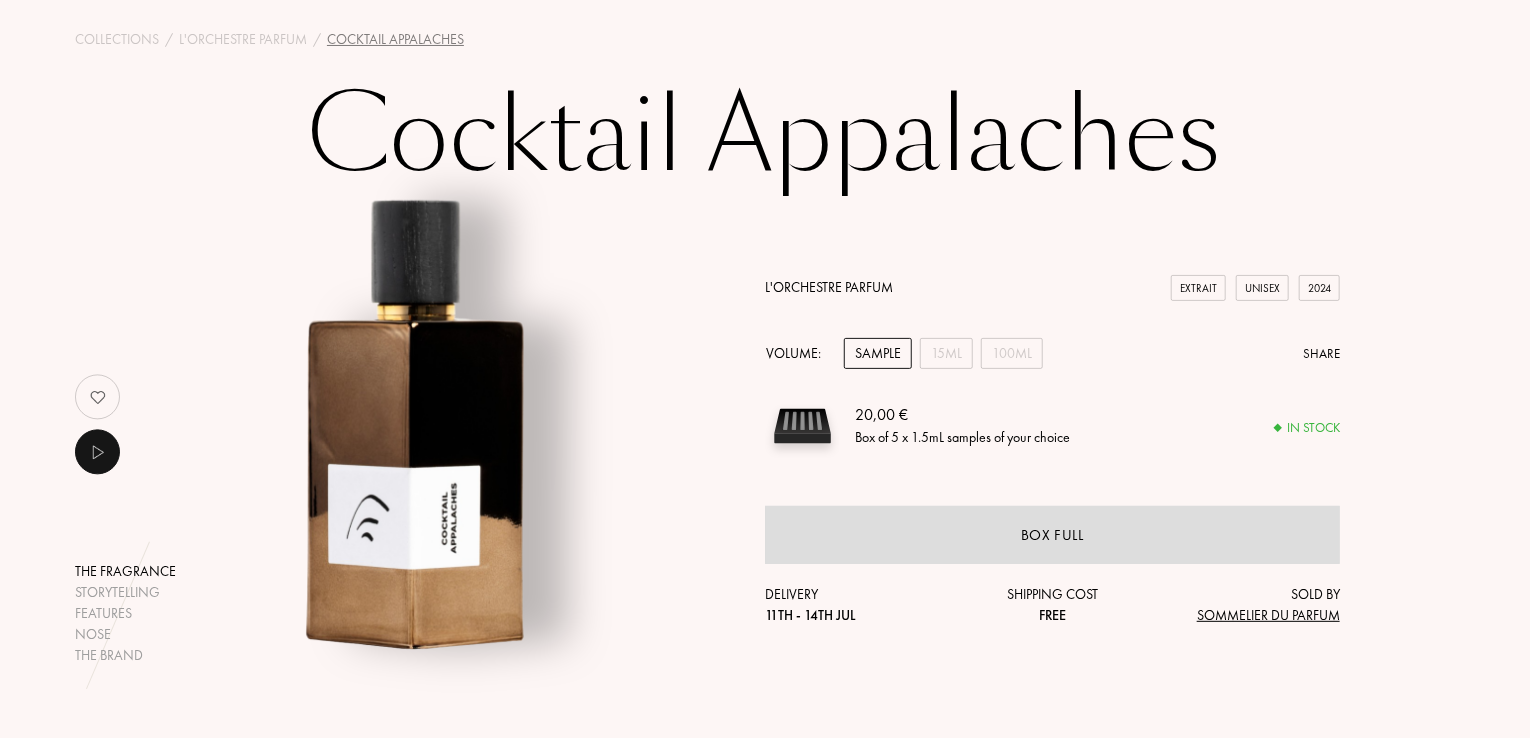 scroll, scrollTop: 0, scrollLeft: 0, axis: both 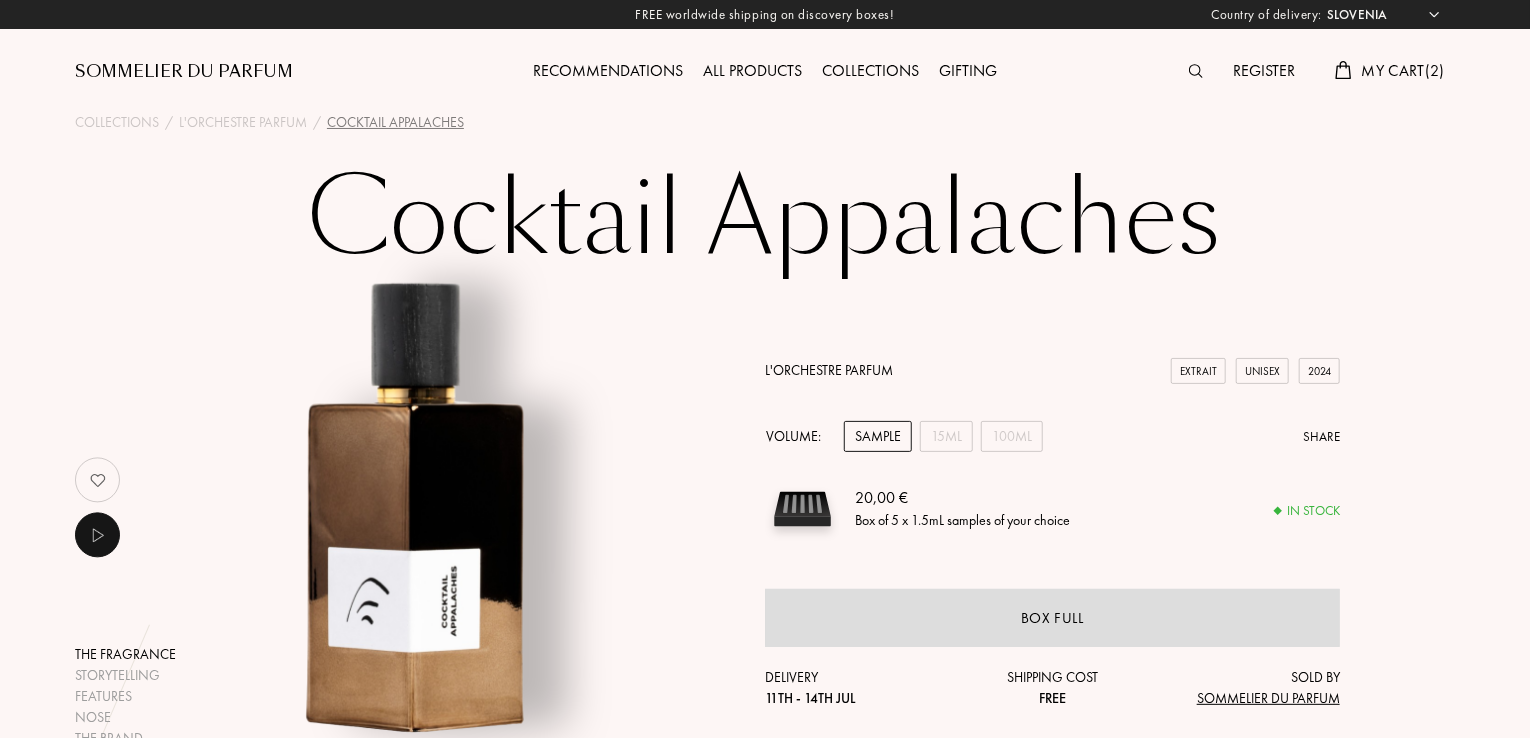click on "My Cart  ( 2 )" at bounding box center [1390, 72] 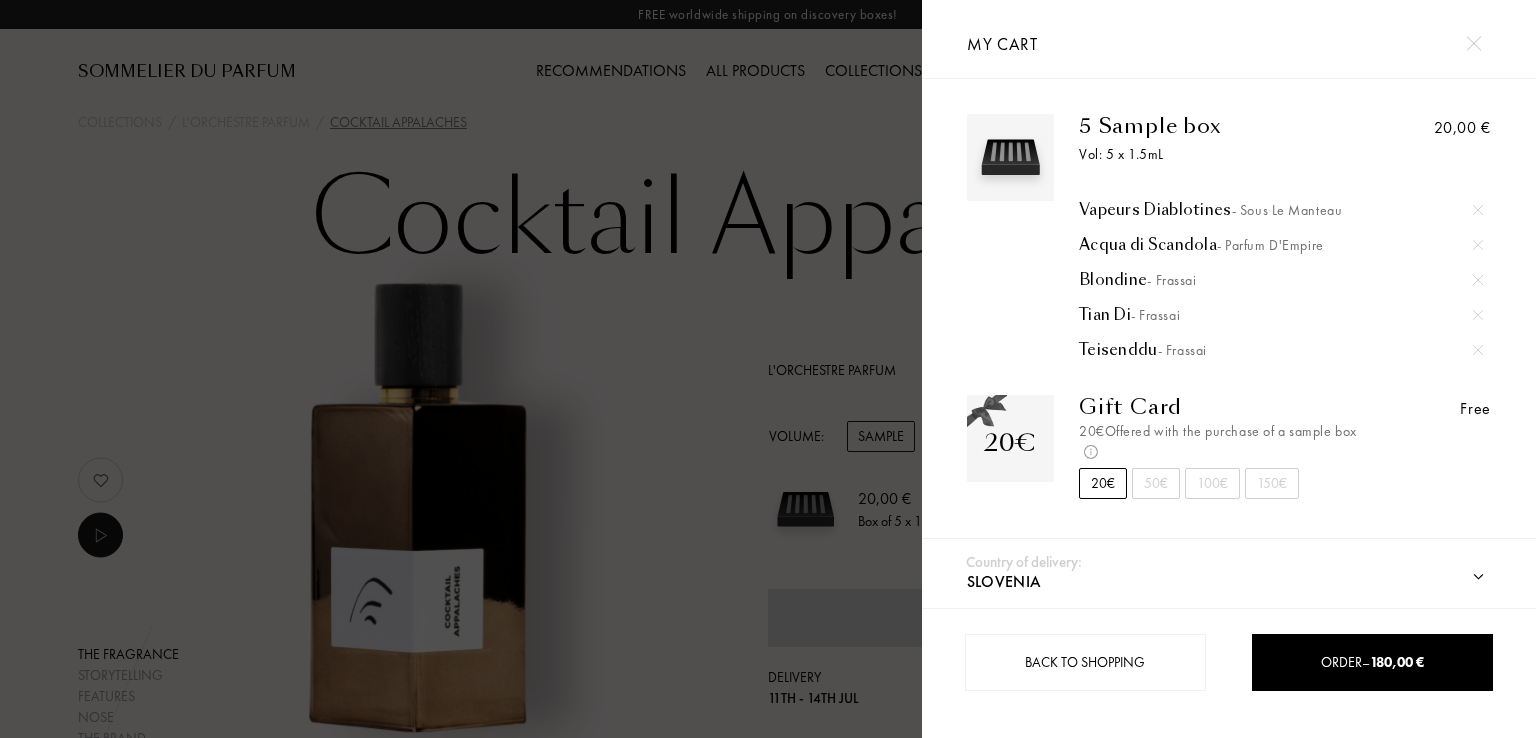 click at bounding box center [461, 369] 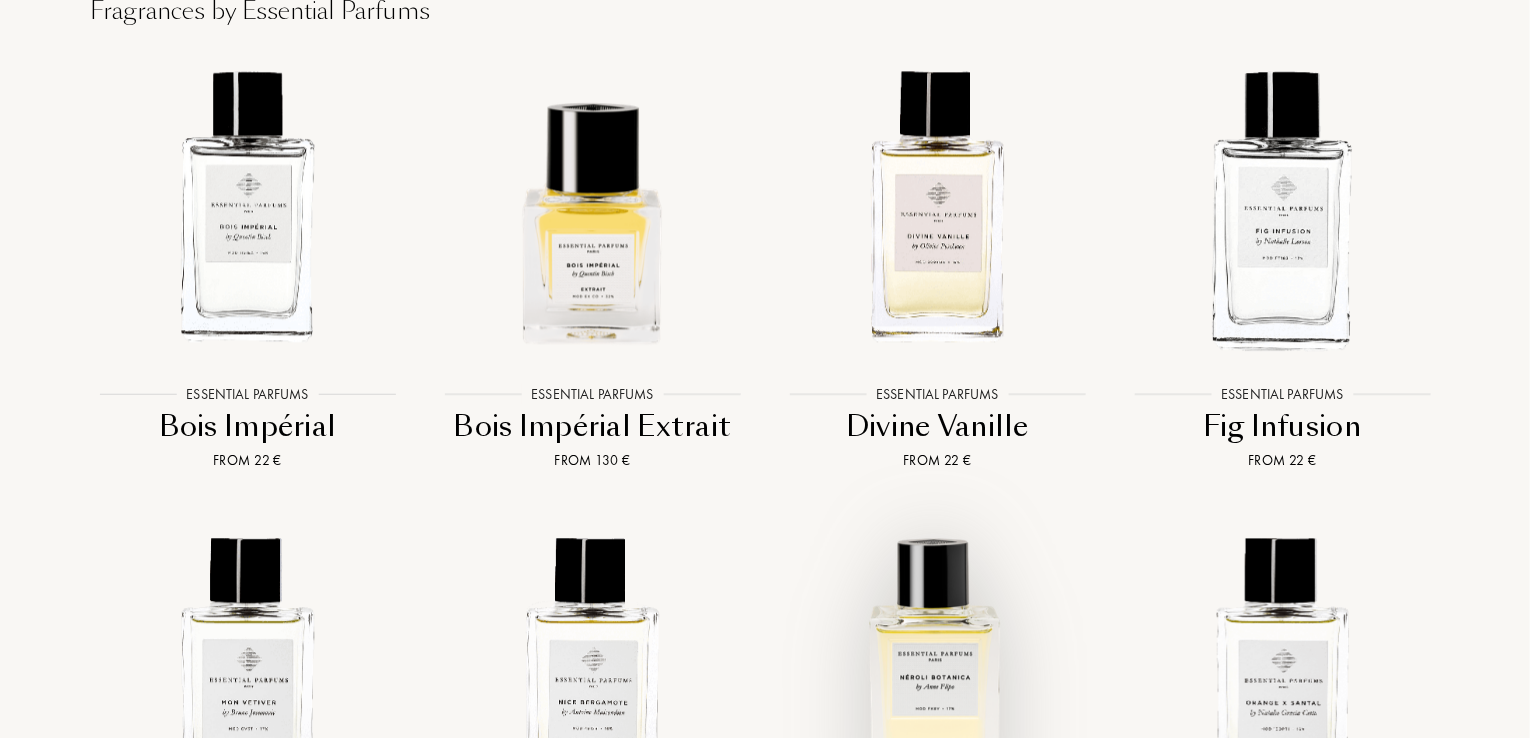 scroll, scrollTop: 2491, scrollLeft: 0, axis: vertical 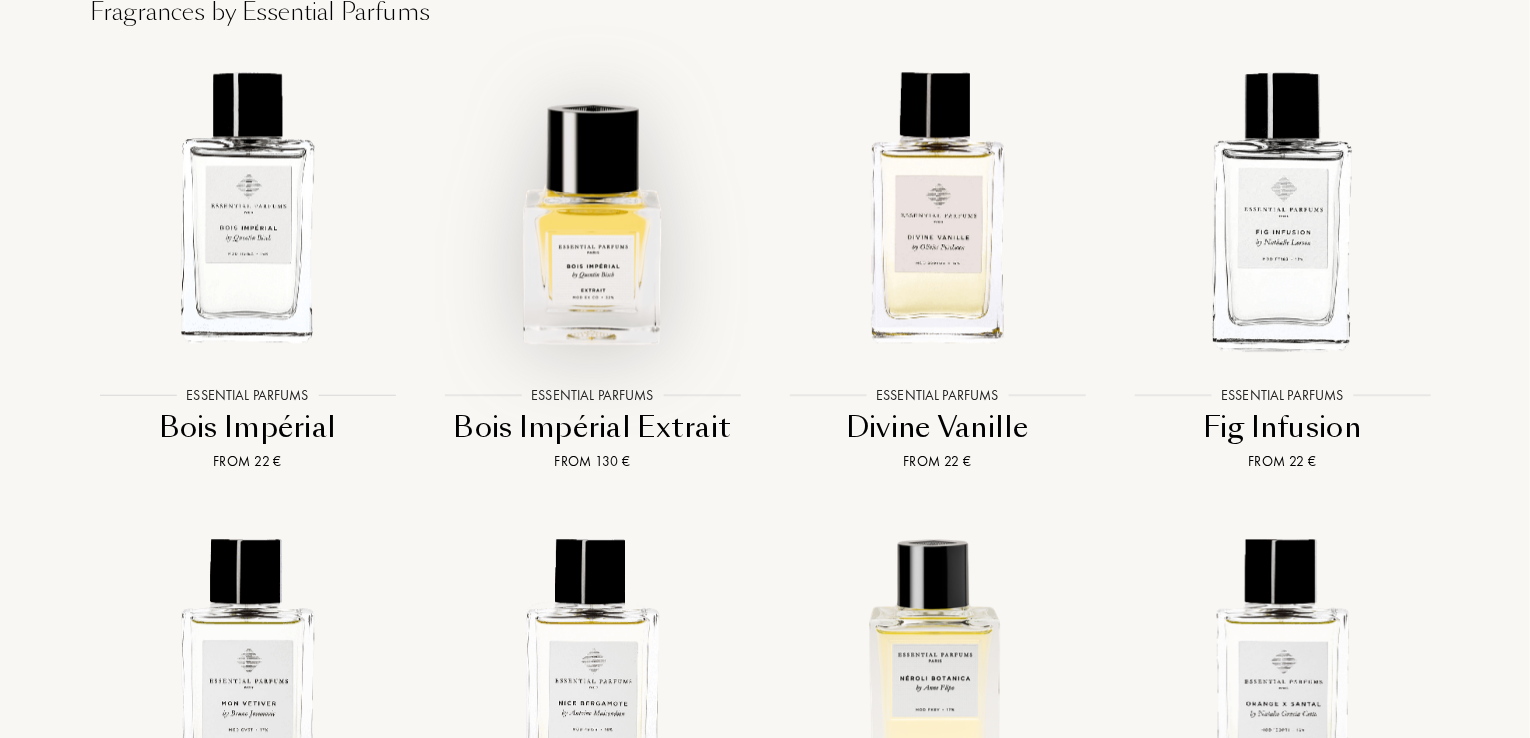 click at bounding box center (592, 207) 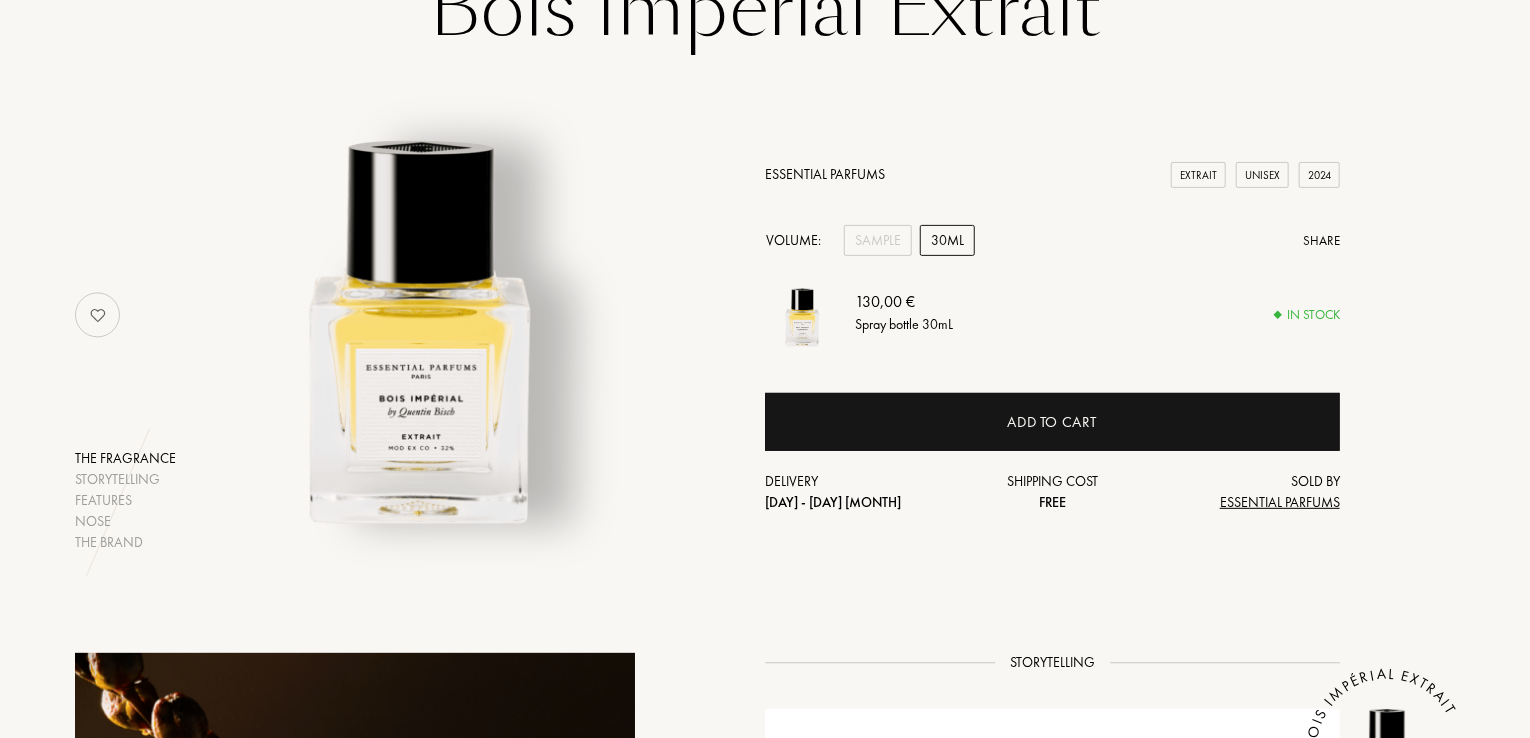 scroll, scrollTop: 248, scrollLeft: 0, axis: vertical 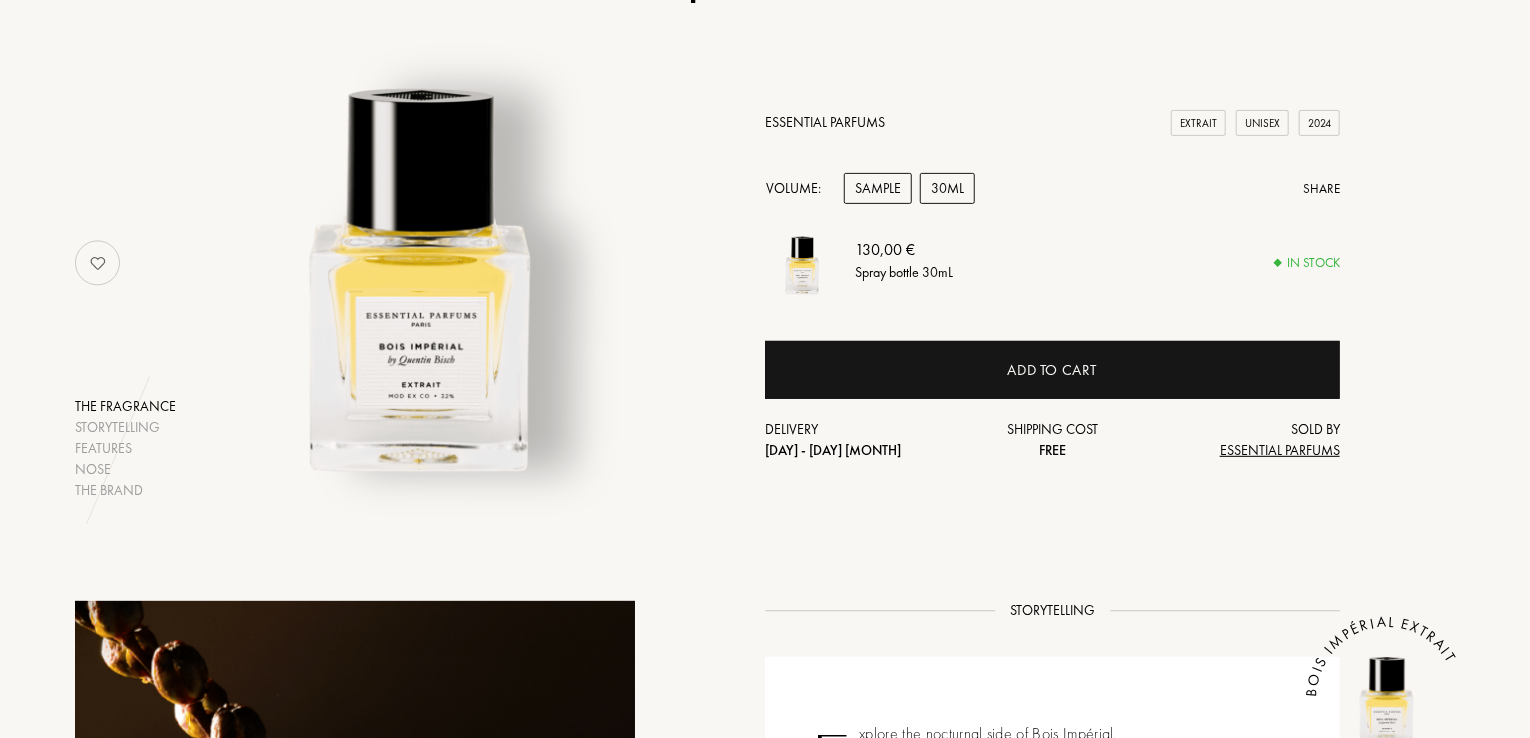 click on "Sample" at bounding box center (878, 188) 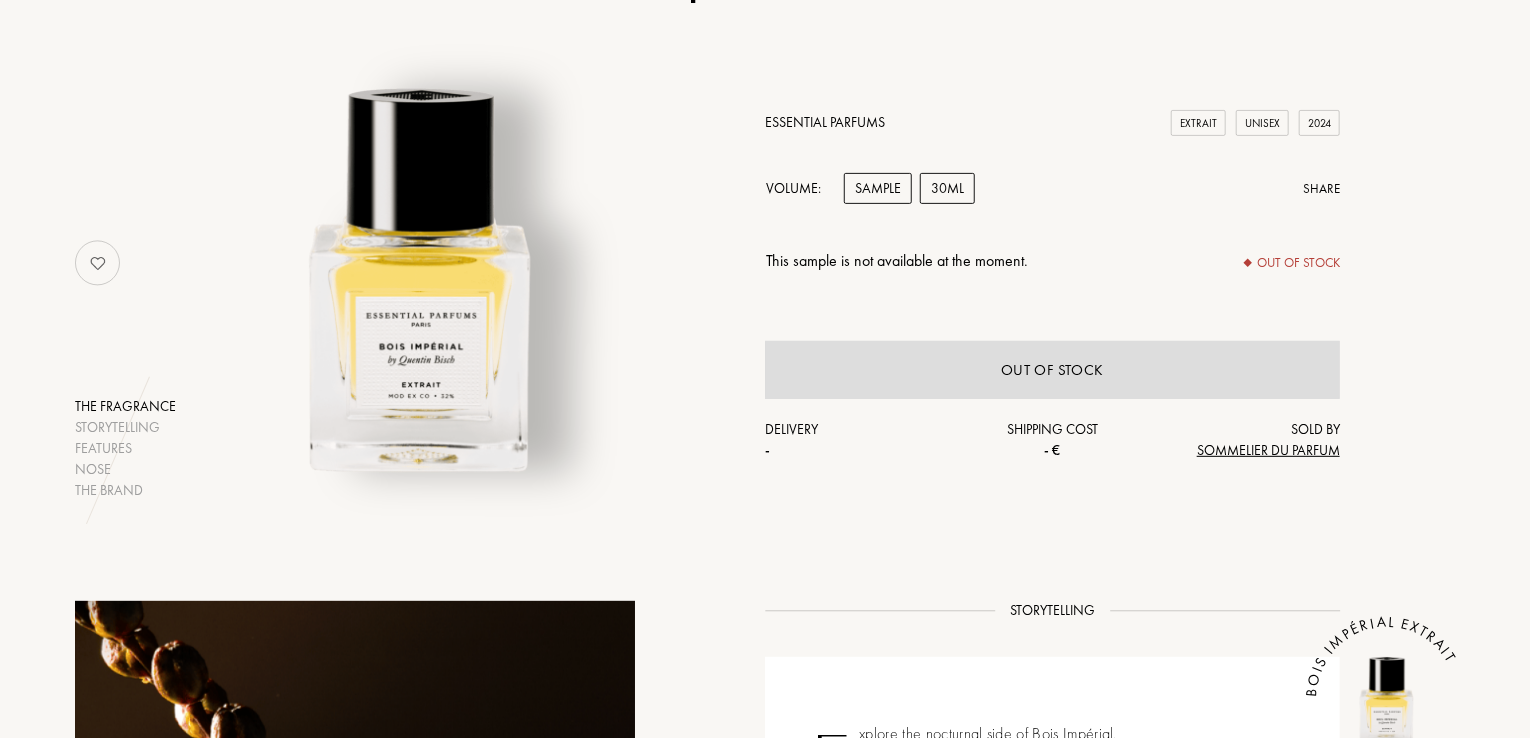 click on "30mL" at bounding box center (947, 188) 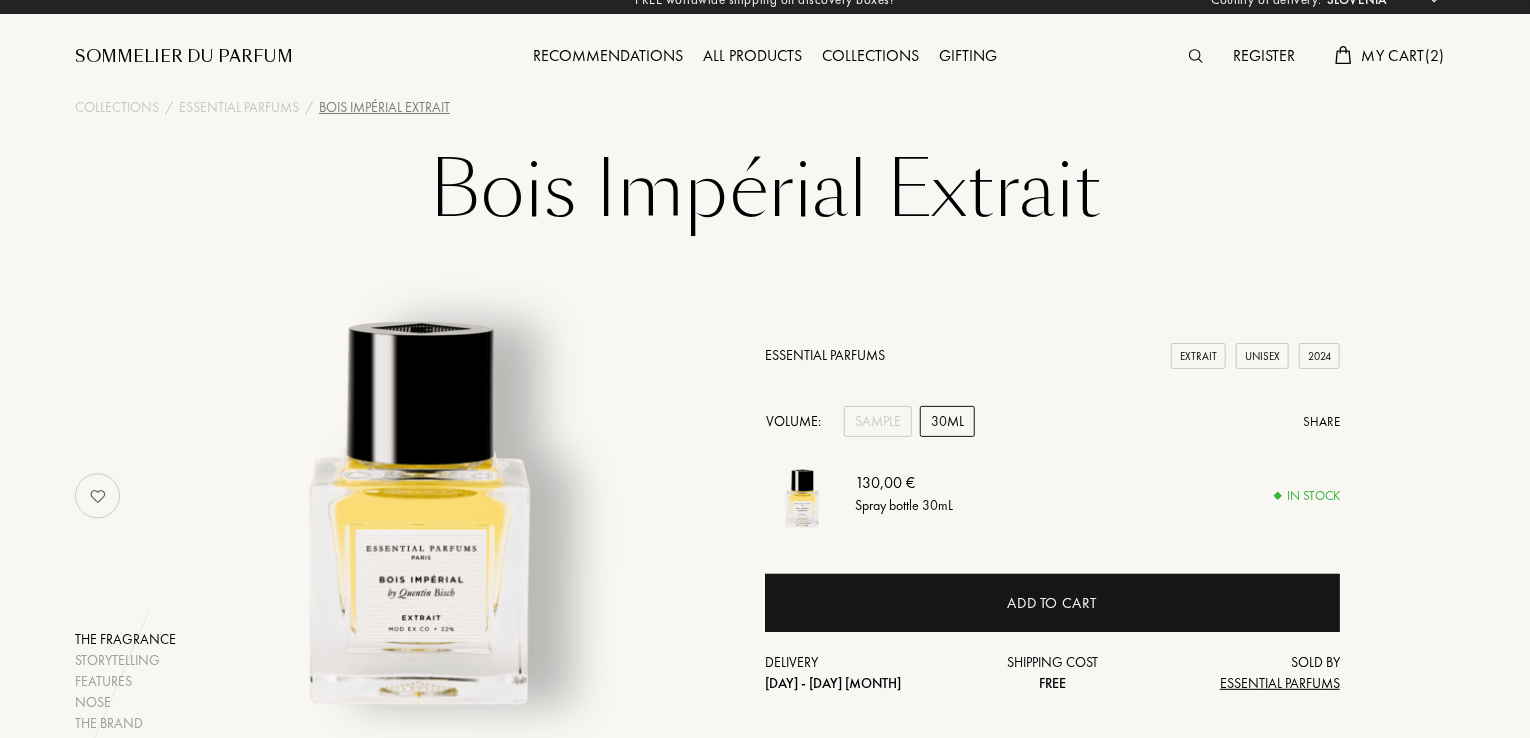 scroll, scrollTop: 0, scrollLeft: 0, axis: both 